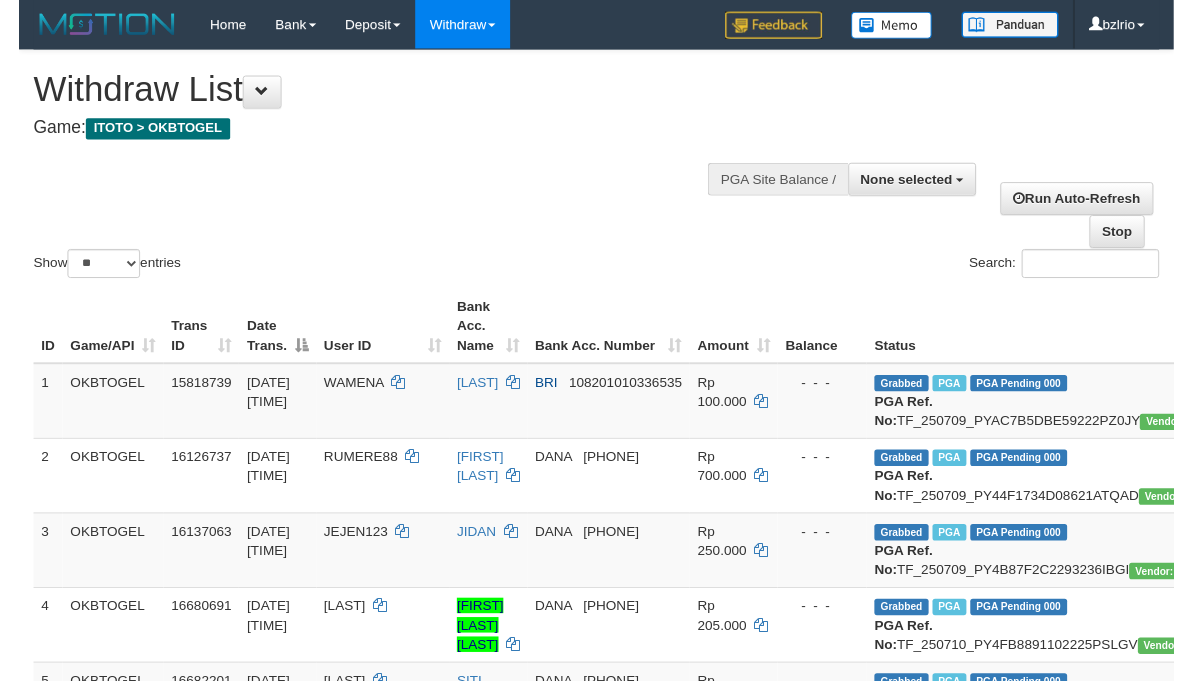 scroll, scrollTop: 0, scrollLeft: 0, axis: both 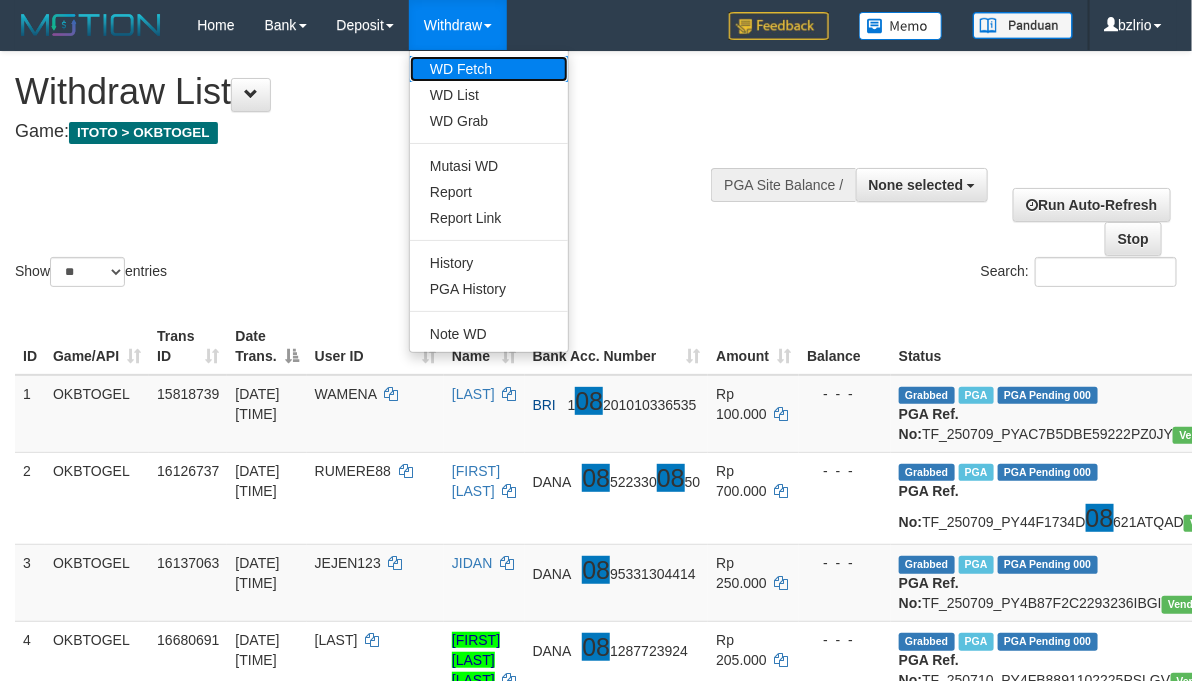click on "WD Fetch" at bounding box center [489, 69] 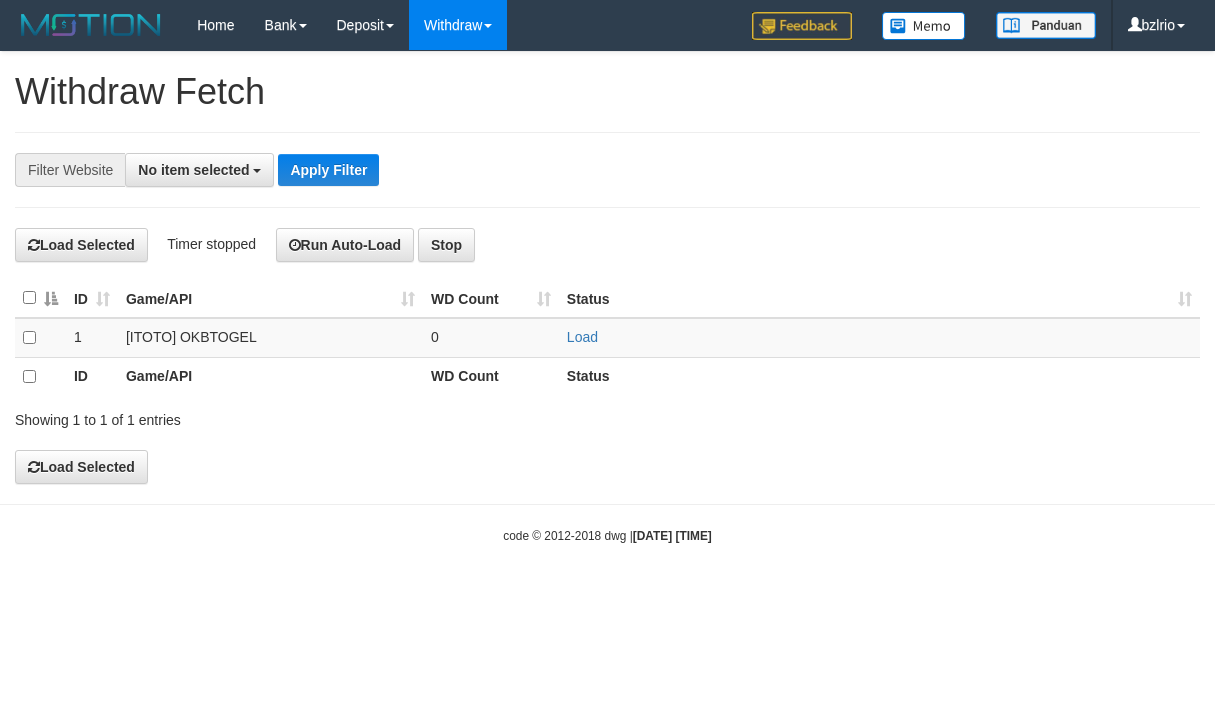 scroll, scrollTop: 0, scrollLeft: 0, axis: both 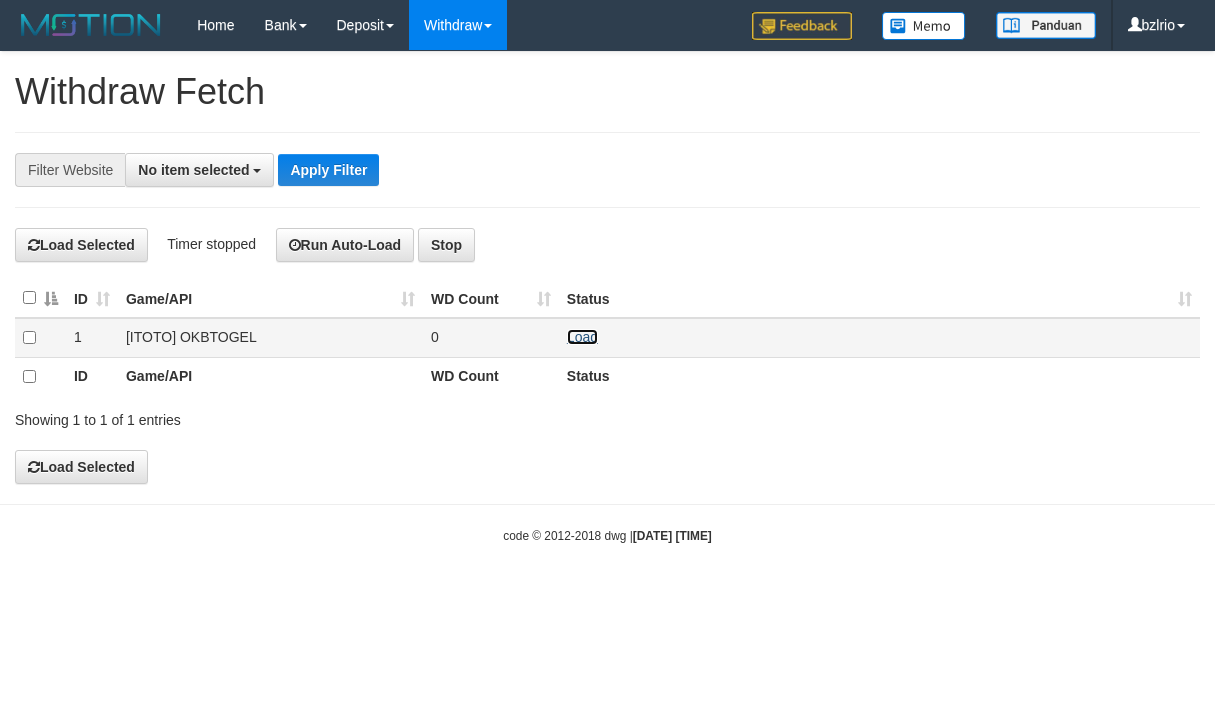 click on "Load" at bounding box center (582, 337) 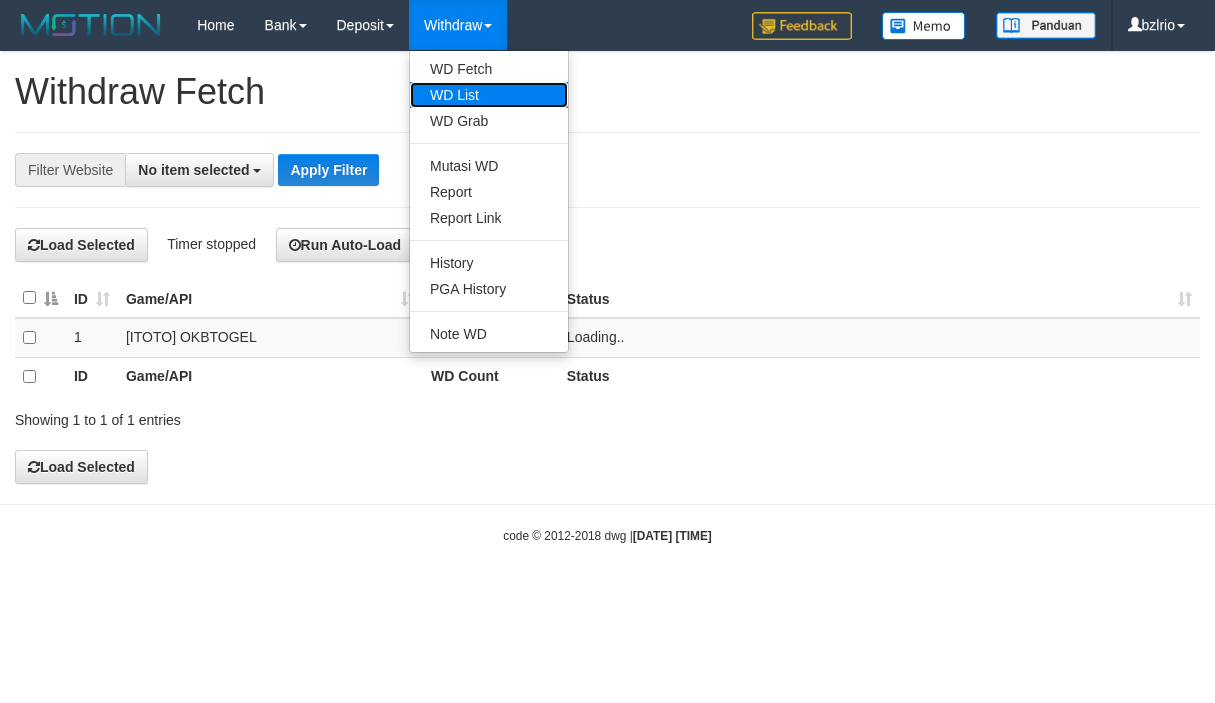click on "WD List" at bounding box center [489, 95] 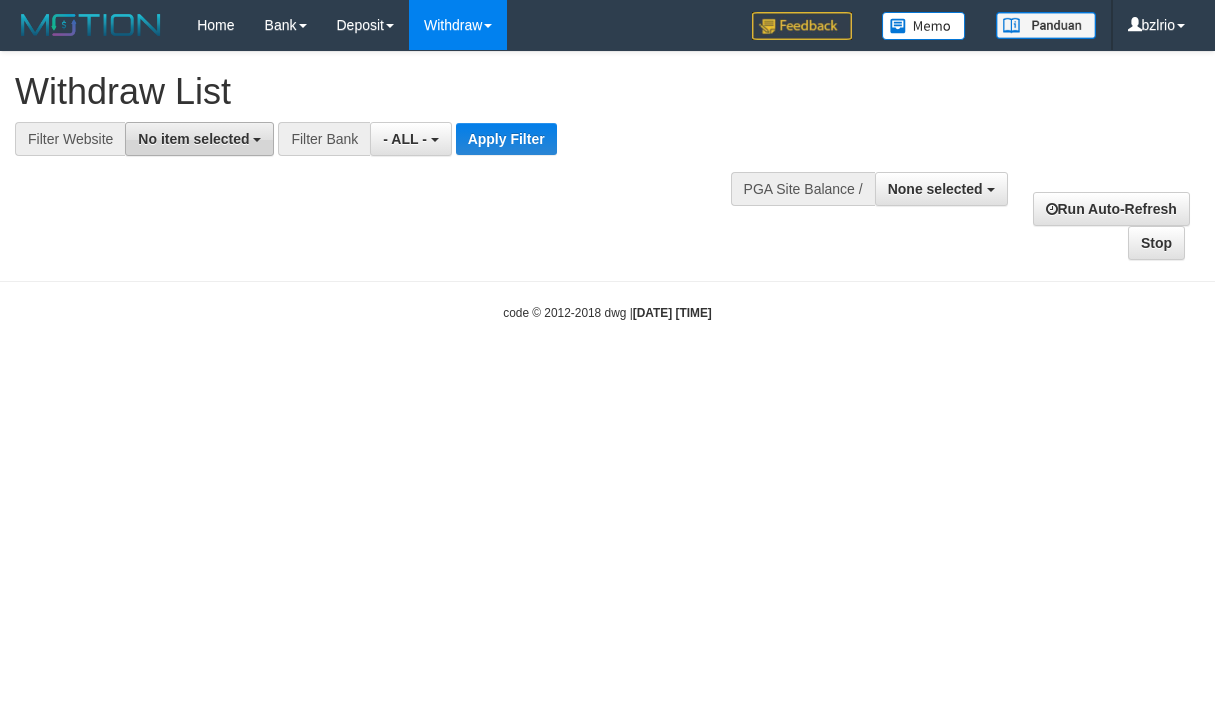 scroll, scrollTop: 0, scrollLeft: 0, axis: both 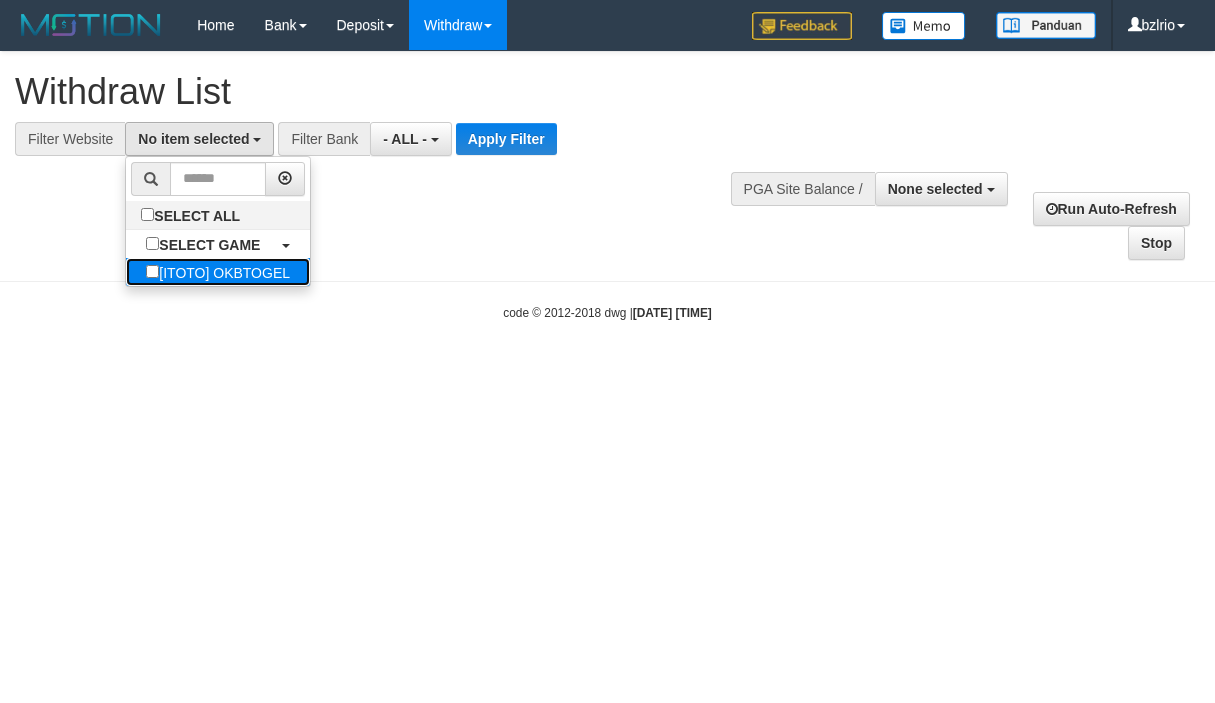 click on "[ITOTO] OKBTOGEL" at bounding box center (193, 215) 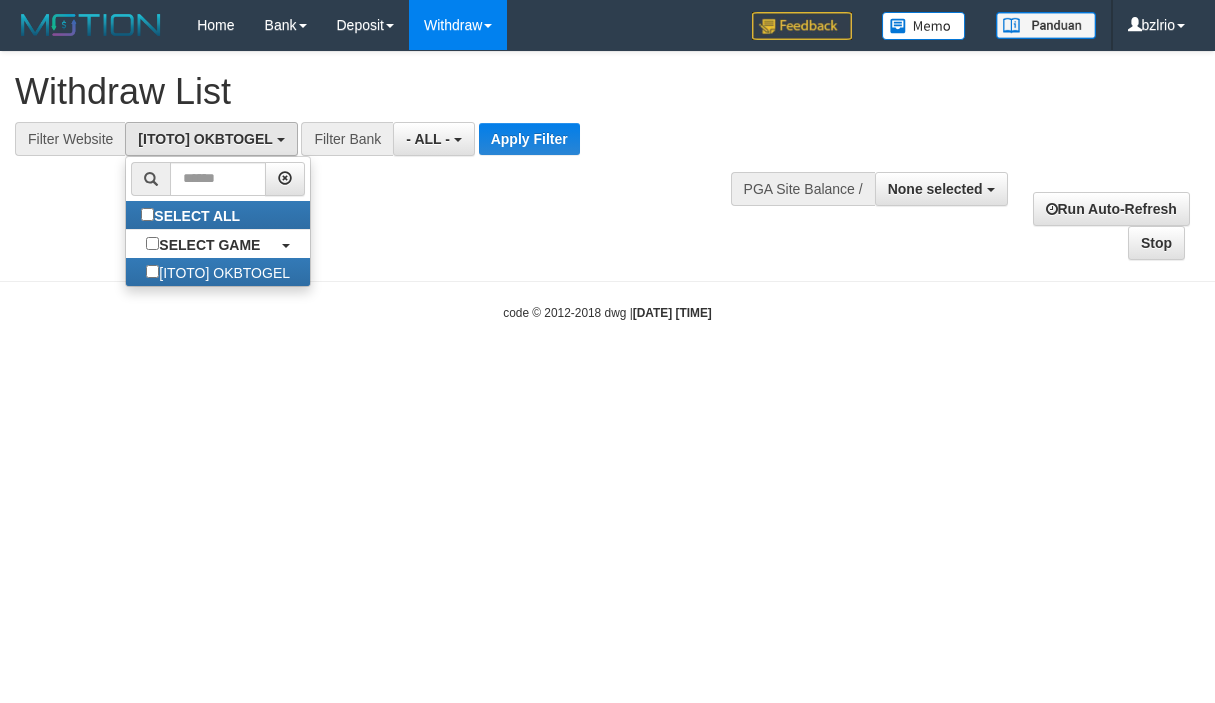 scroll, scrollTop: 18, scrollLeft: 0, axis: vertical 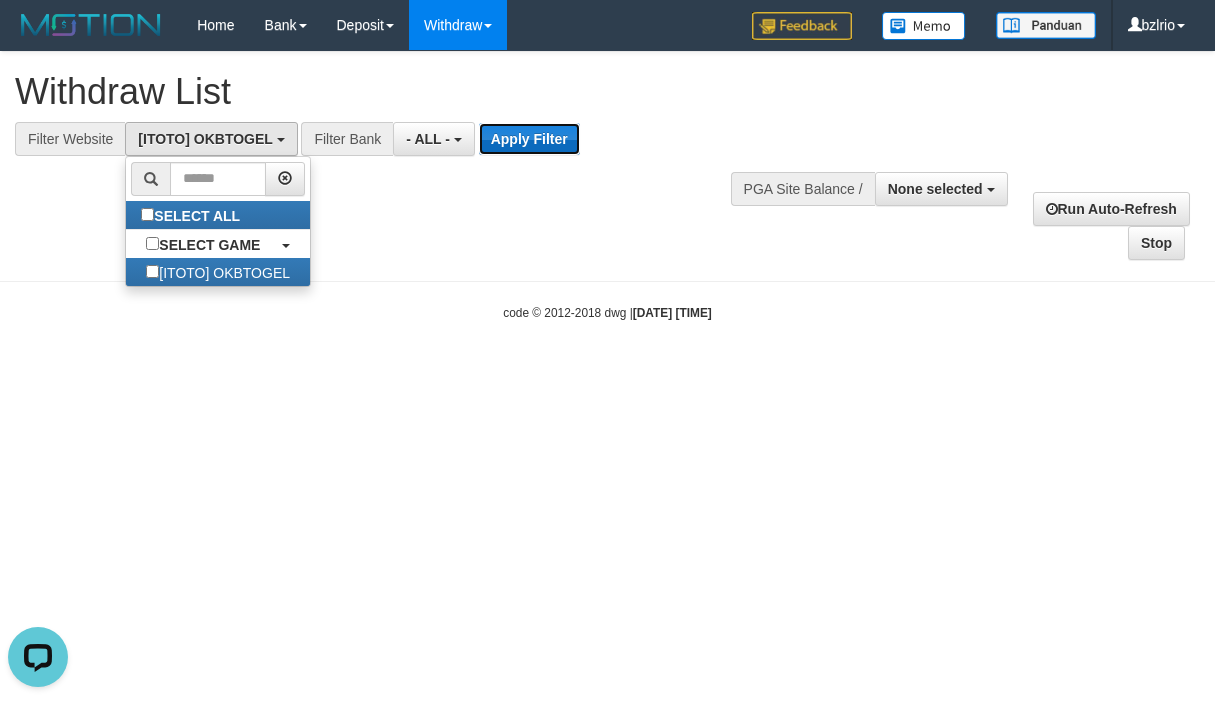 click on "Apply Filter" at bounding box center [529, 139] 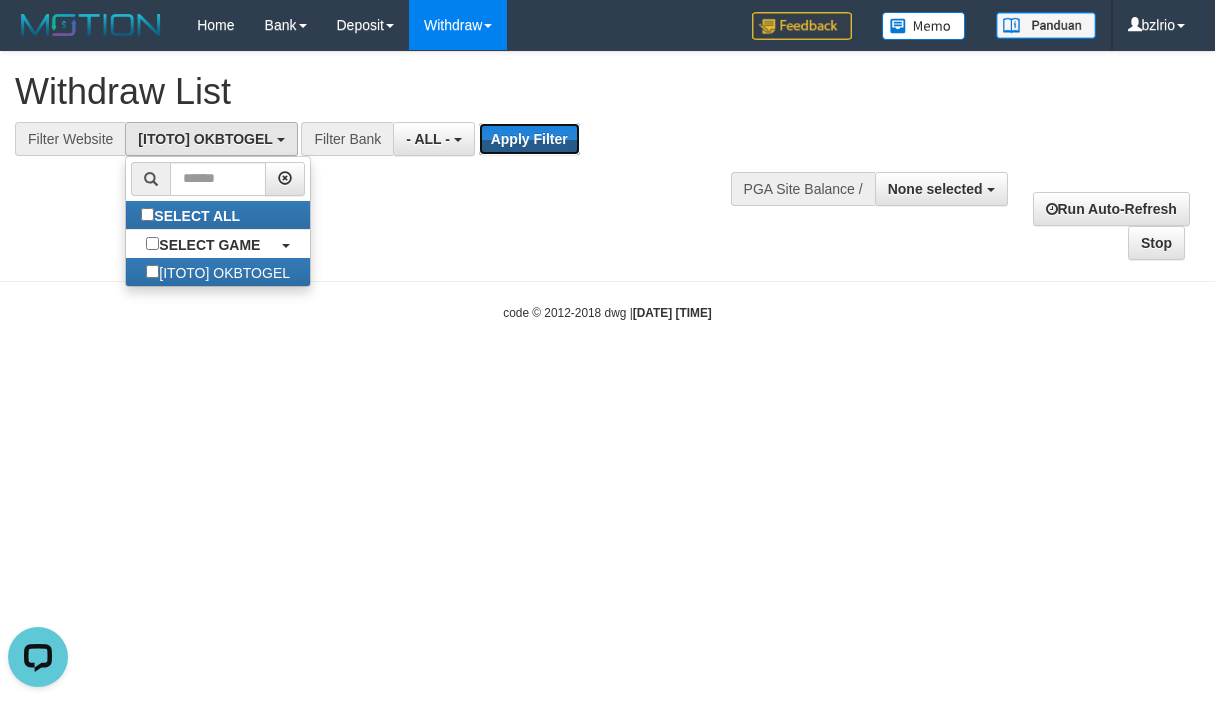 type 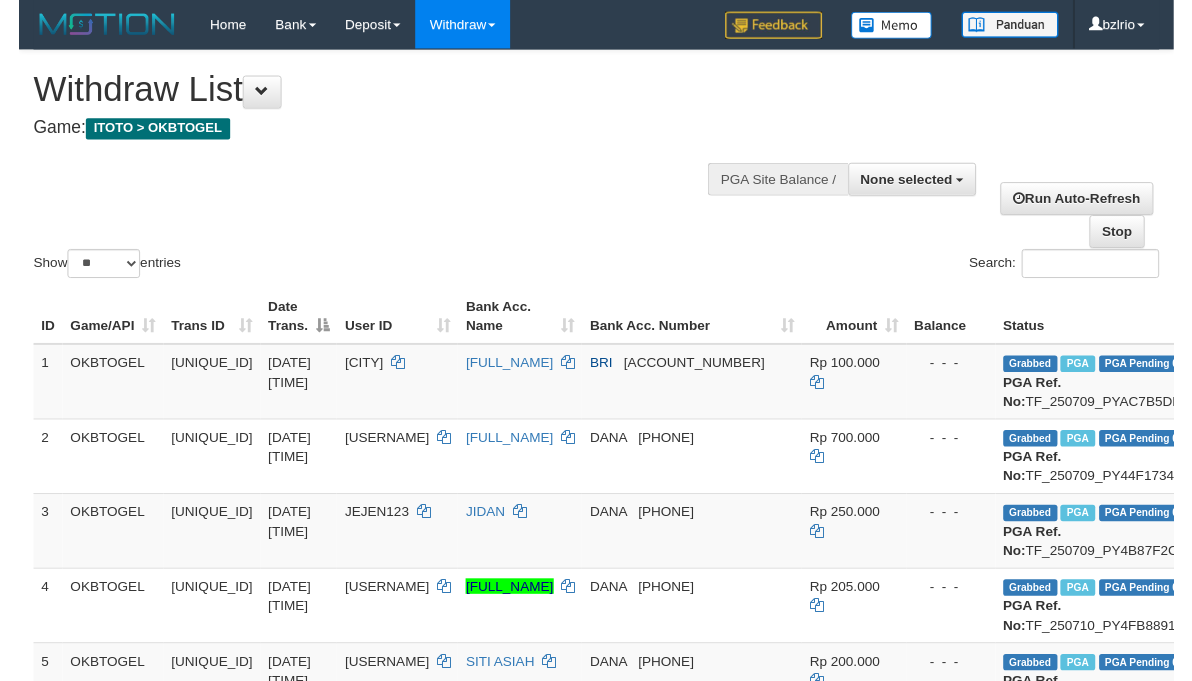 scroll, scrollTop: 0, scrollLeft: 0, axis: both 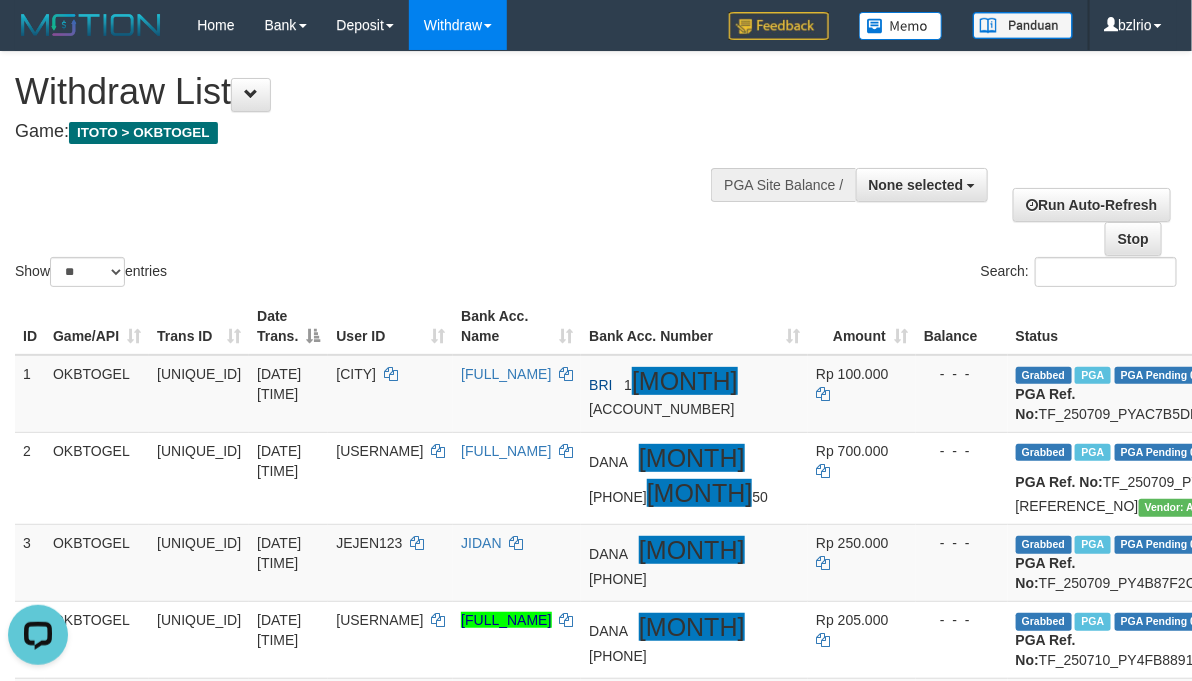 click on "Show  ** ** ** ***  entries" at bounding box center (298, 274) 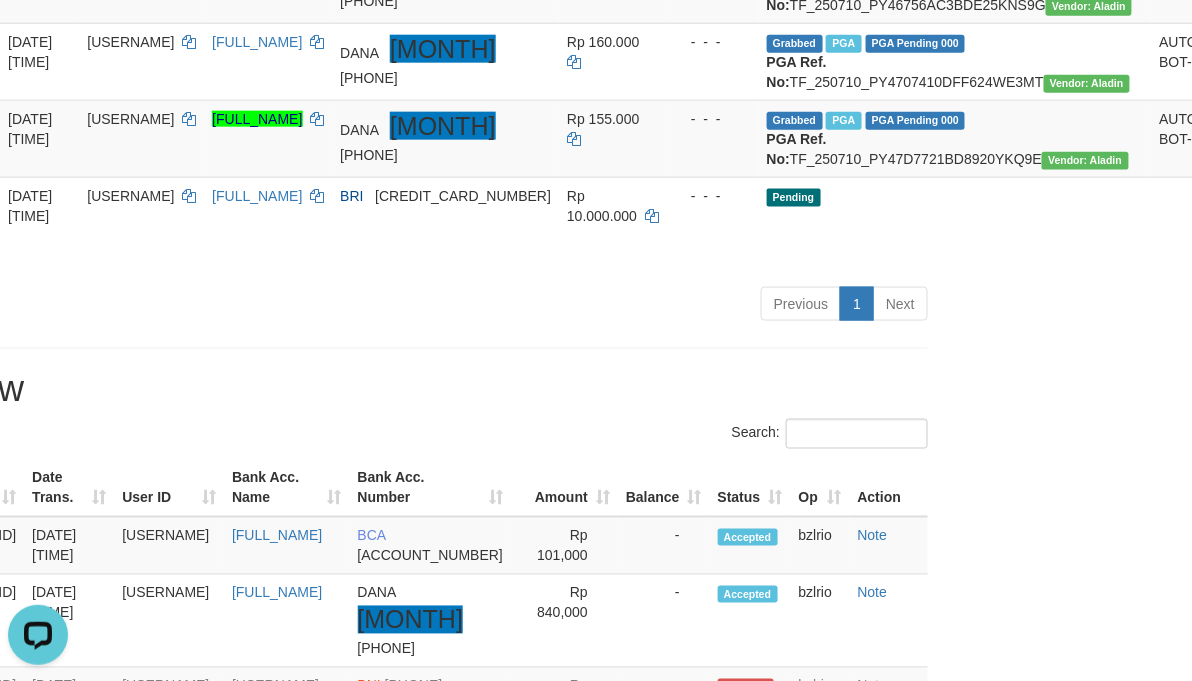 scroll, scrollTop: 732, scrollLeft: 250, axis: both 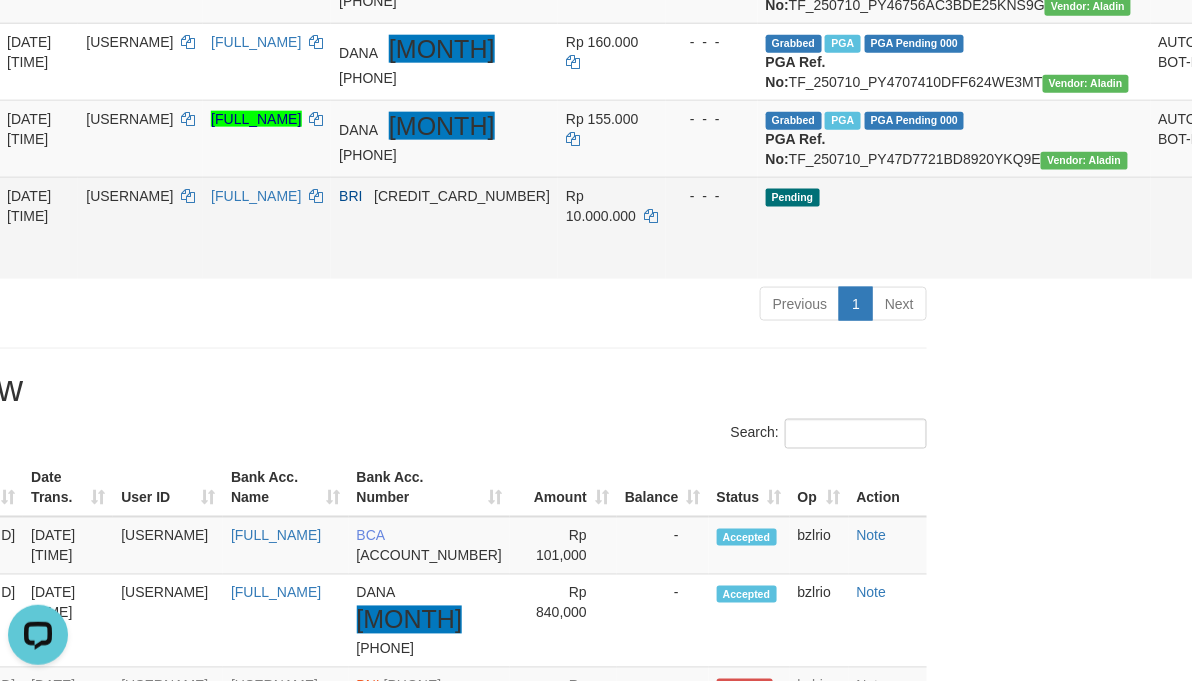 click on "Send PGA" at bounding box center (1257, 251) 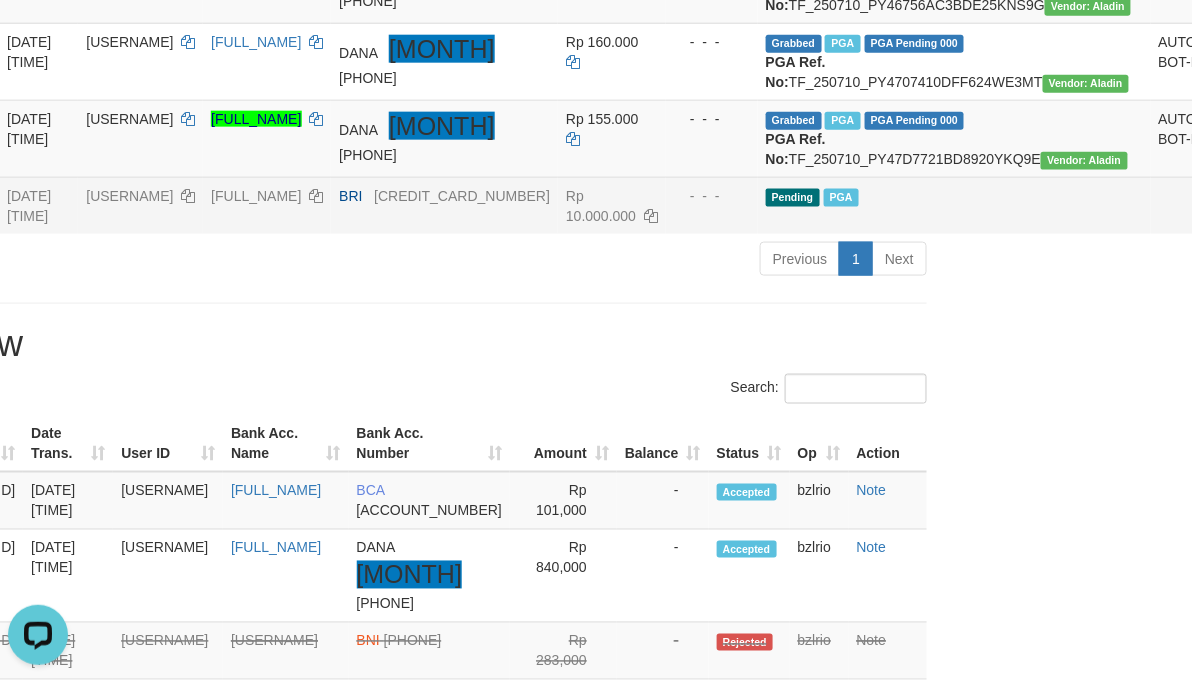click on "Latest Withdraw" at bounding box center [346, 344] 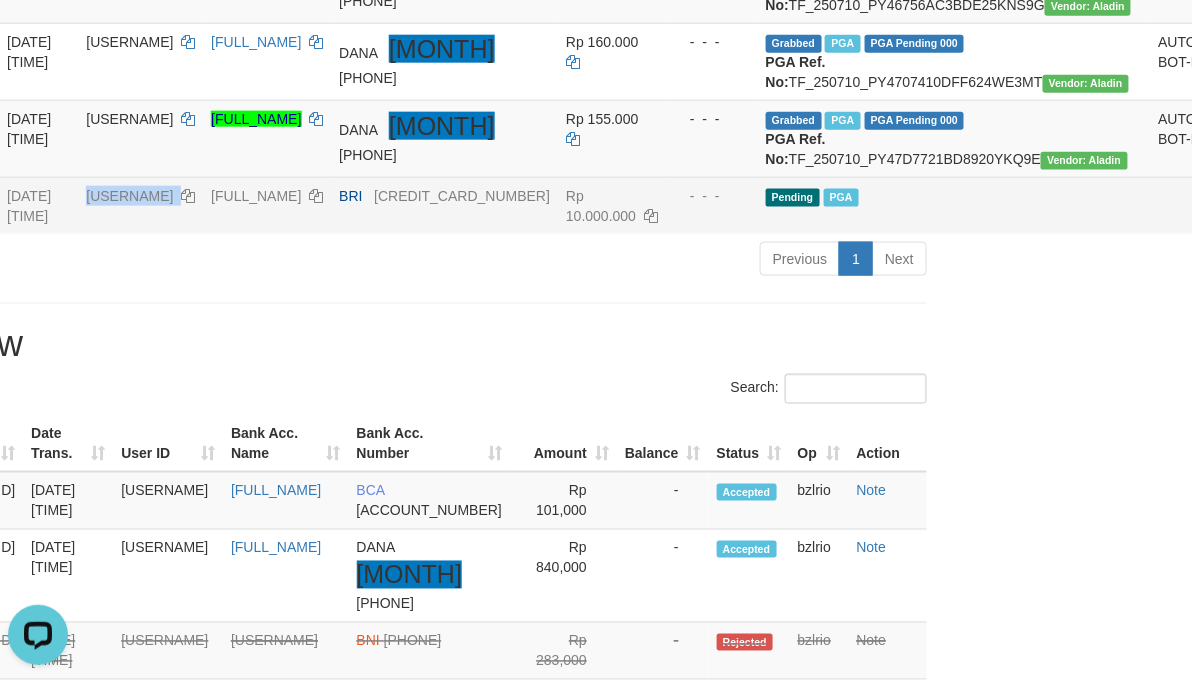 click on "JON33" at bounding box center [129, 196] 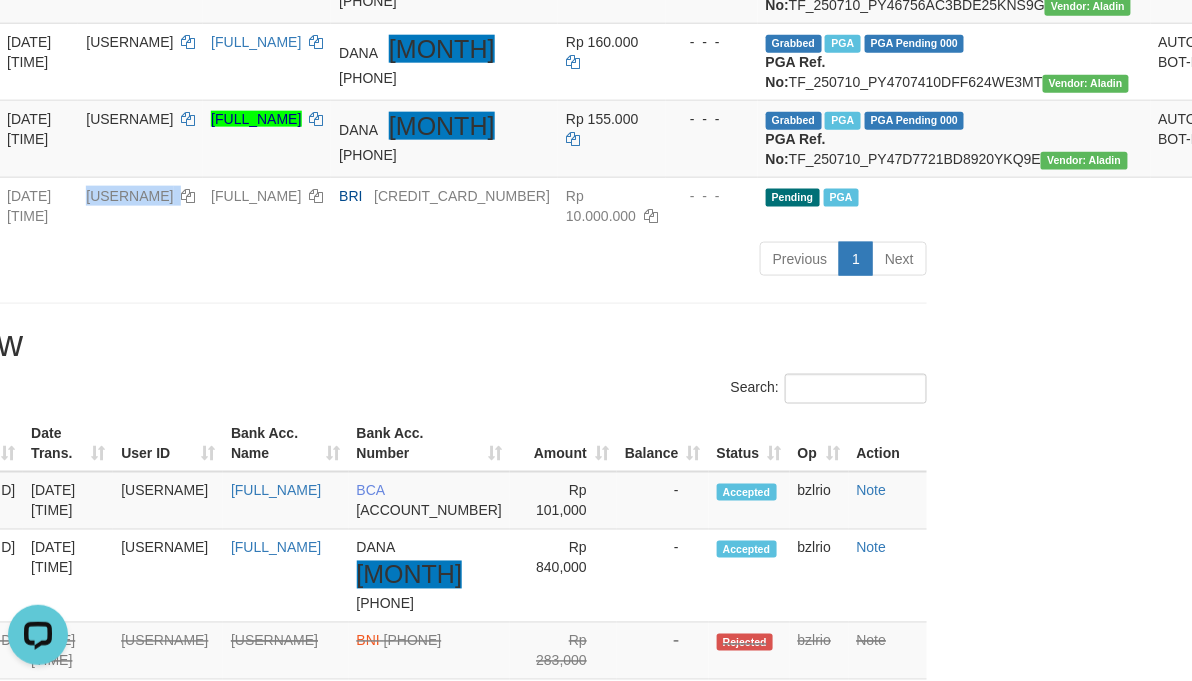 copy on "JON33" 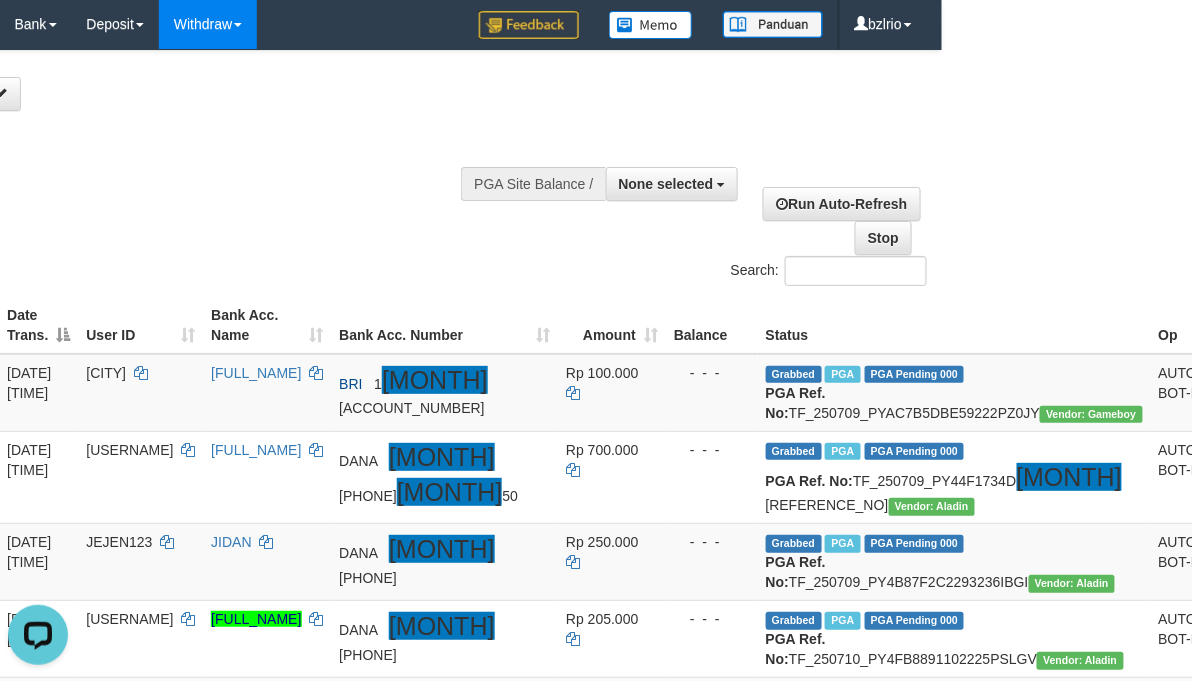 scroll, scrollTop: 0, scrollLeft: 250, axis: horizontal 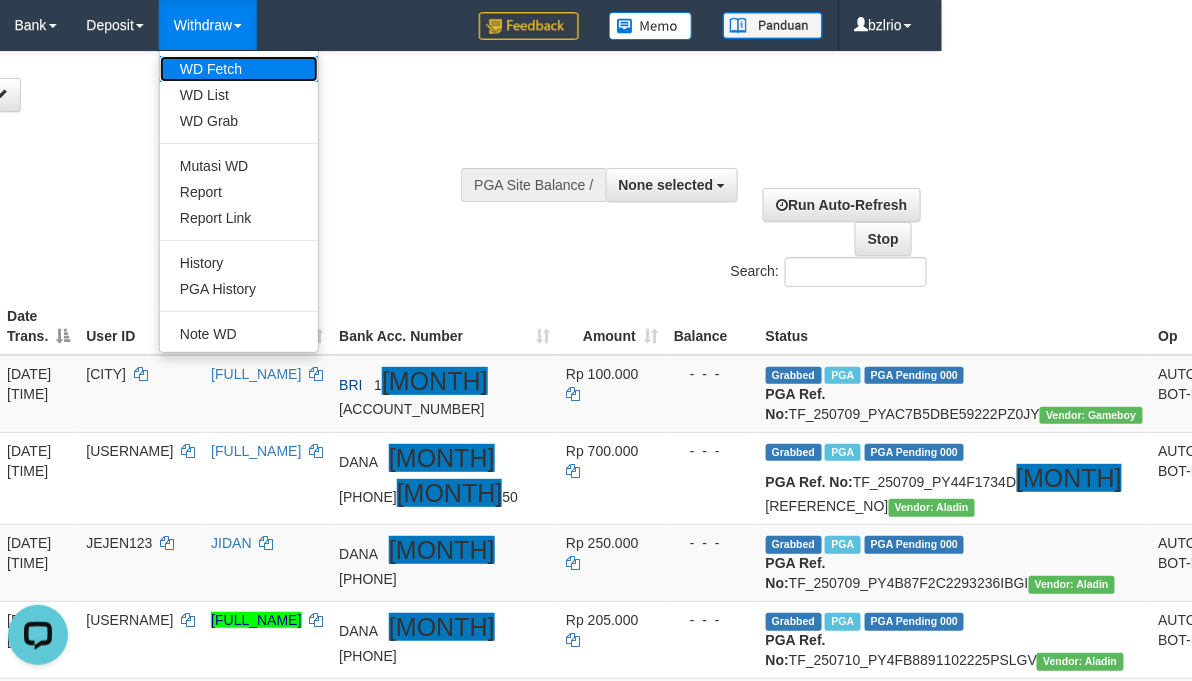 click on "WD Fetch" at bounding box center [239, 69] 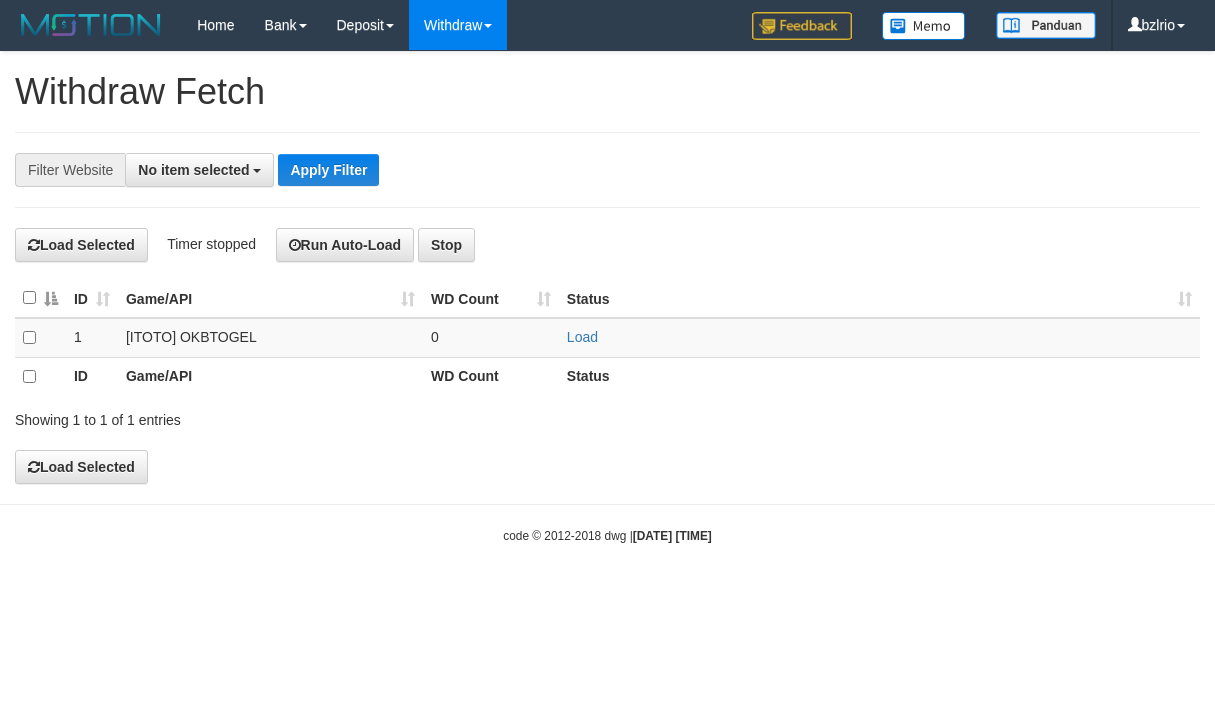 scroll, scrollTop: 0, scrollLeft: 0, axis: both 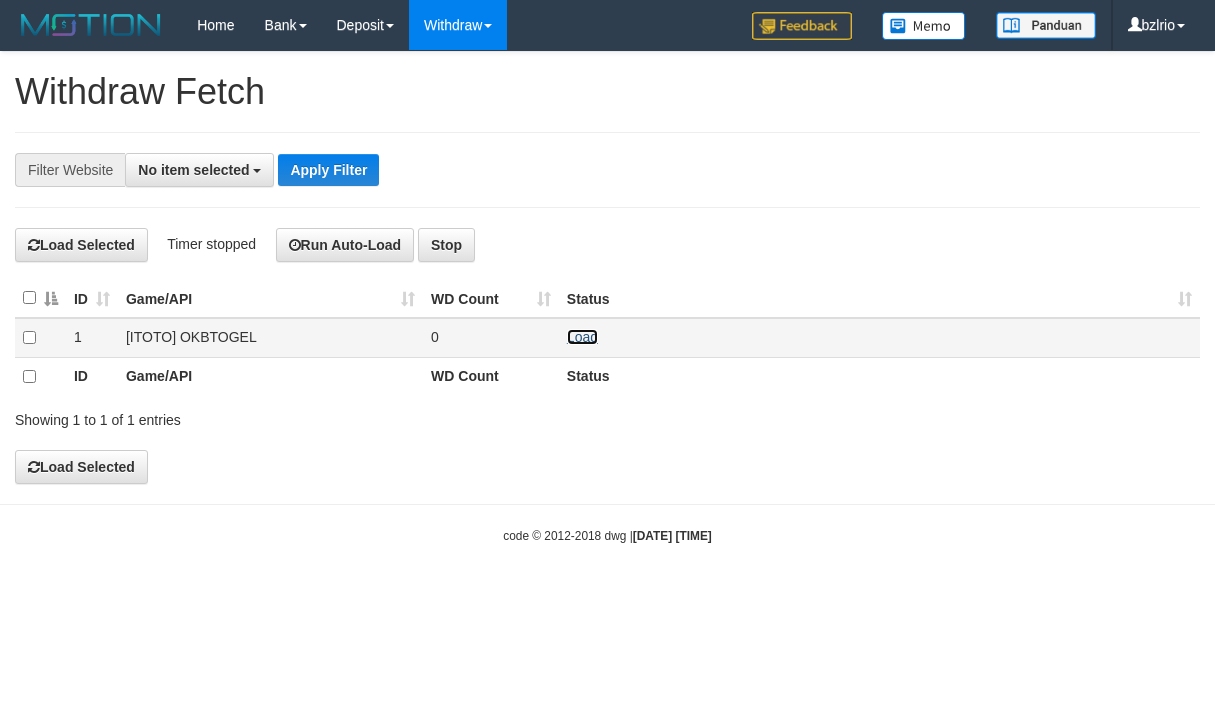 click on "Load" at bounding box center (582, 337) 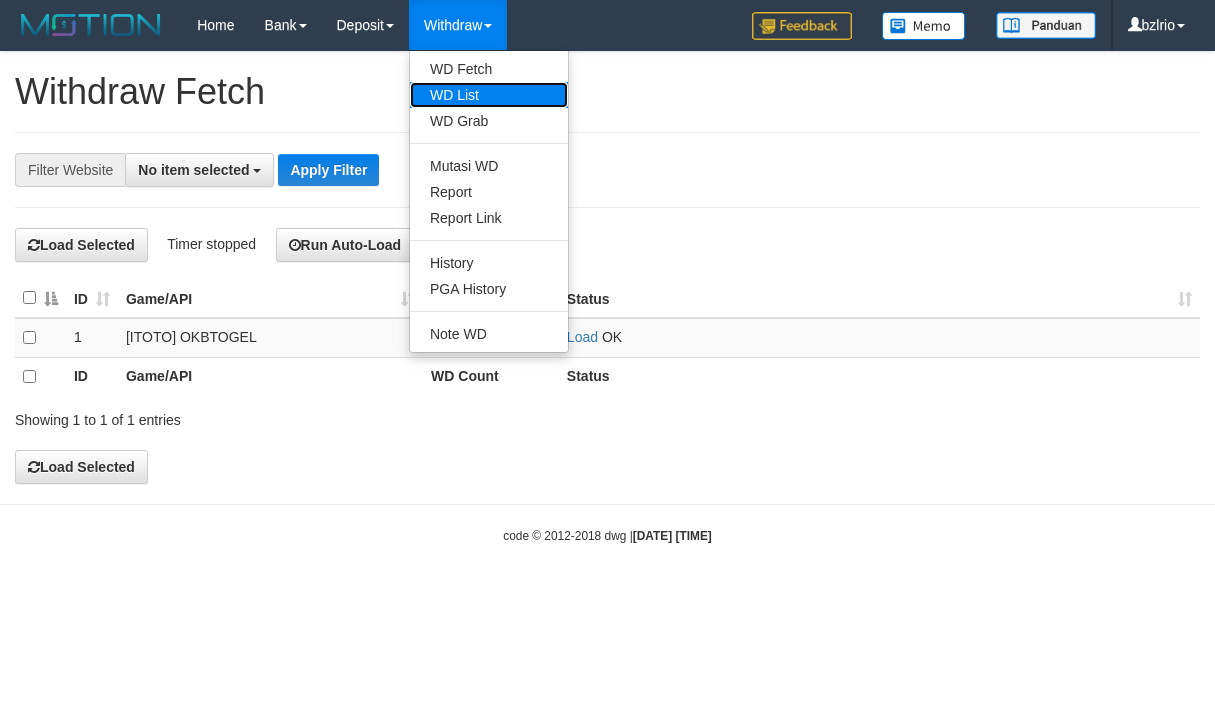 click on "WD List" at bounding box center (489, 95) 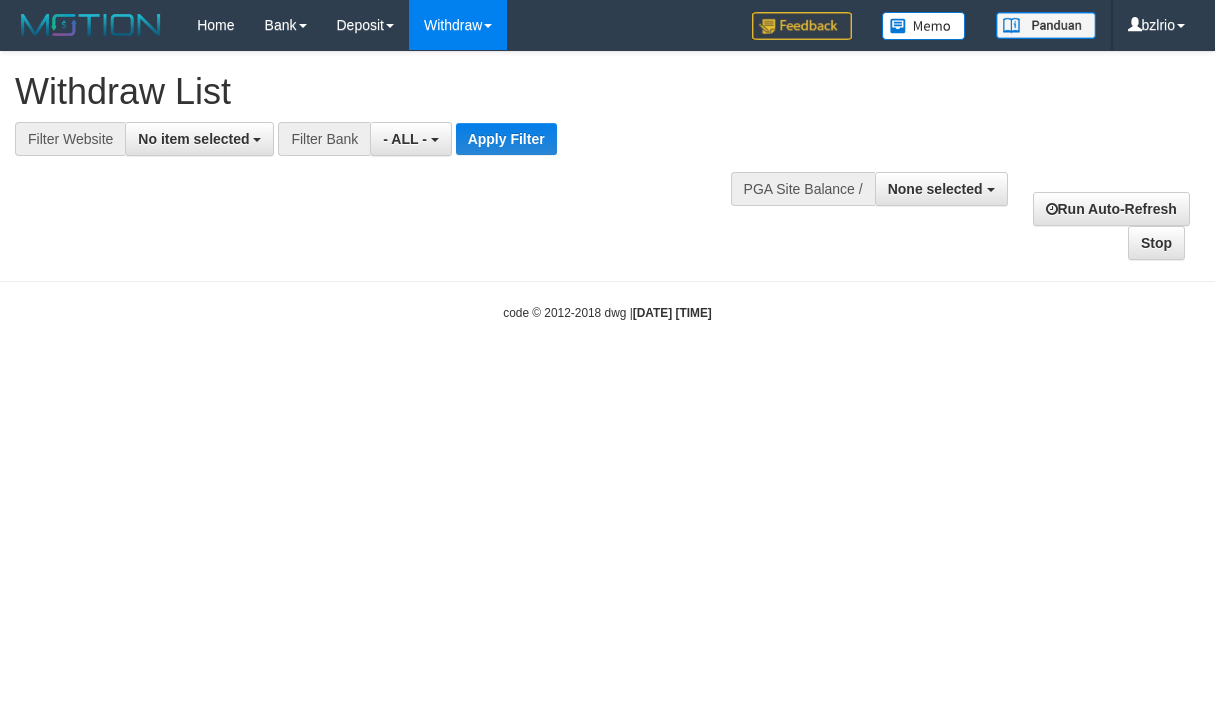 scroll, scrollTop: 0, scrollLeft: 0, axis: both 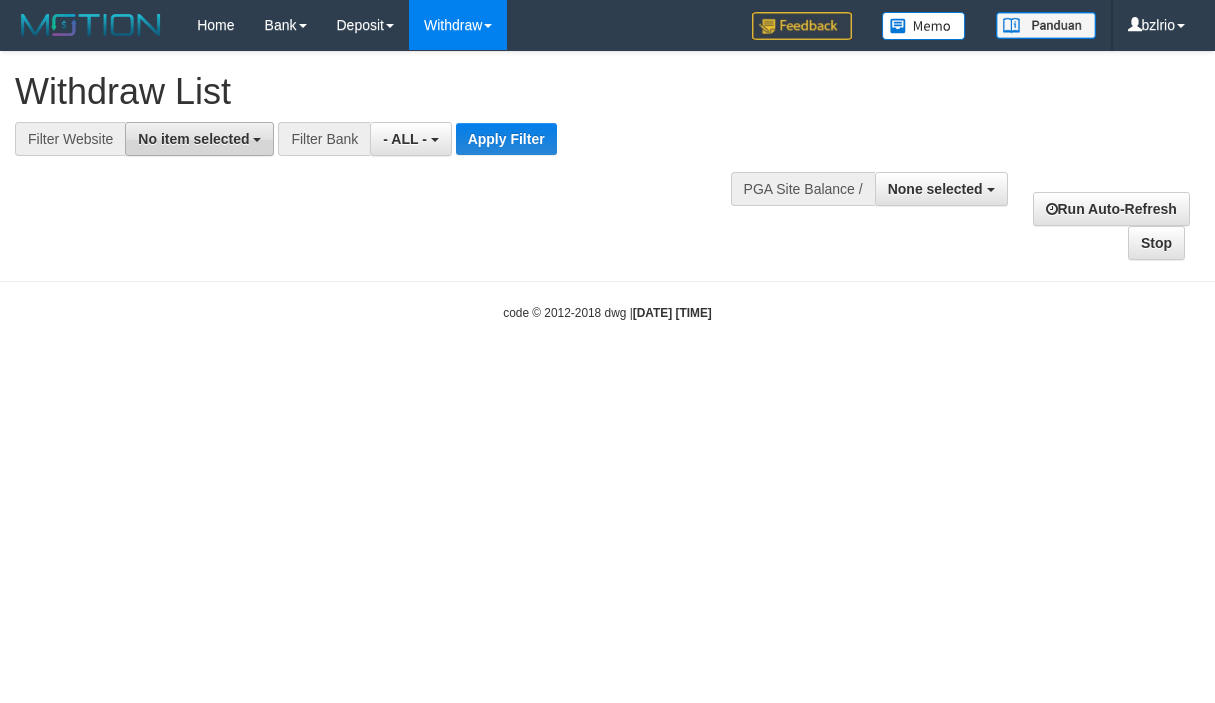 click on "No item selected" at bounding box center [193, 139] 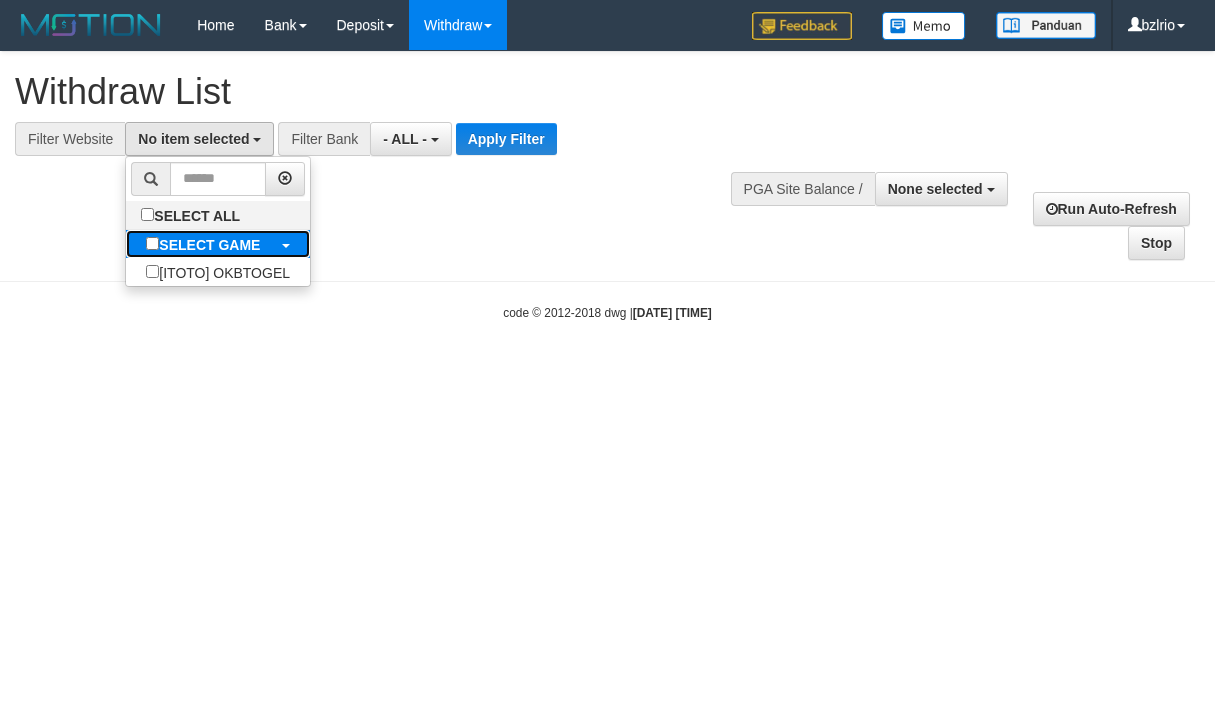 click on "SELECT GAME" at bounding box center [209, 245] 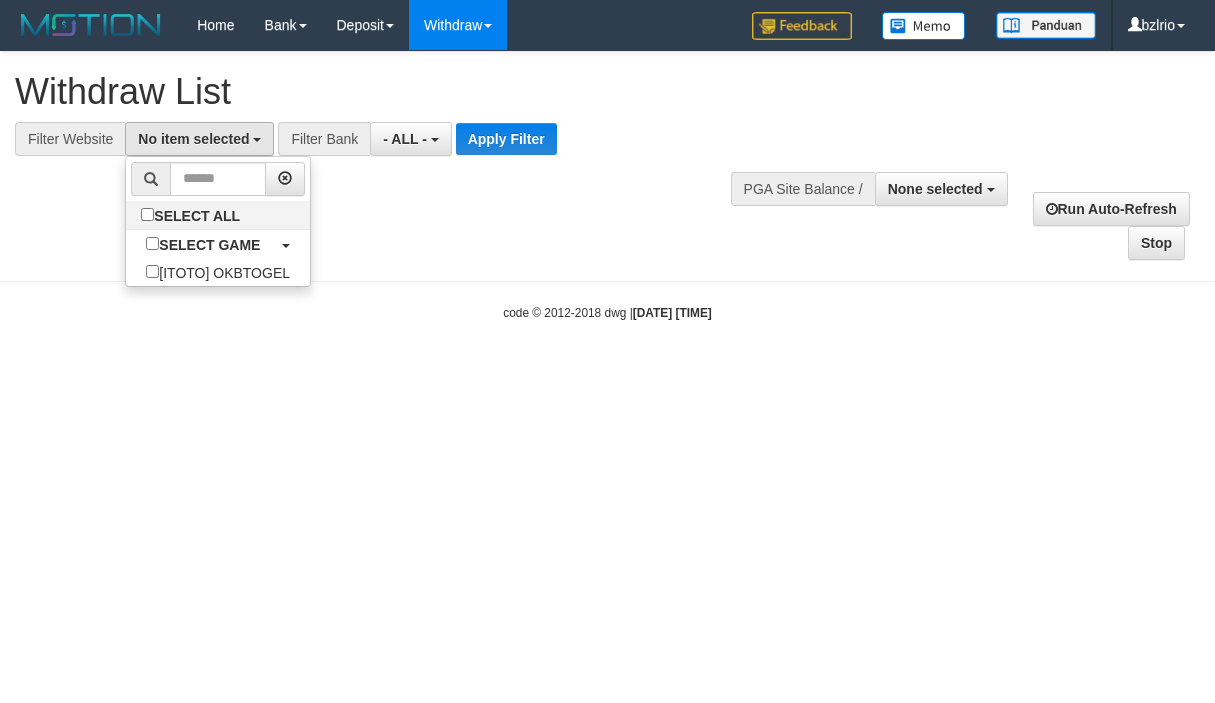 scroll, scrollTop: 18, scrollLeft: 0, axis: vertical 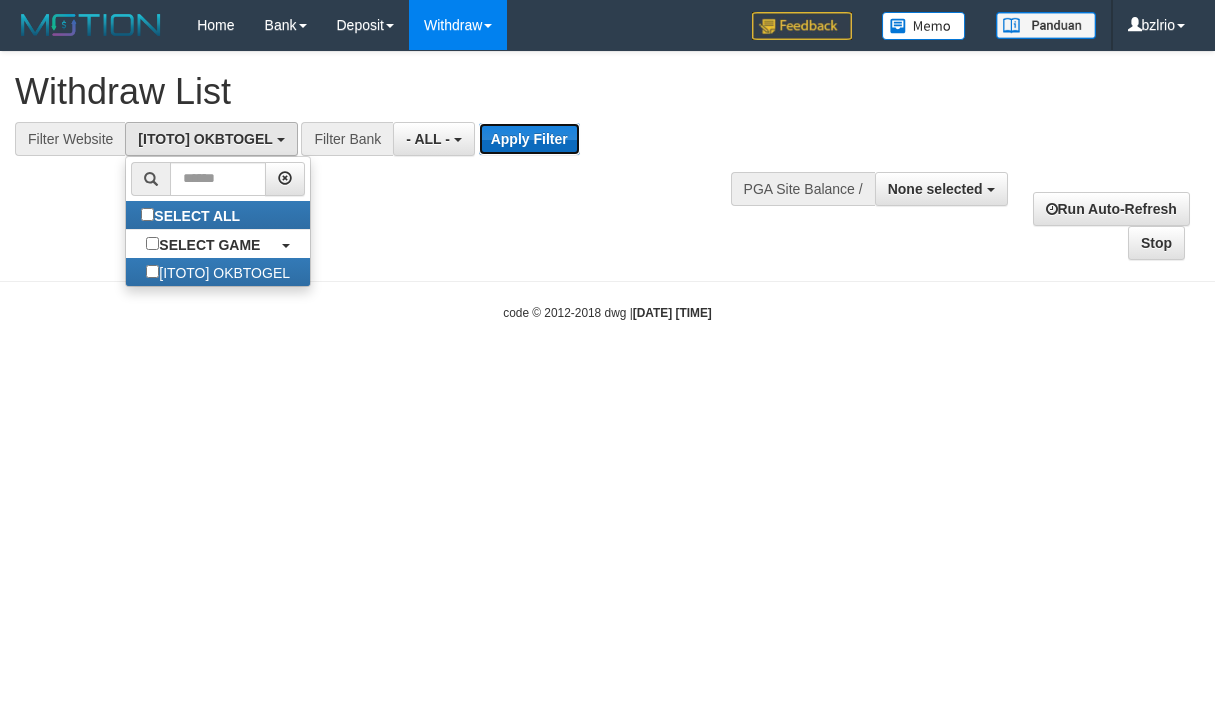 click on "Apply Filter" at bounding box center [529, 139] 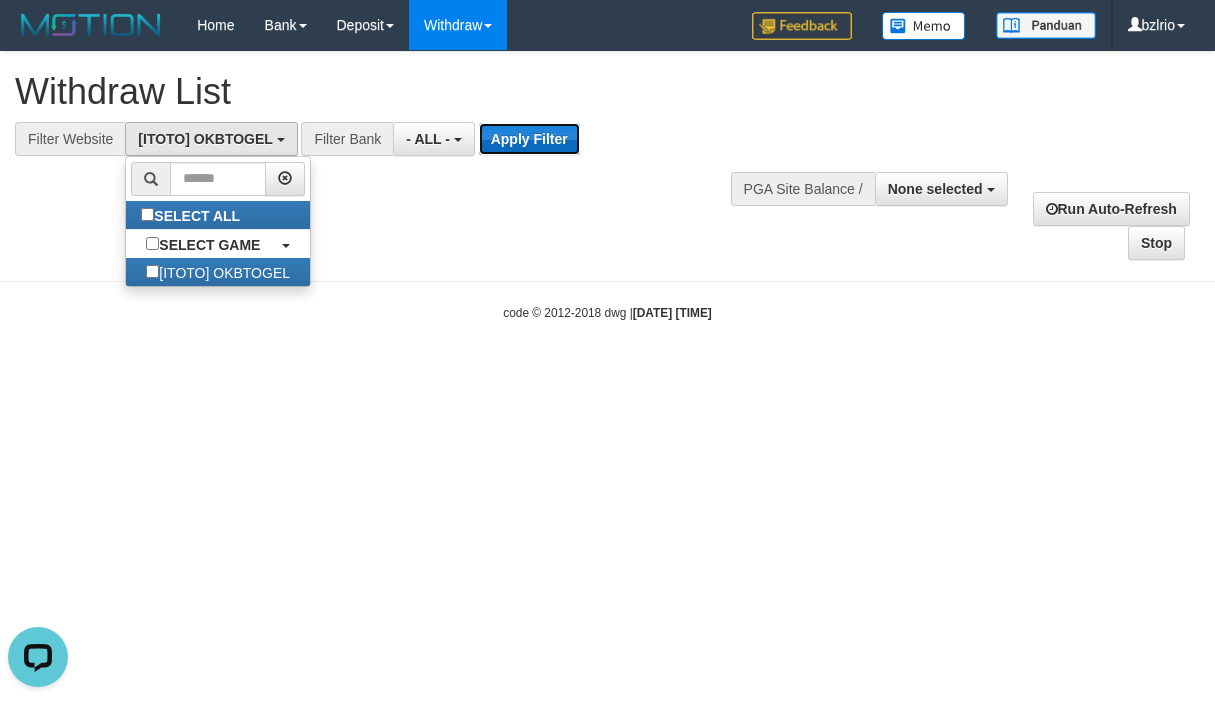 scroll, scrollTop: 0, scrollLeft: 0, axis: both 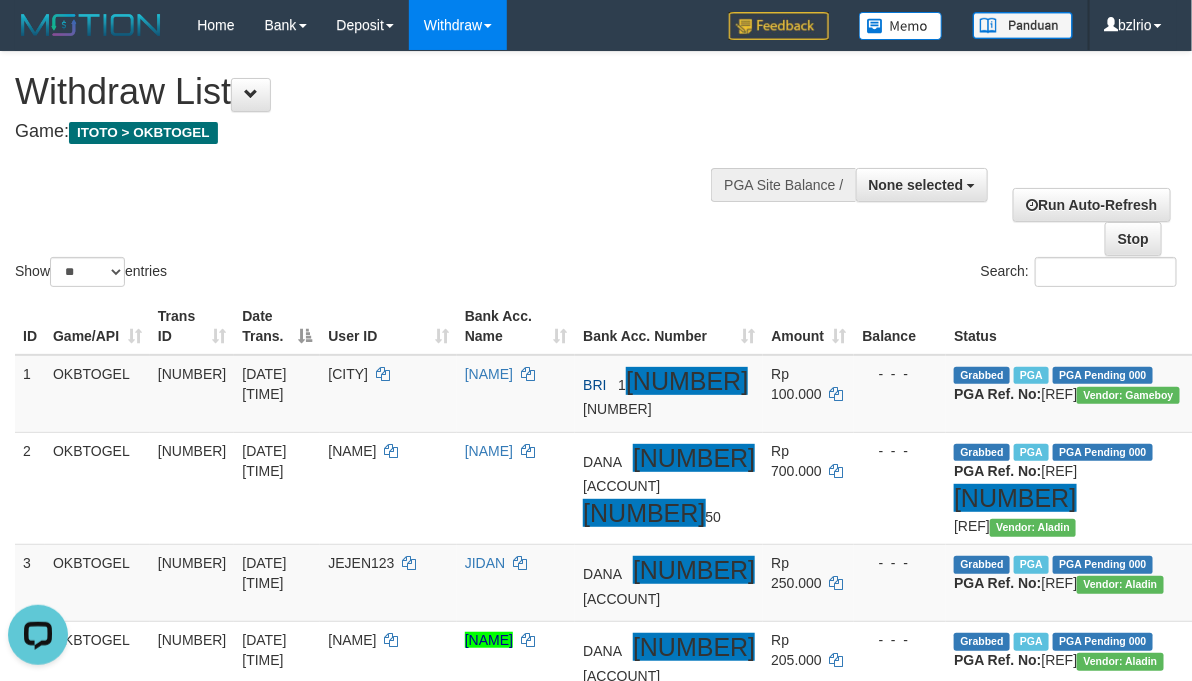 click on "Game:   [BRAND]  > [BRAND]" at bounding box center (395, 132) 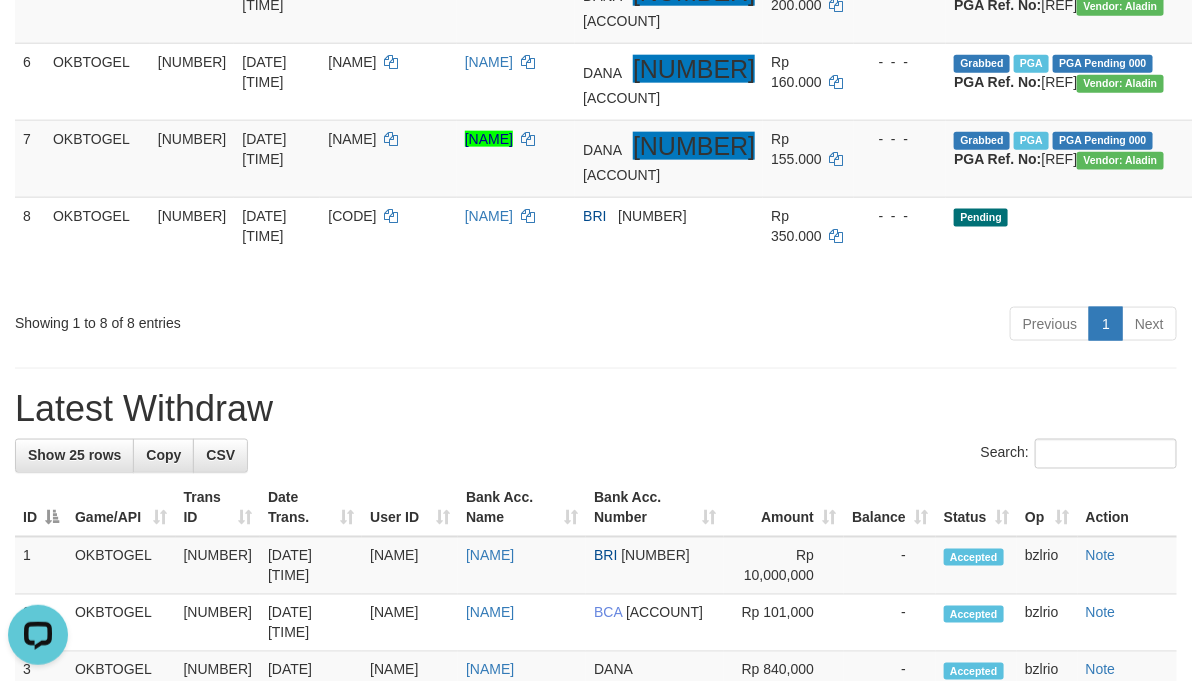 scroll, scrollTop: 732, scrollLeft: 234, axis: both 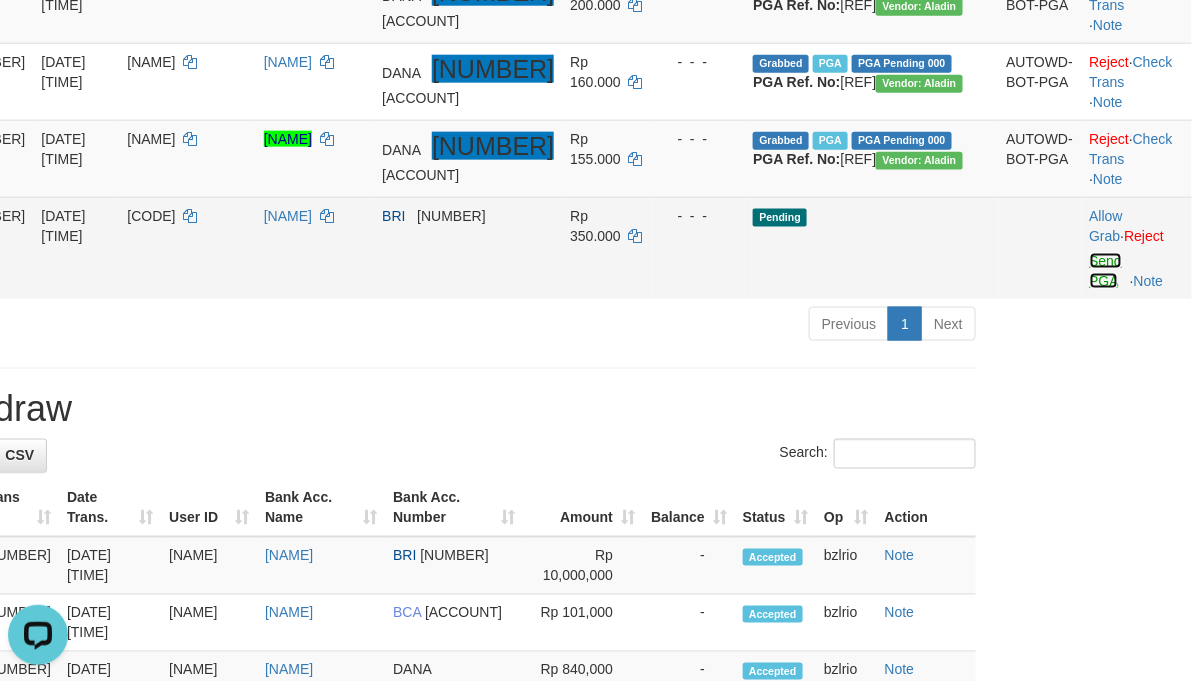 click on "Send PGA" at bounding box center [1106, 271] 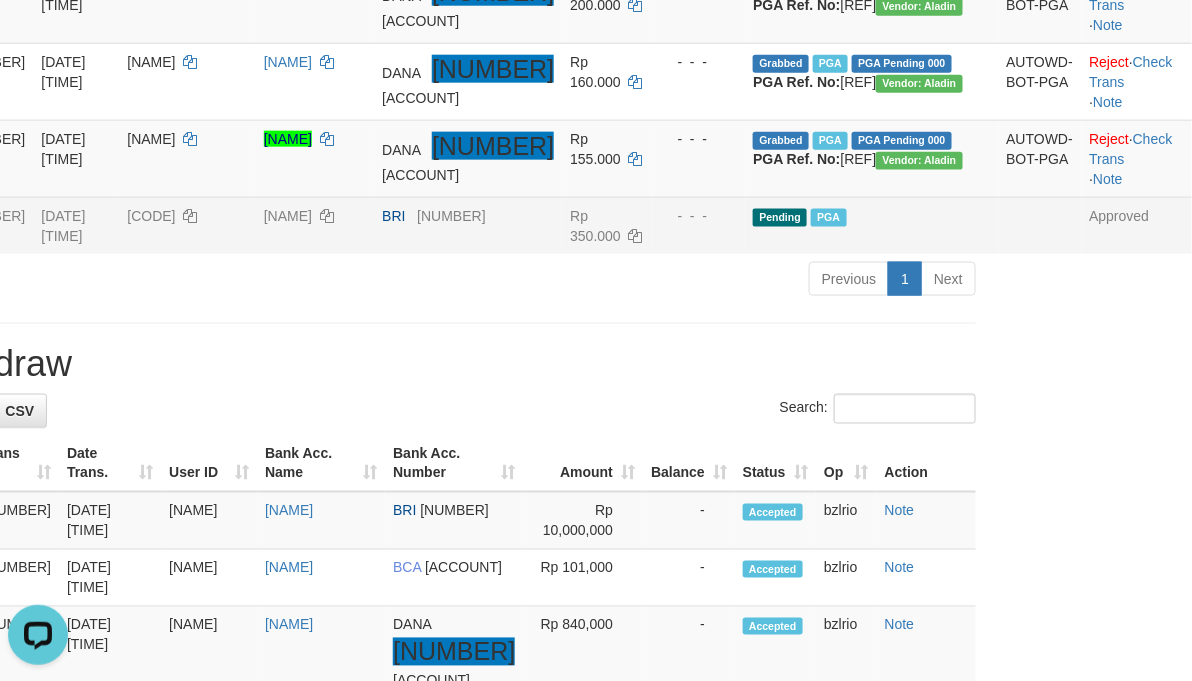 click on "**********" at bounding box center (395, 104) 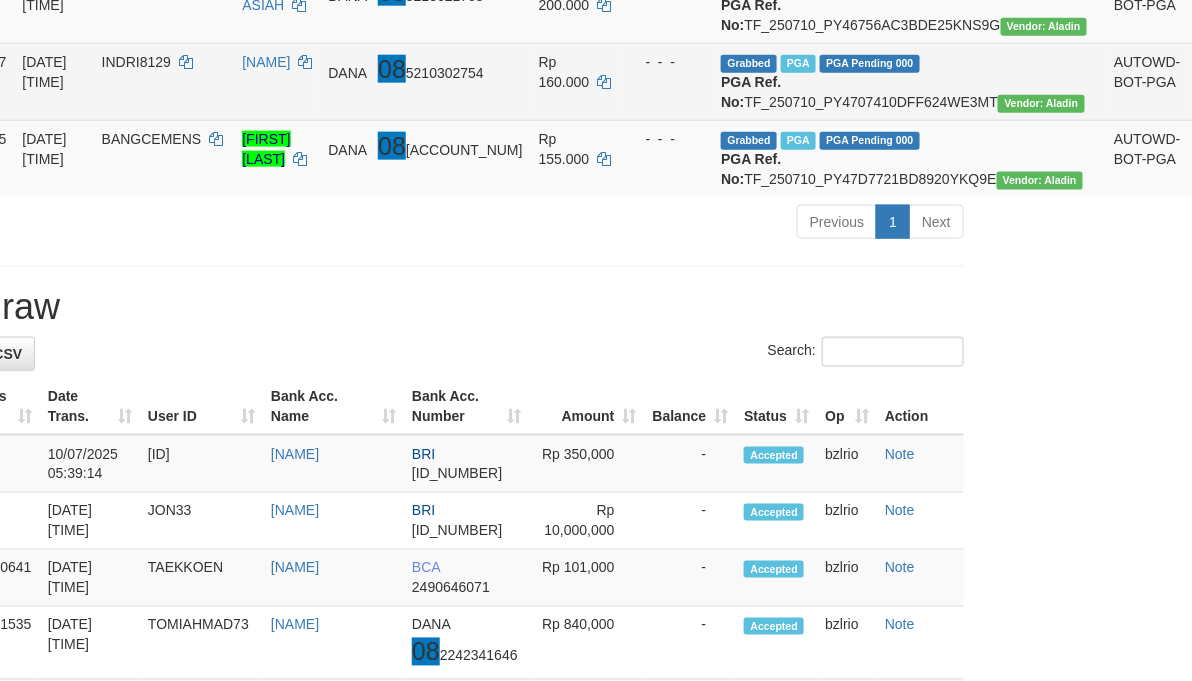 scroll, scrollTop: 516, scrollLeft: 213, axis: both 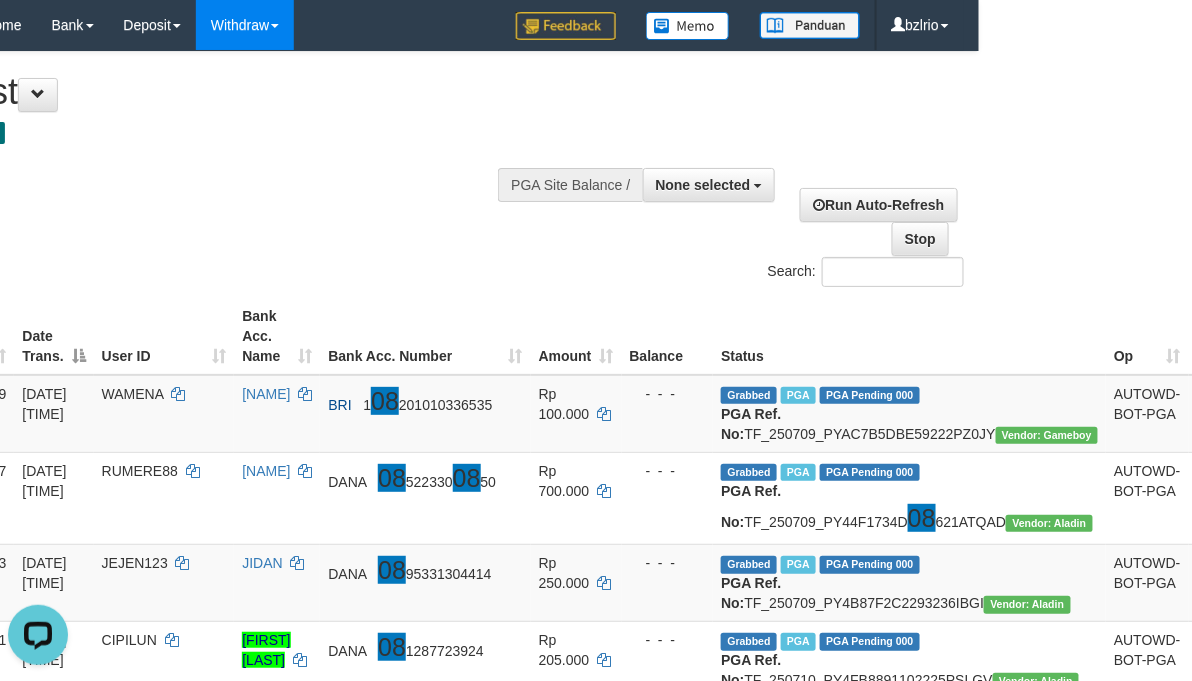 click at bounding box center (696, 183) 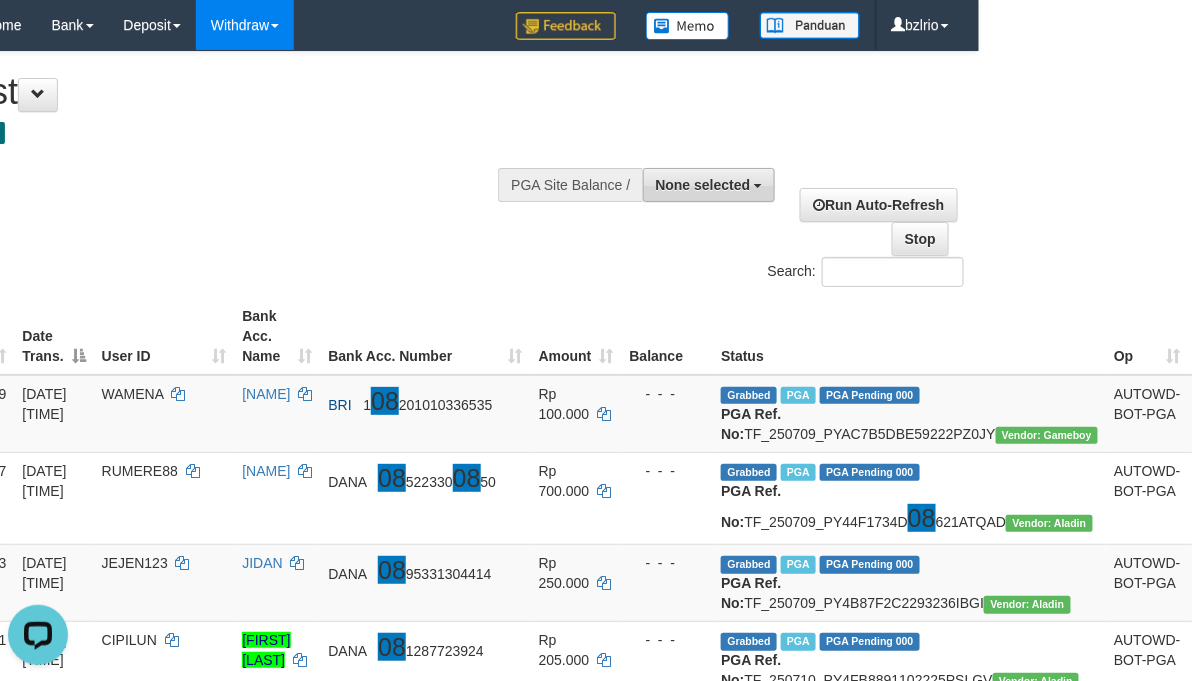 click on "None selected" at bounding box center [709, 185] 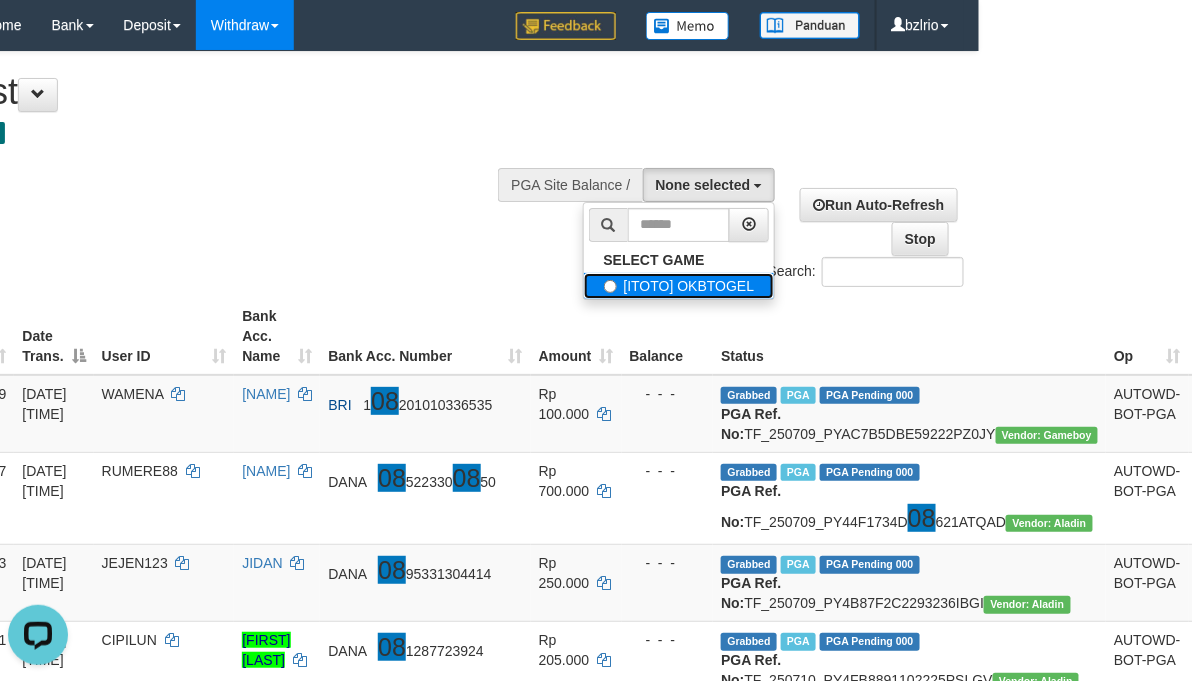 click on "[ITOTO] OKBTOGEL" at bounding box center (679, 286) 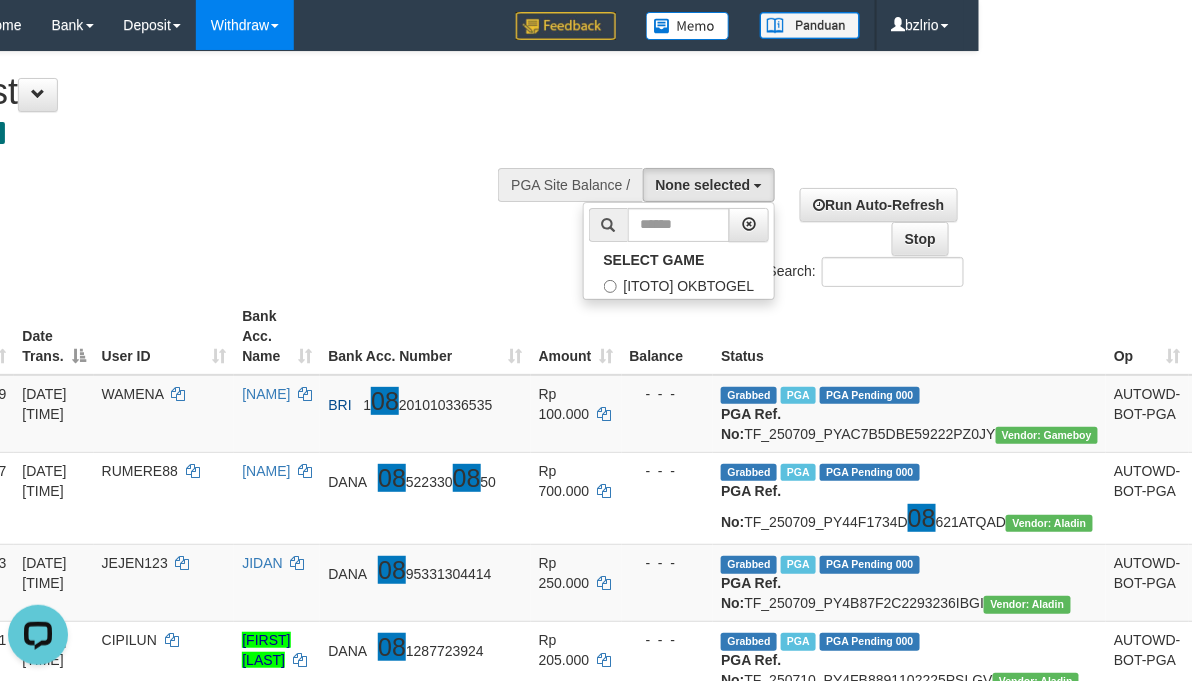 scroll, scrollTop: 18, scrollLeft: 0, axis: vertical 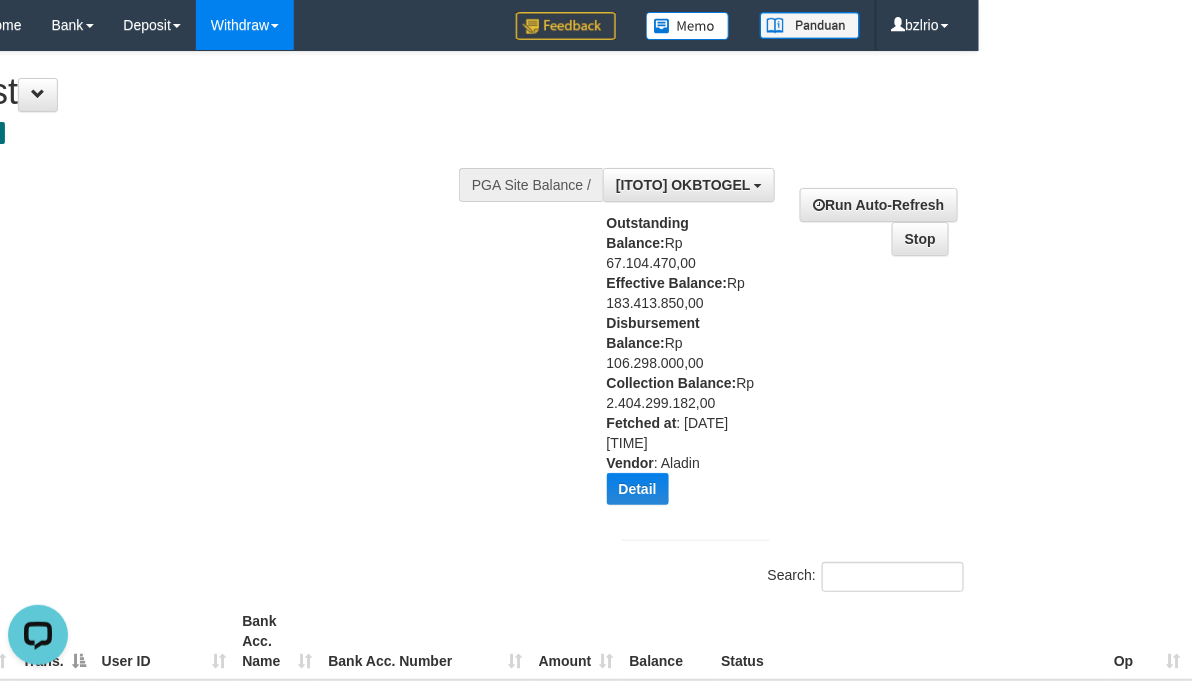 click on "Show  ** ** ** ***  entries Search:" at bounding box center [383, 324] 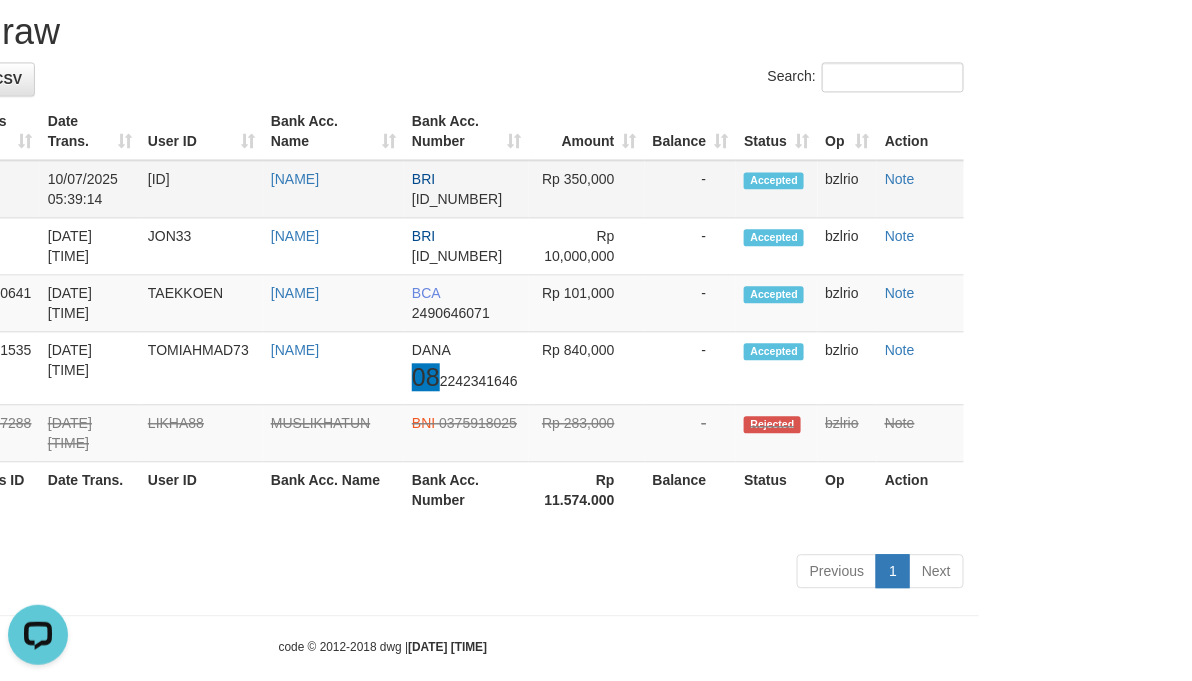 click on "[ID]" at bounding box center [201, 189] 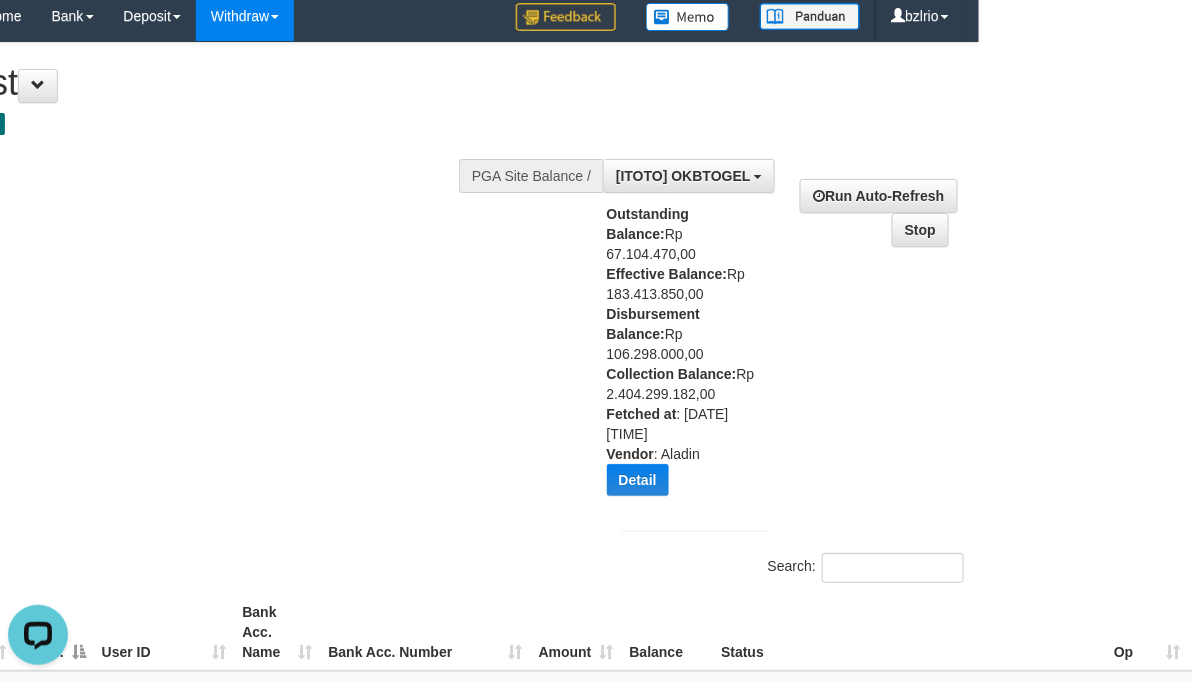scroll, scrollTop: 0, scrollLeft: 213, axis: horizontal 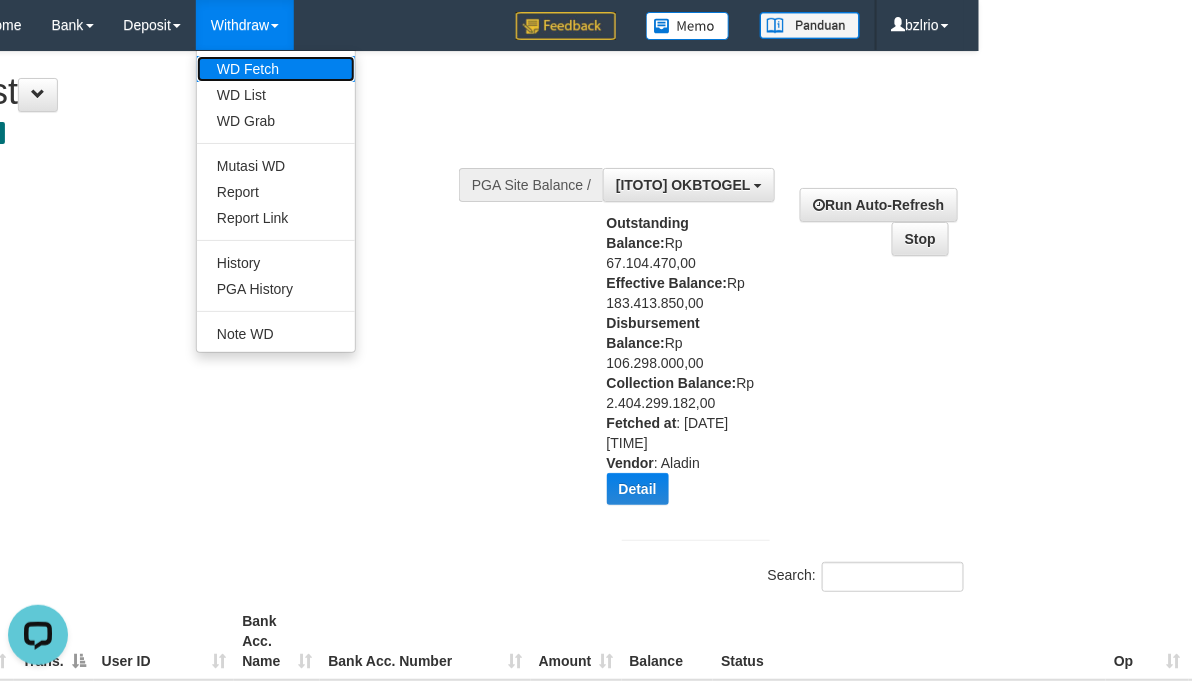 click on "WD Fetch" at bounding box center [276, 69] 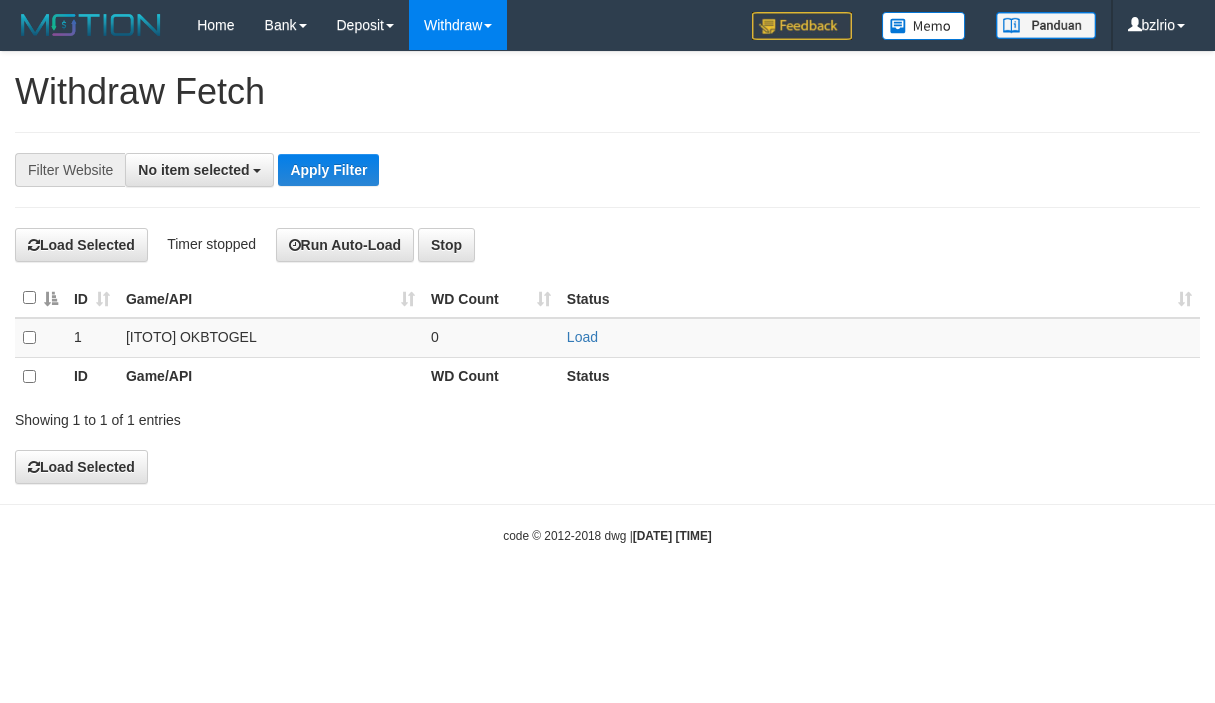 scroll, scrollTop: 0, scrollLeft: 0, axis: both 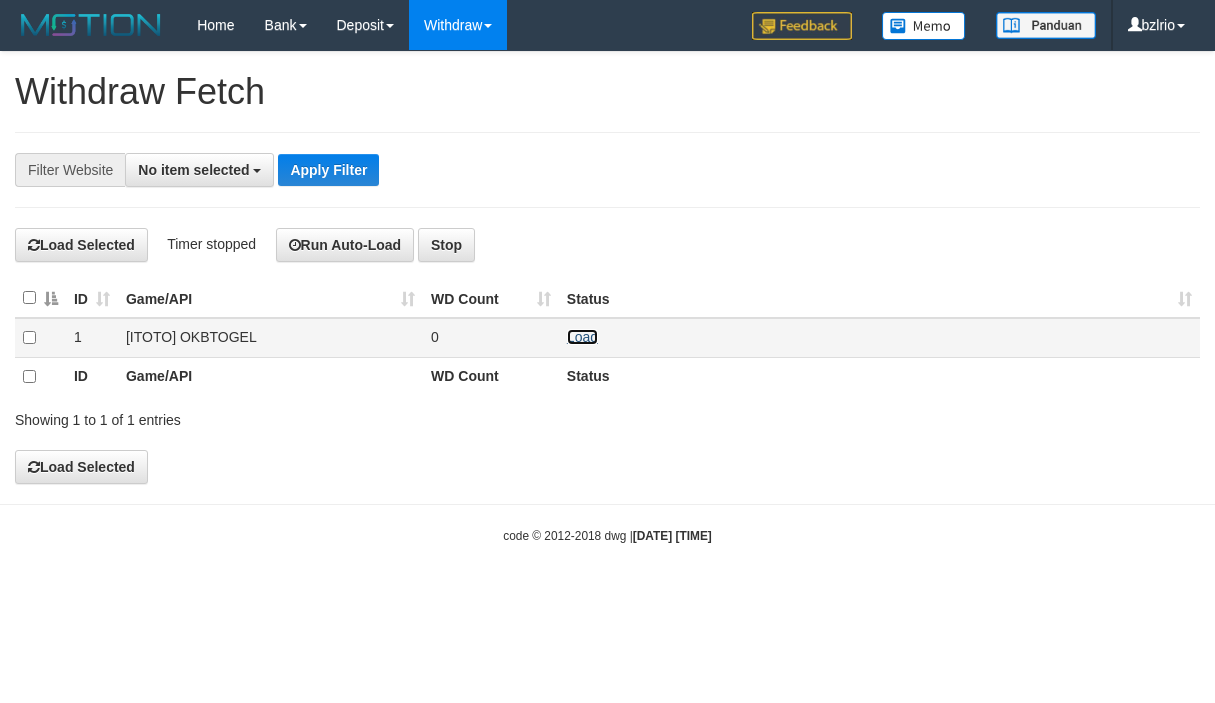click on "Load" at bounding box center [582, 337] 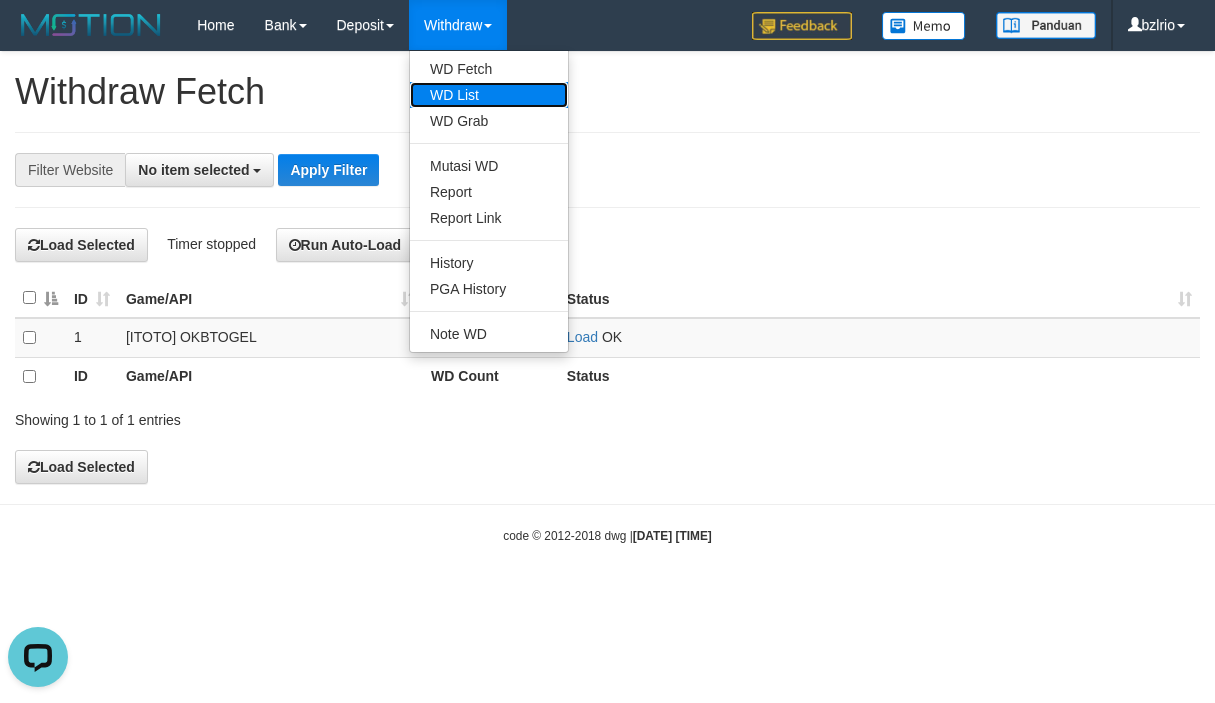 click on "WD List" at bounding box center (489, 95) 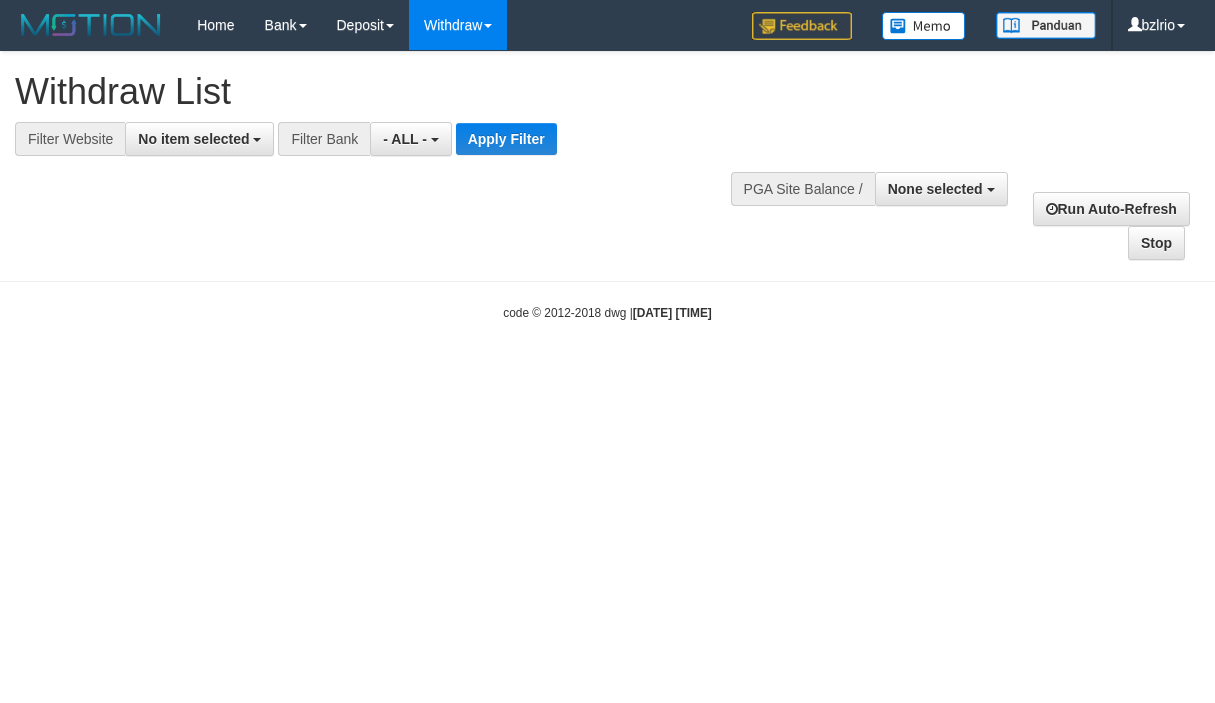 scroll, scrollTop: 0, scrollLeft: 0, axis: both 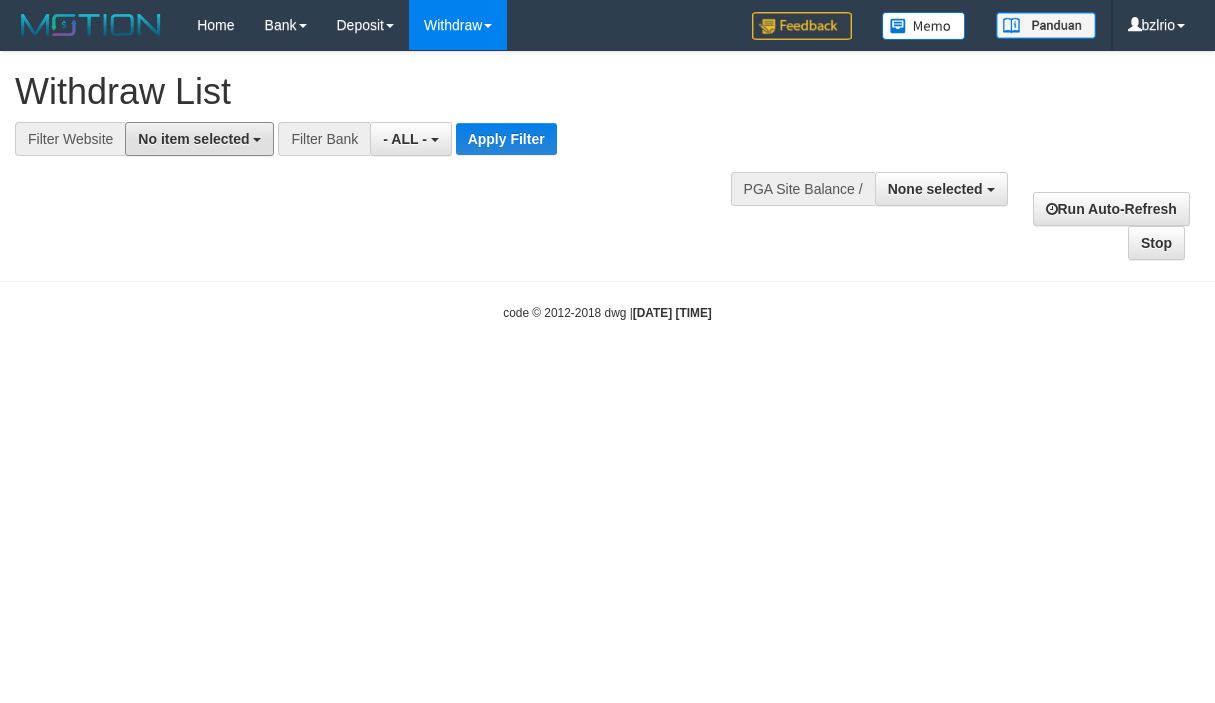 click on "No item selected" at bounding box center (193, 139) 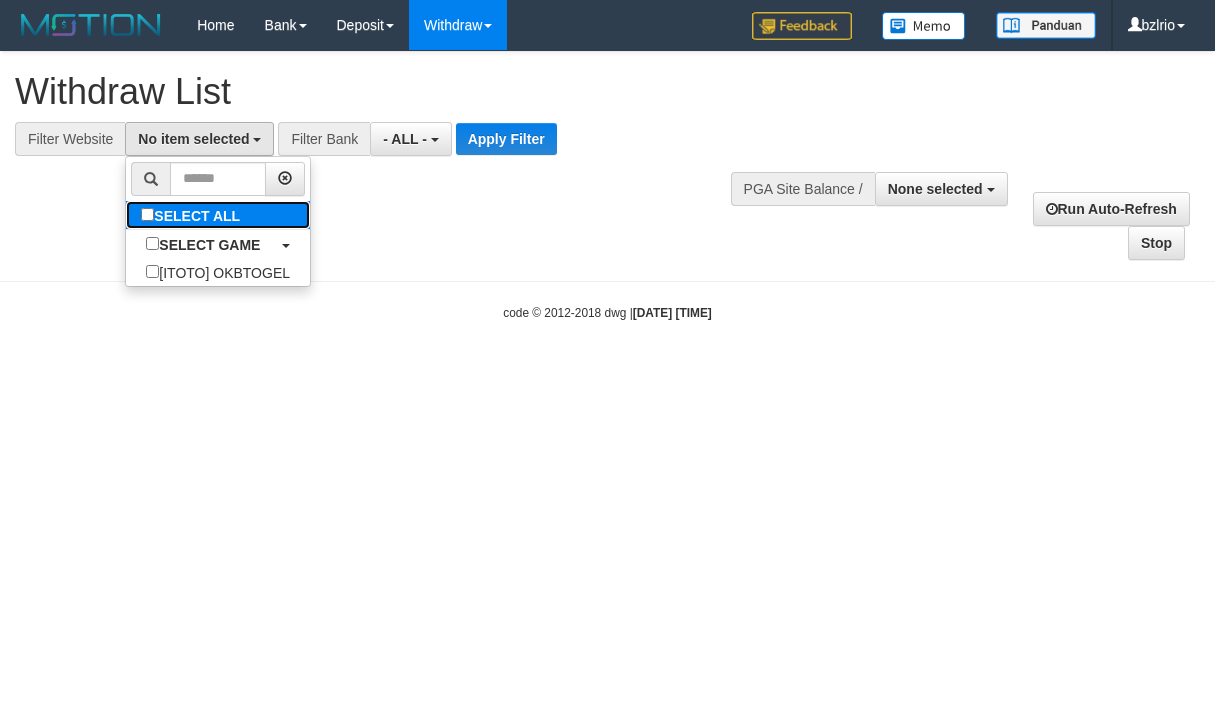 click on "SELECT ALL" at bounding box center [193, 215] 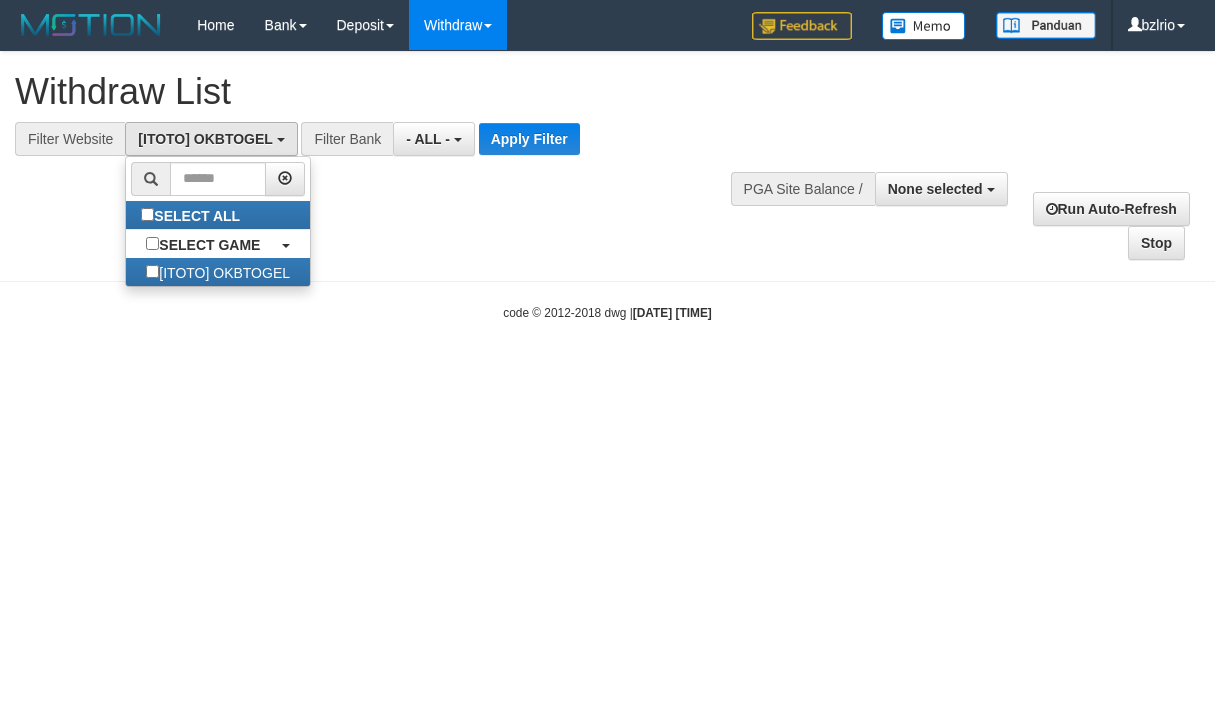 scroll, scrollTop: 18, scrollLeft: 0, axis: vertical 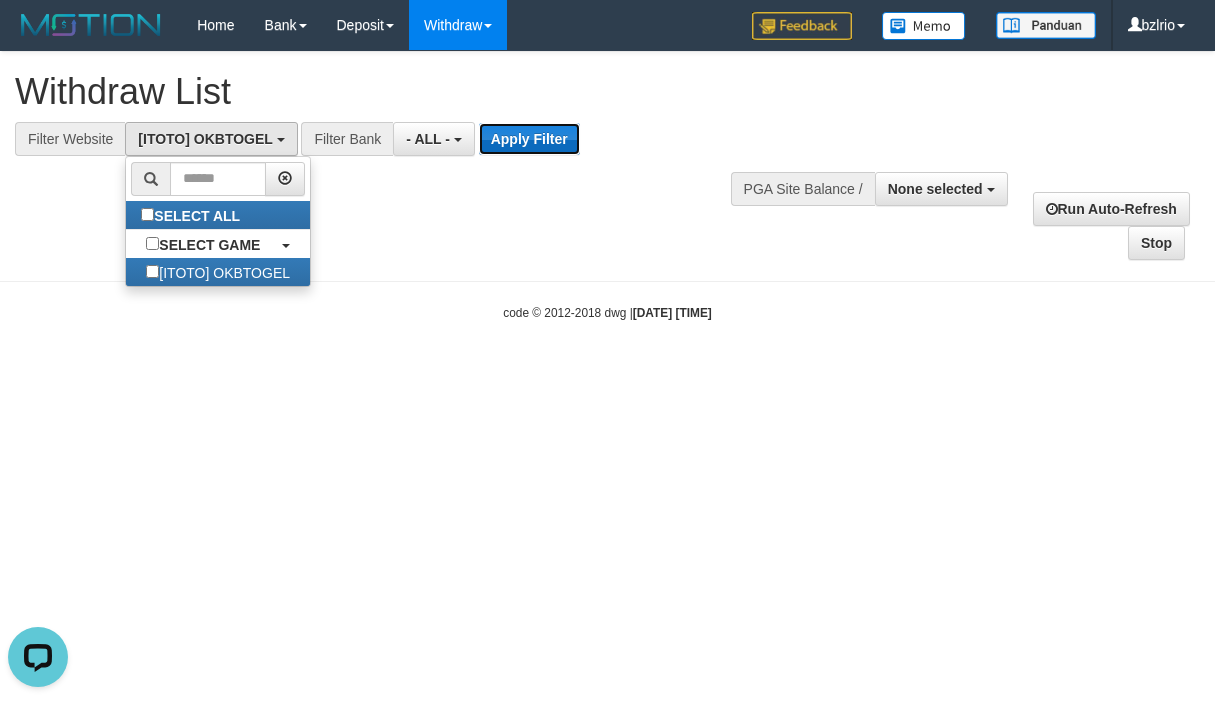 click on "Apply Filter" at bounding box center (529, 139) 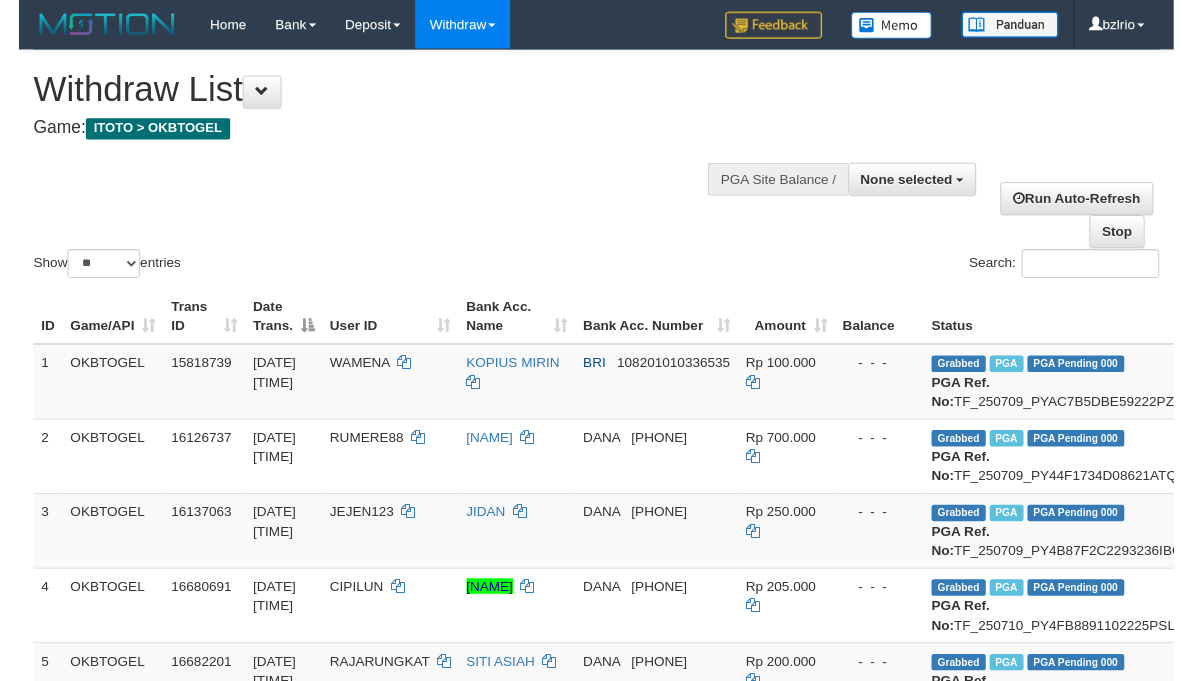scroll, scrollTop: 0, scrollLeft: 0, axis: both 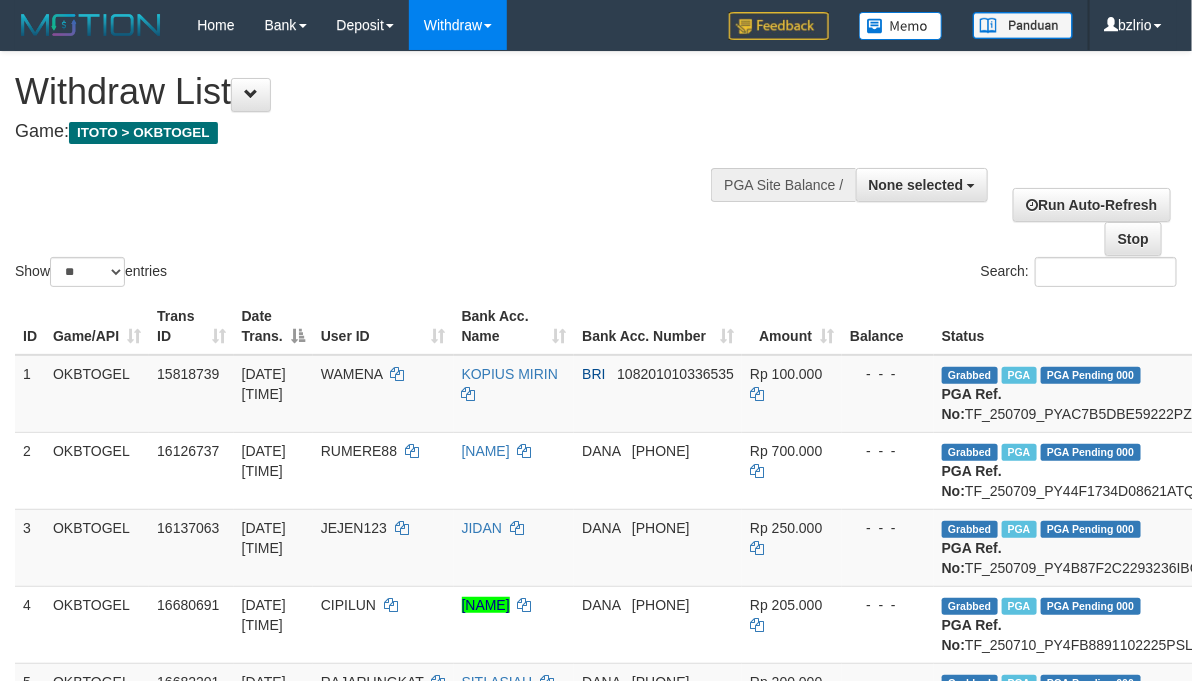 click on "Show  ** ** ** ***  entries" at bounding box center [298, 274] 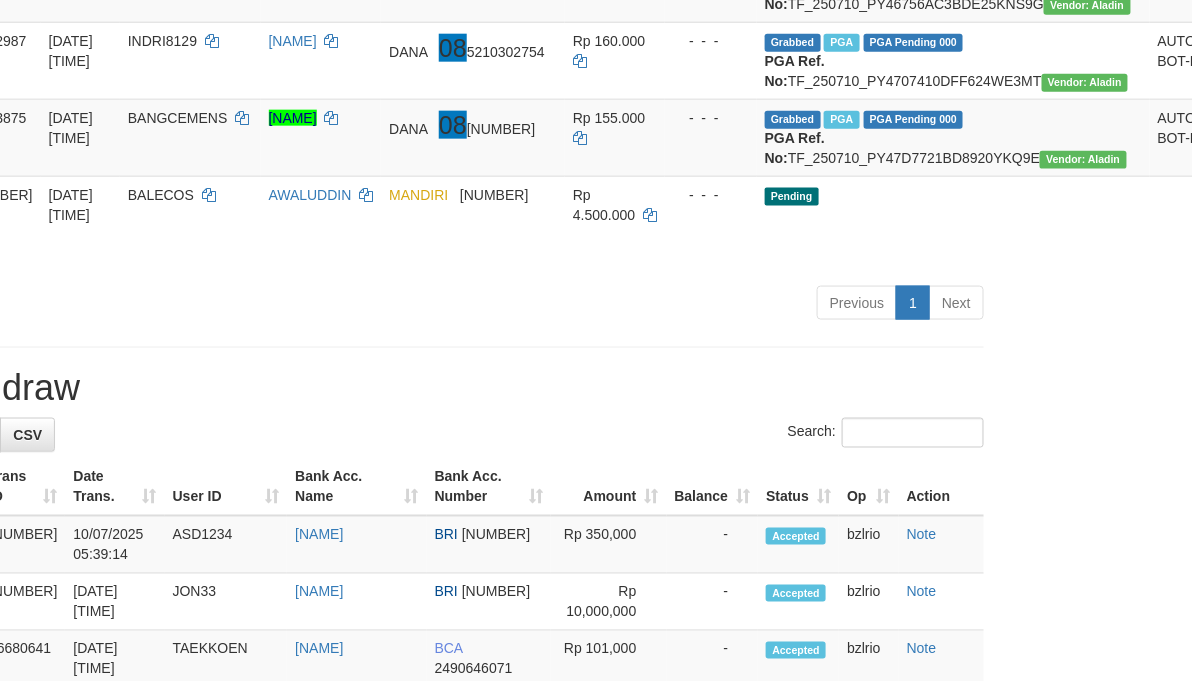 scroll, scrollTop: 733, scrollLeft: 199, axis: both 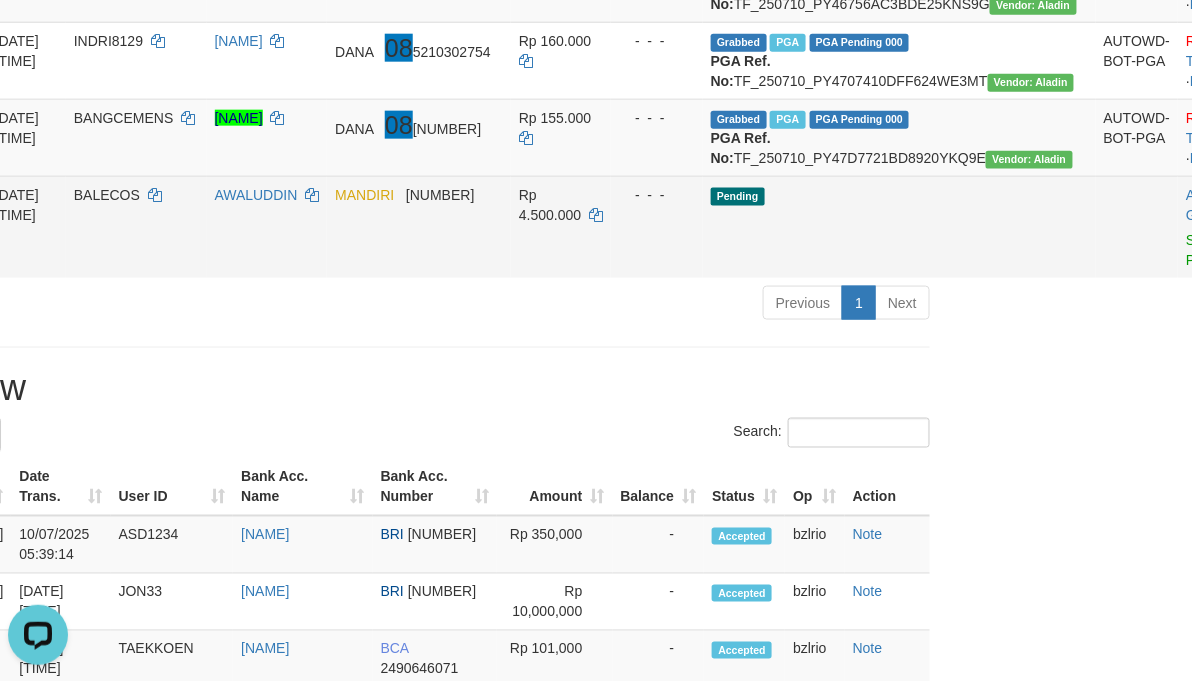 click at bounding box center (1227, 227) 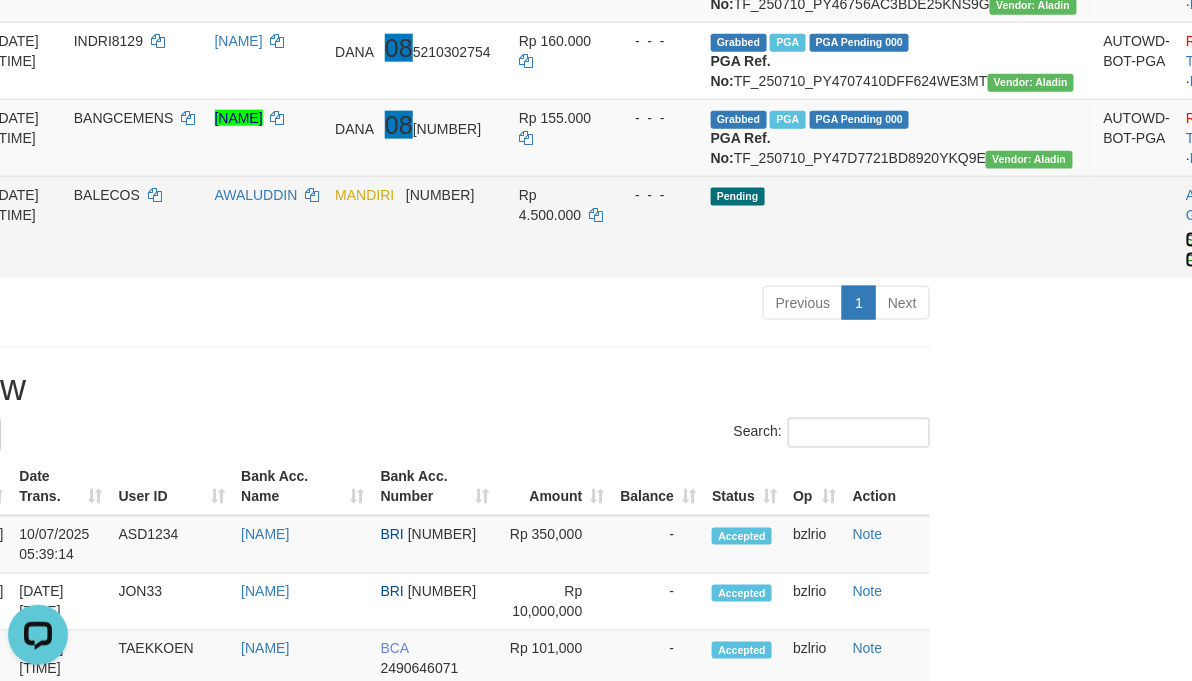 click on "Send PGA" at bounding box center (1202, 250) 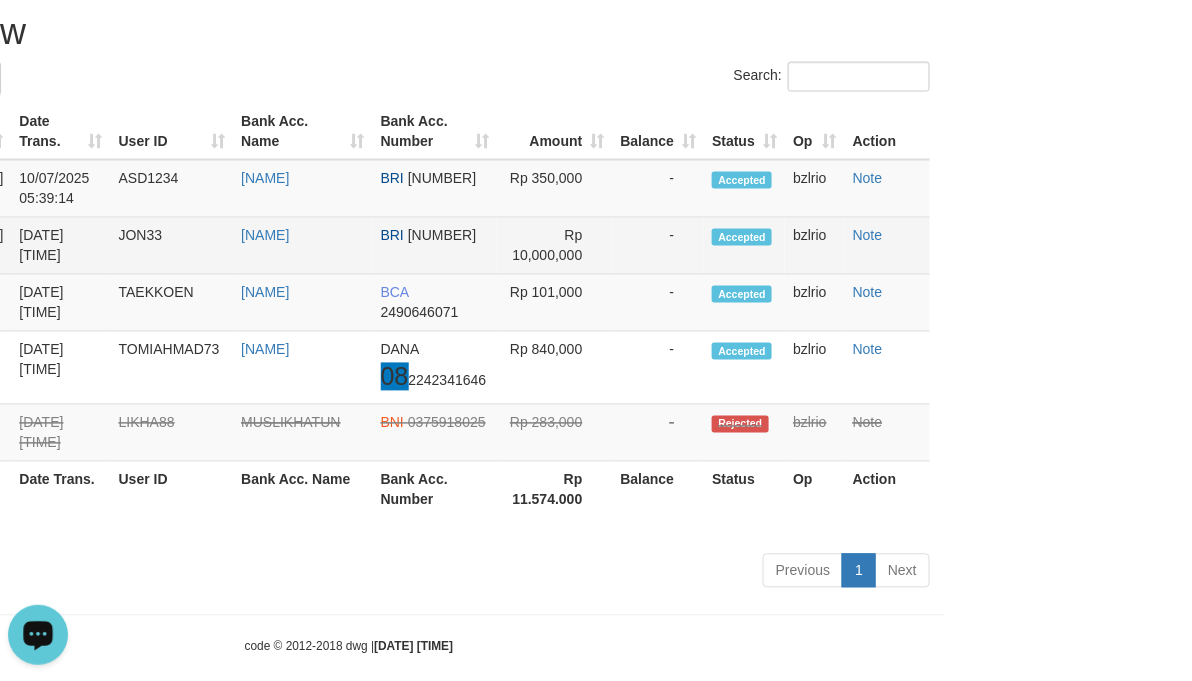 scroll, scrollTop: 1134, scrollLeft: 247, axis: both 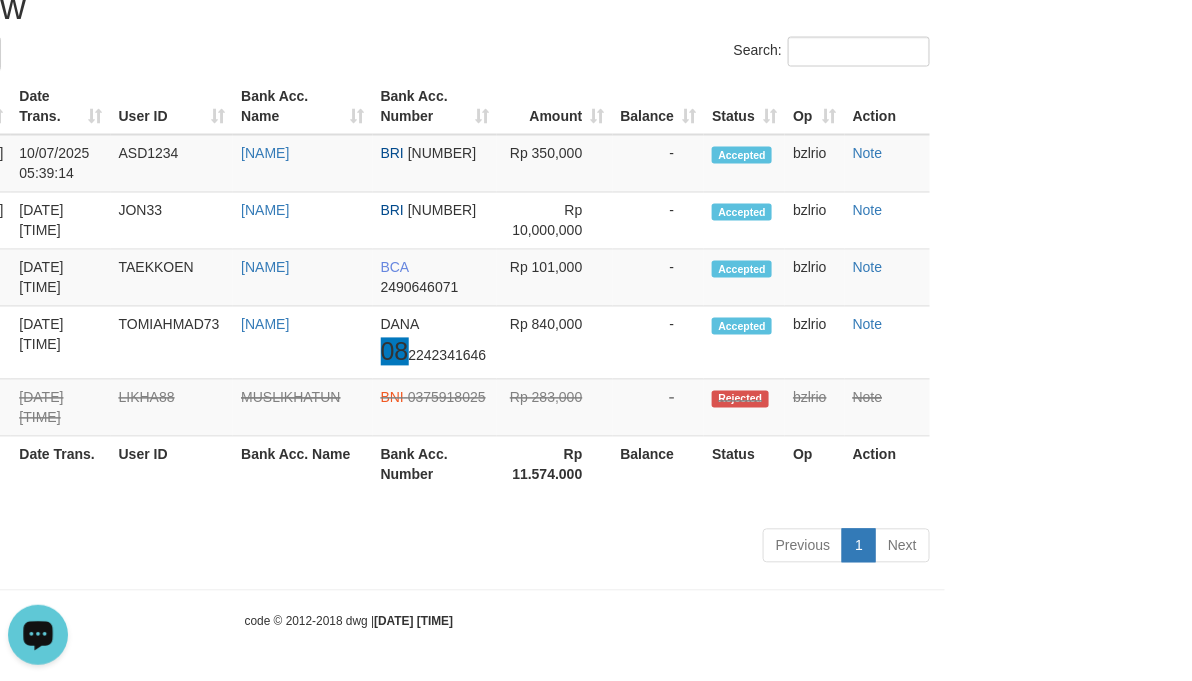 drag, startPoint x: 45, startPoint y: 124, endPoint x: 9, endPoint y: 79, distance: 57.628117 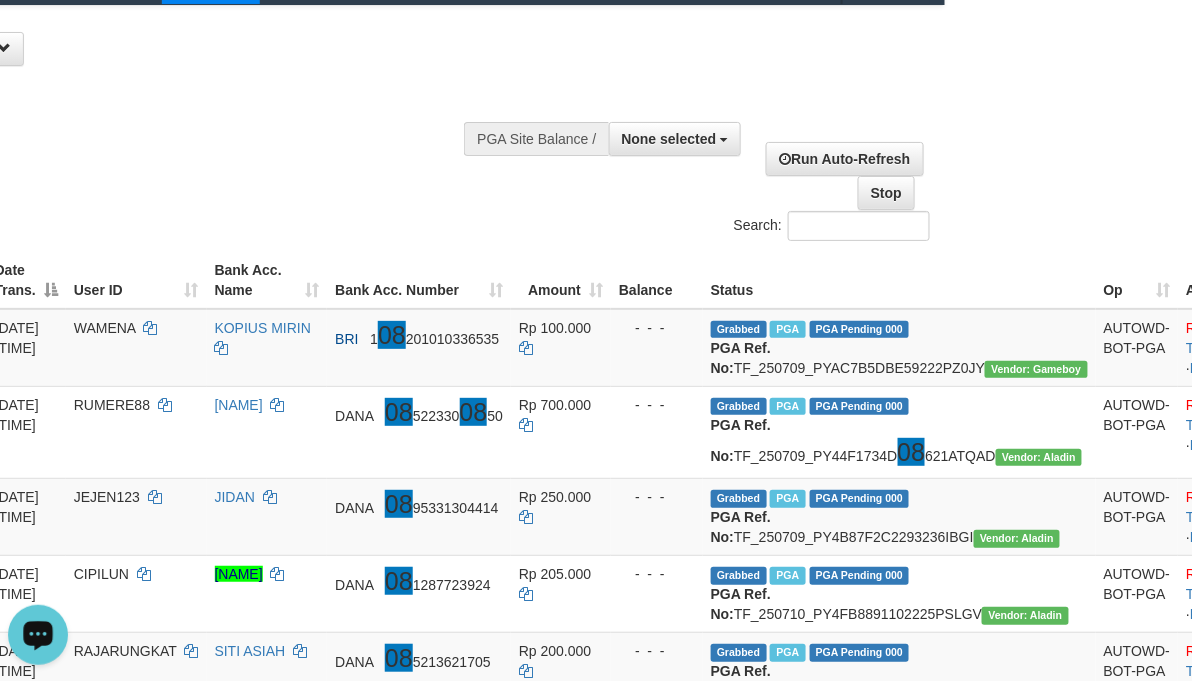 scroll, scrollTop: 0, scrollLeft: 247, axis: horizontal 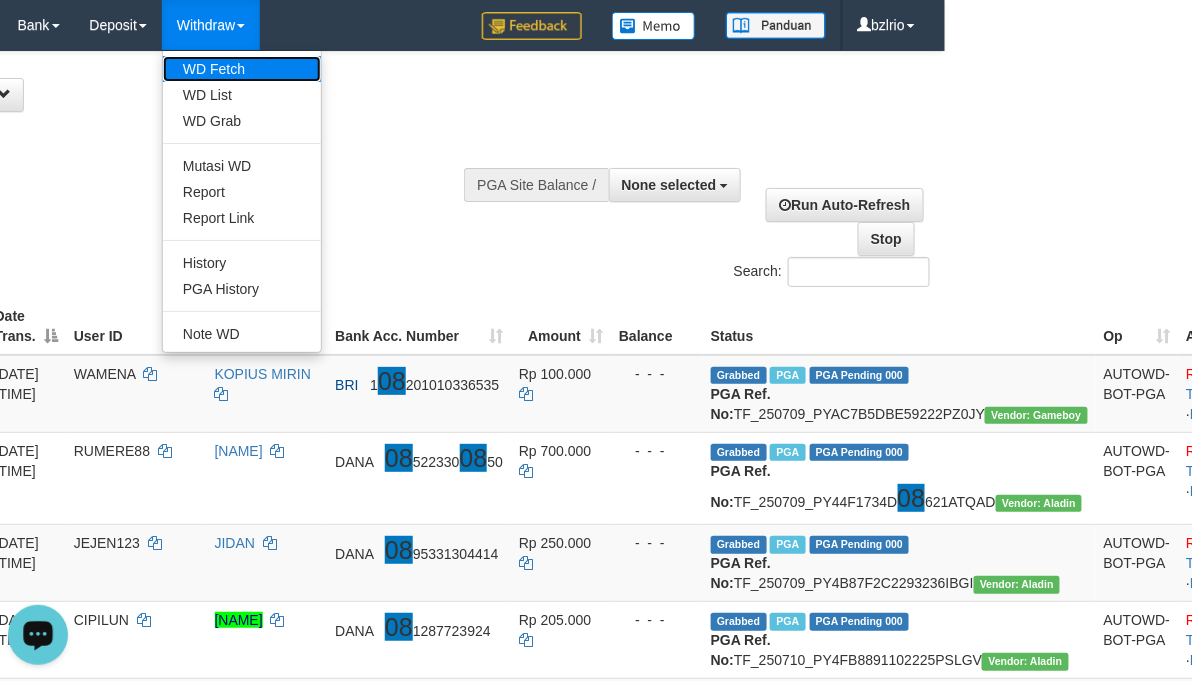 click on "WD Fetch" at bounding box center (242, 69) 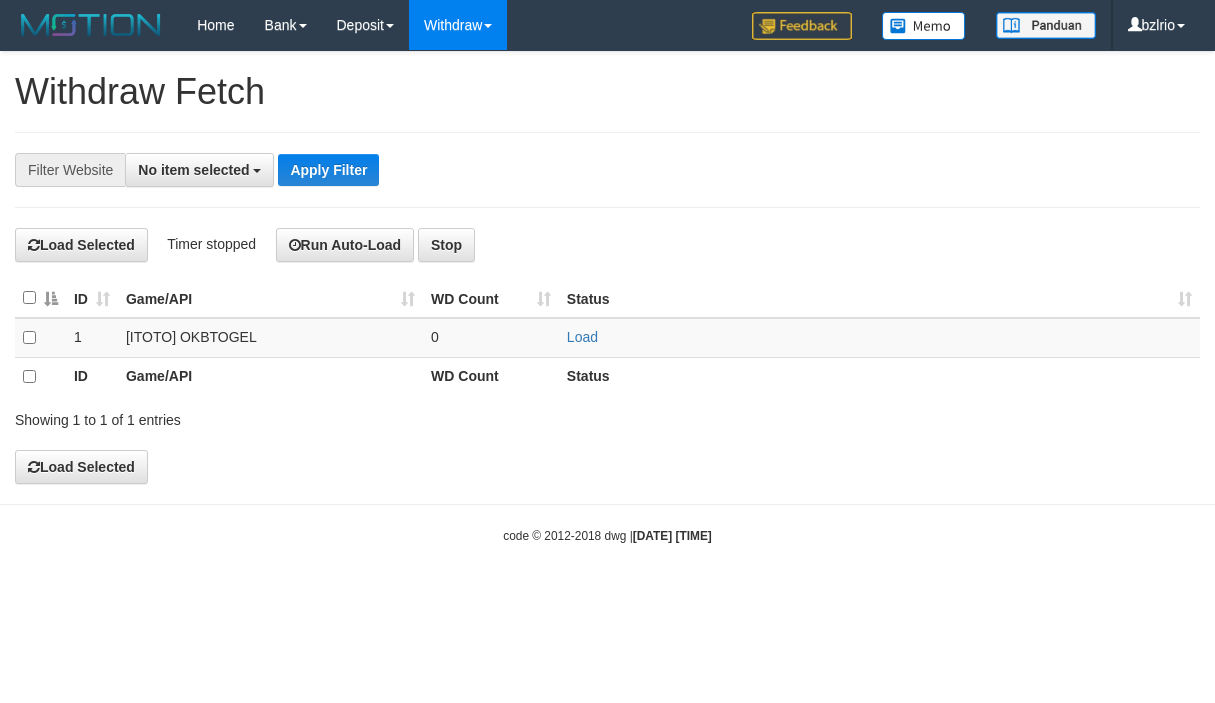scroll, scrollTop: 0, scrollLeft: 0, axis: both 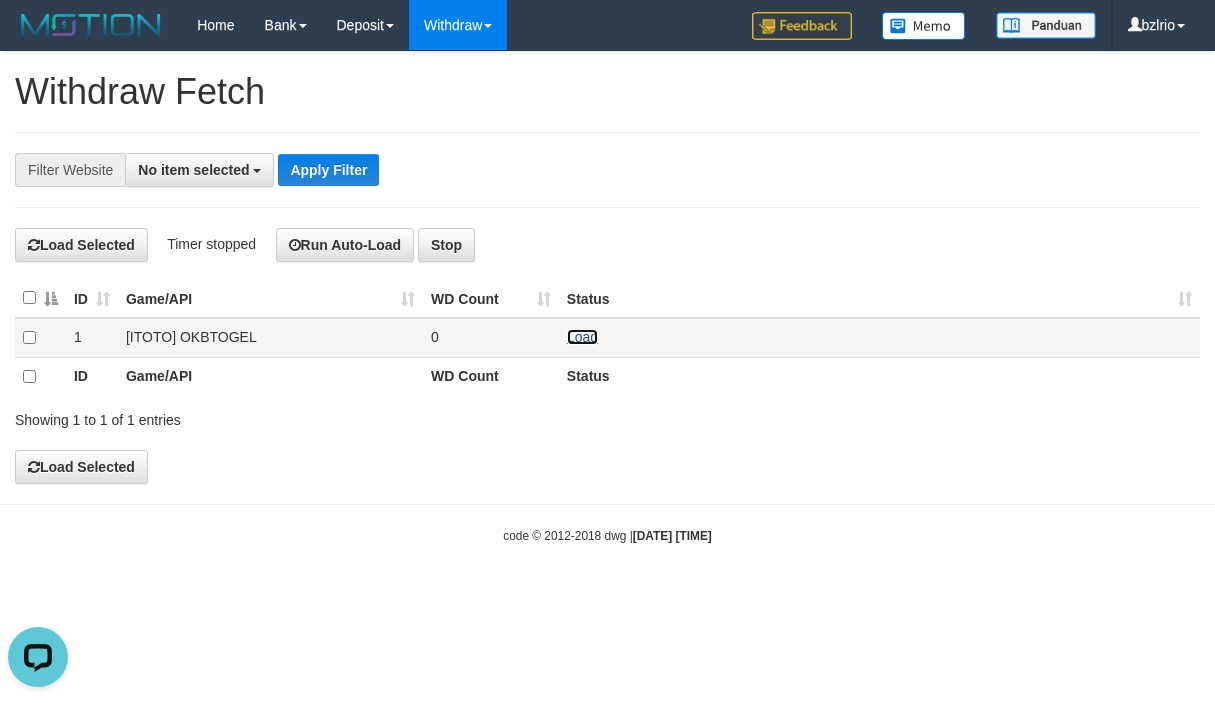 click on "Load" at bounding box center (582, 337) 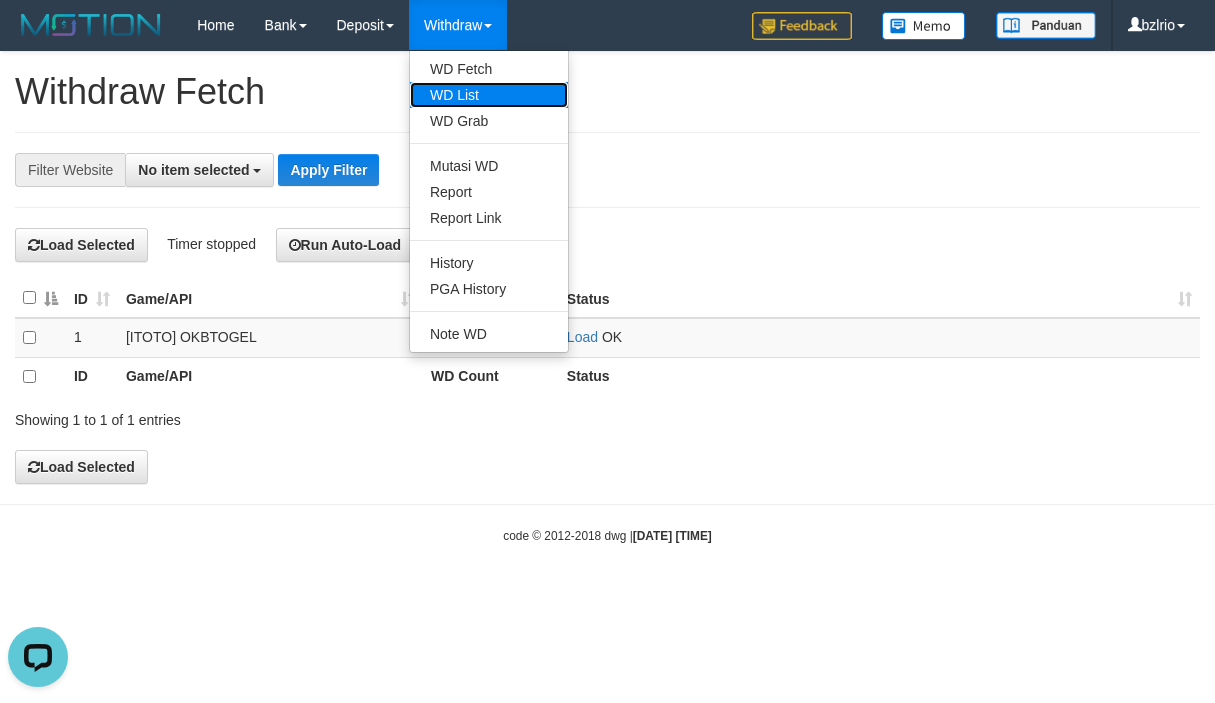 click on "WD List" at bounding box center (489, 95) 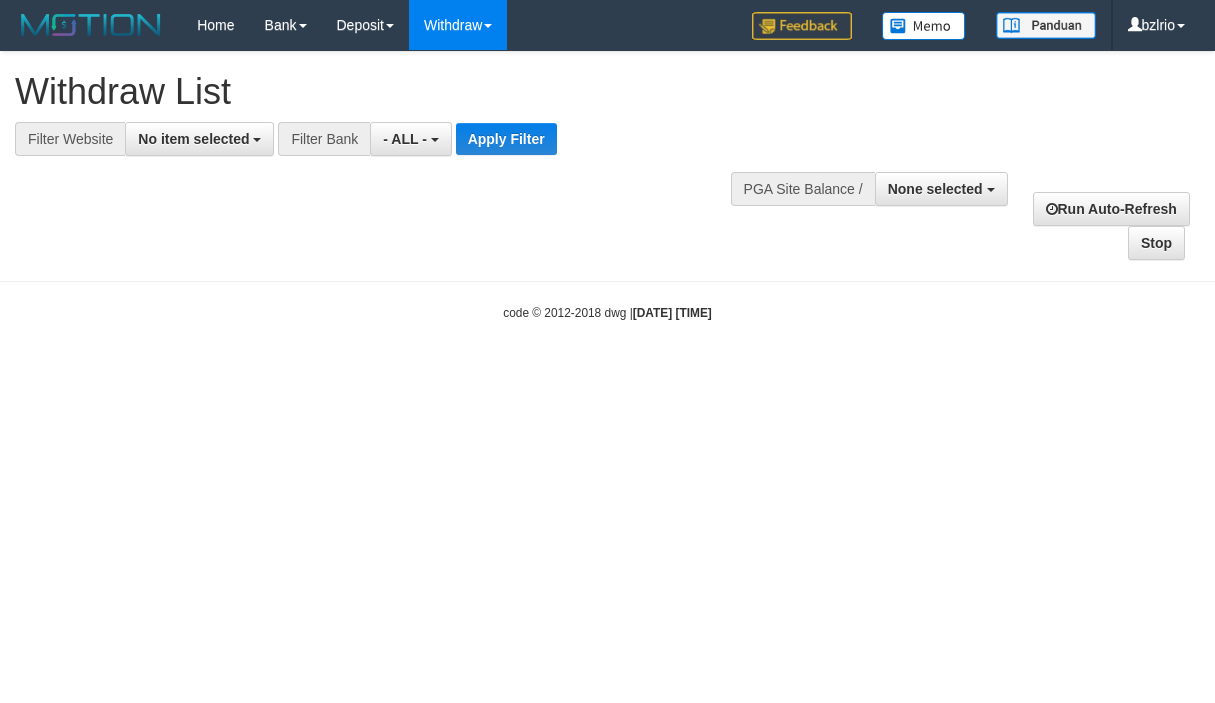 scroll, scrollTop: 0, scrollLeft: 0, axis: both 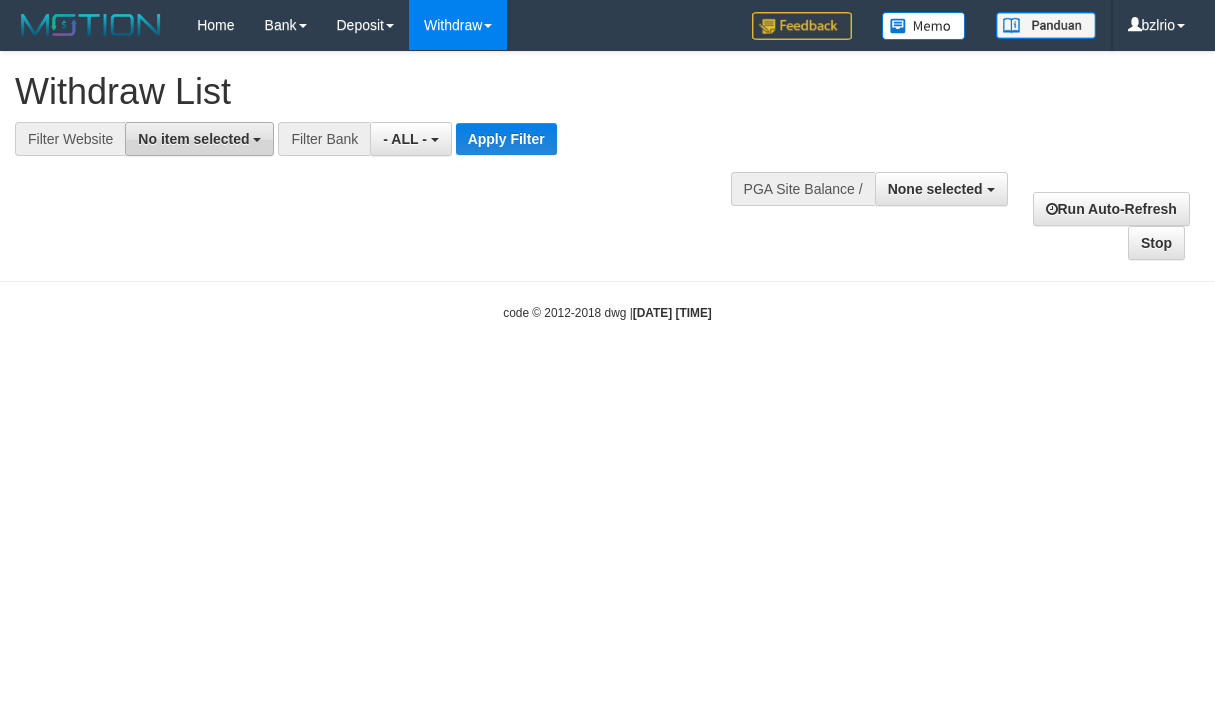 click on "No item selected" at bounding box center (199, 139) 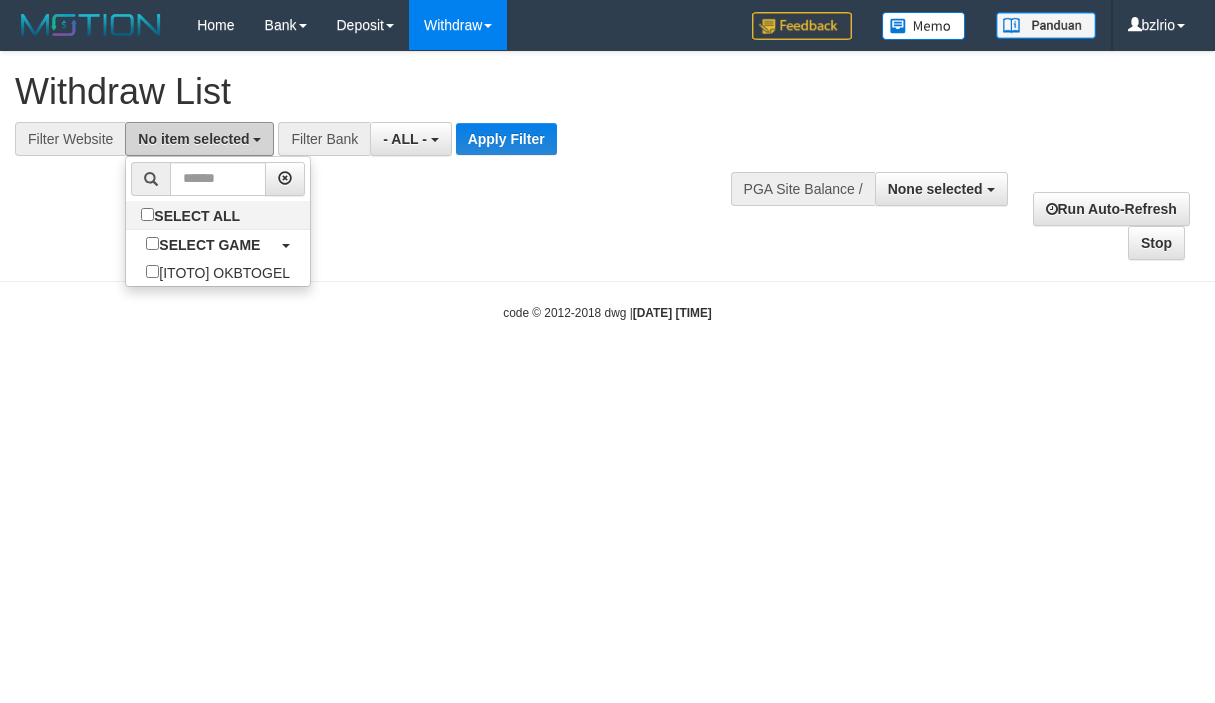 click on "No item selected" at bounding box center (193, 139) 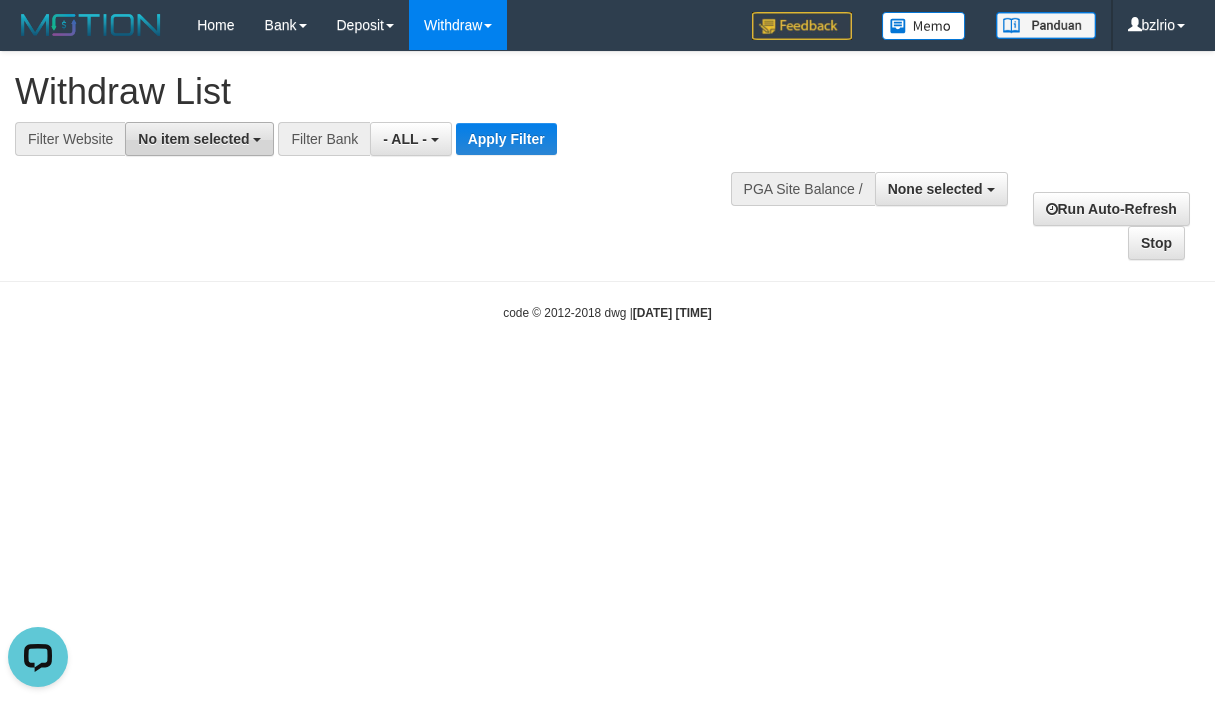 scroll, scrollTop: 0, scrollLeft: 0, axis: both 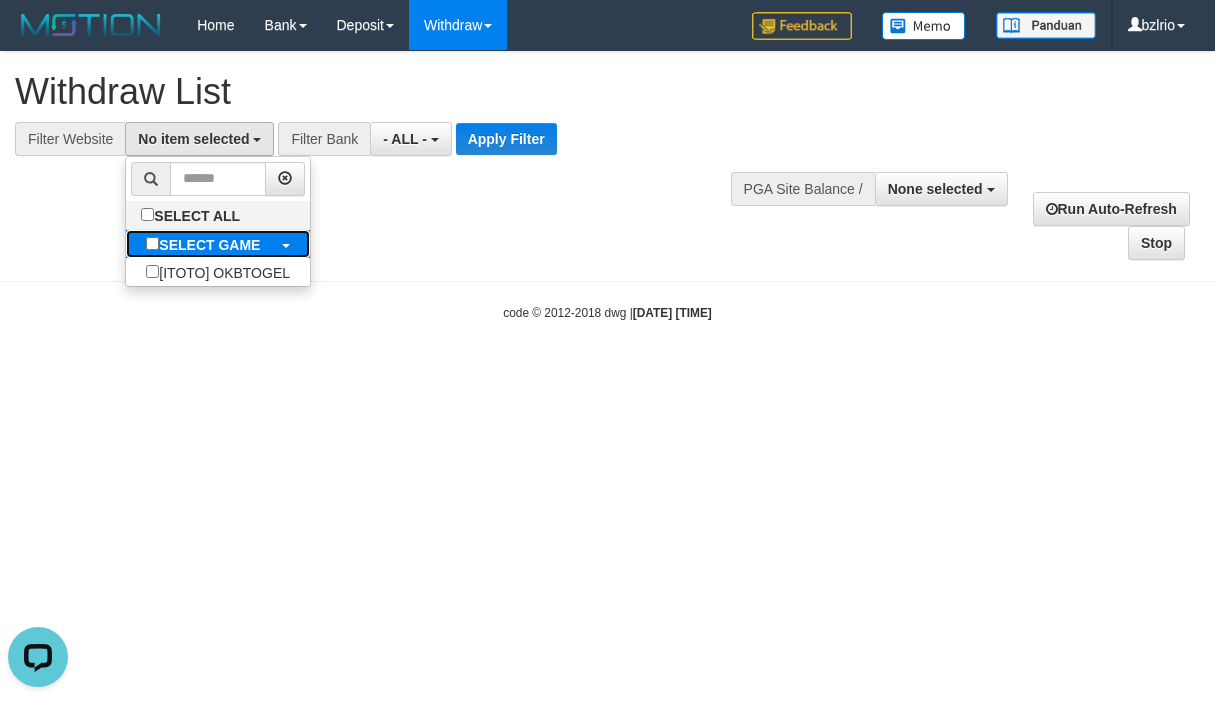 click on "SELECT GAME" at bounding box center [209, 245] 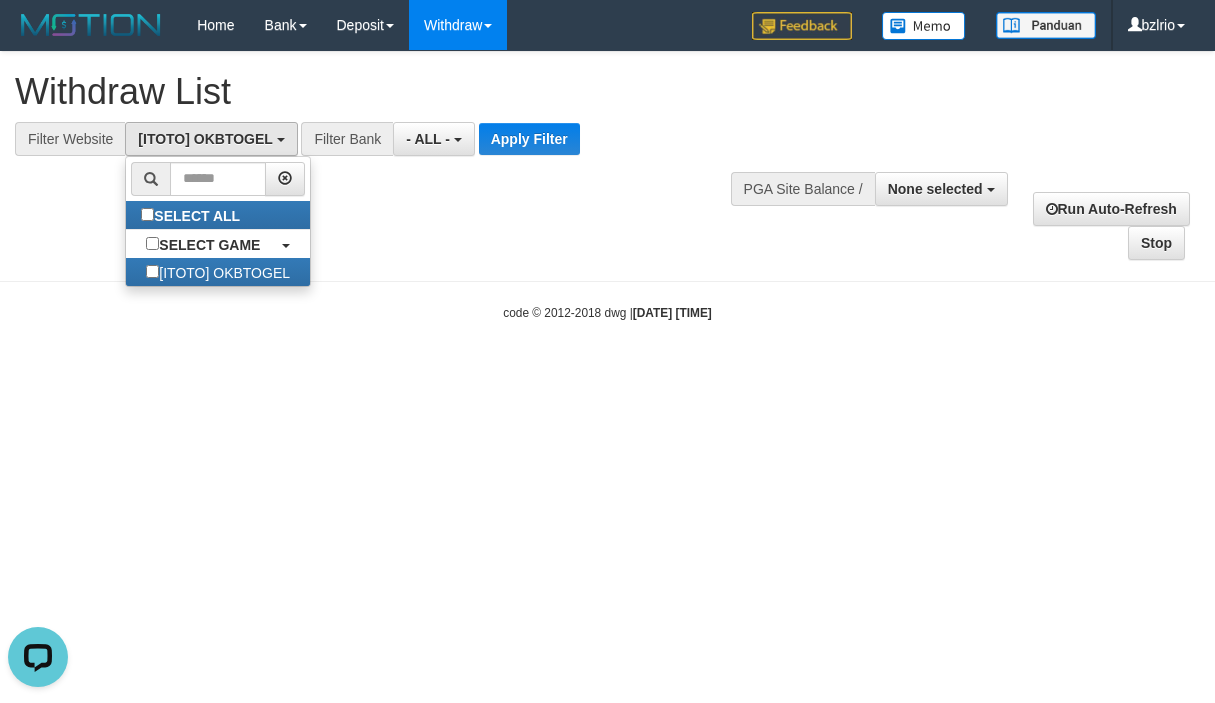 scroll, scrollTop: 18, scrollLeft: 0, axis: vertical 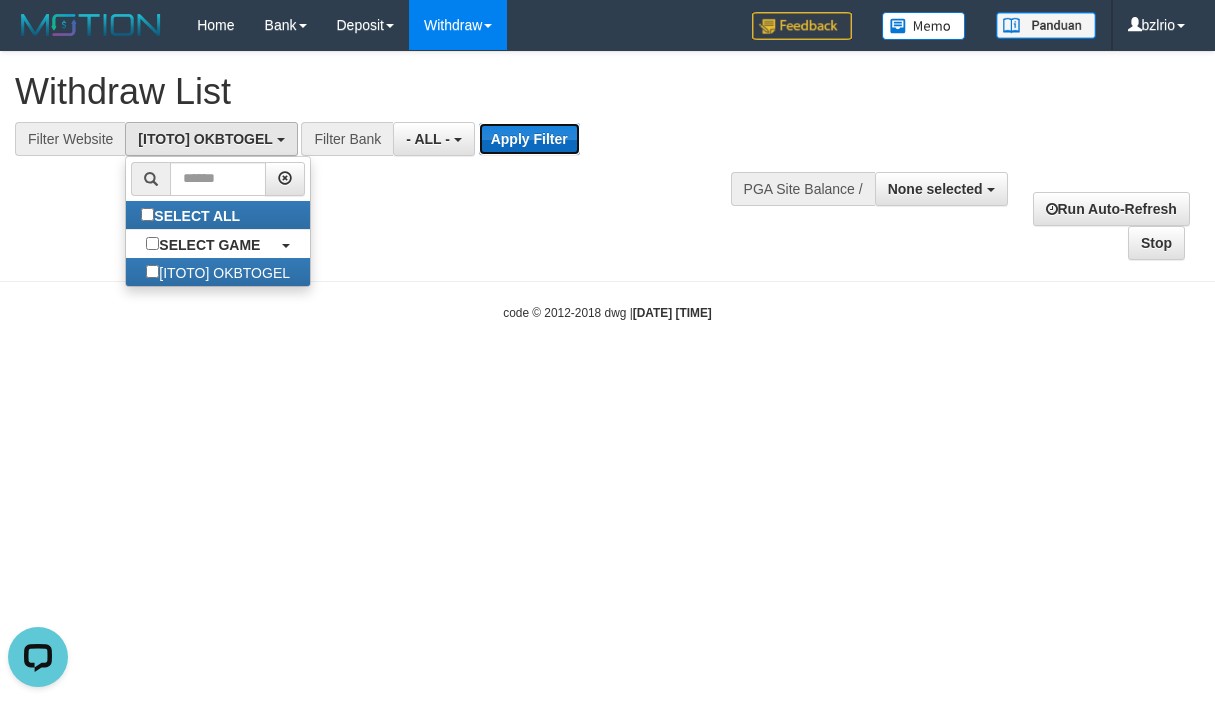 click on "Apply Filter" at bounding box center (529, 139) 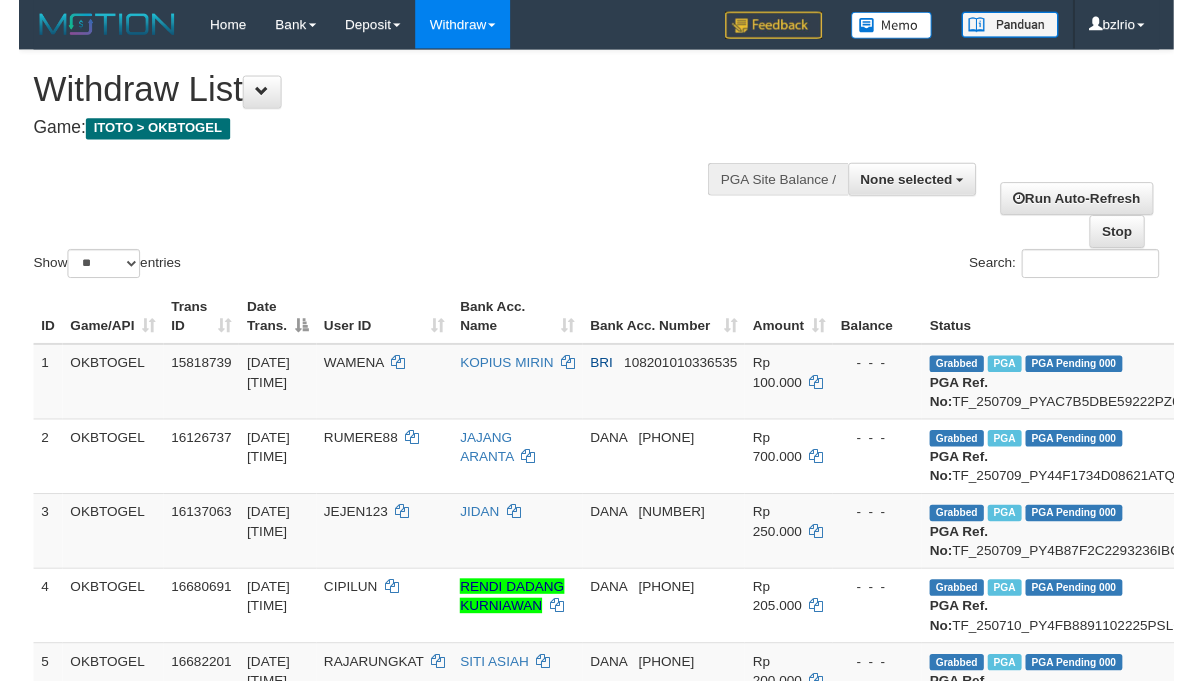 scroll, scrollTop: 0, scrollLeft: 0, axis: both 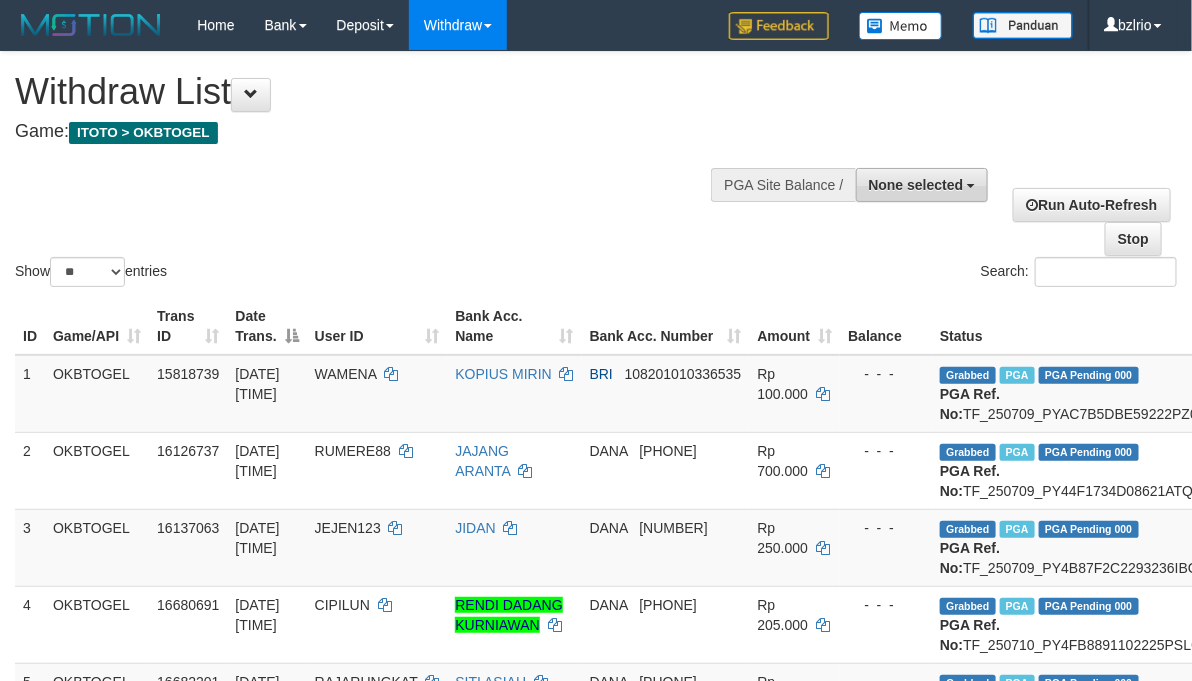 drag, startPoint x: 898, startPoint y: 192, endPoint x: 886, endPoint y: 253, distance: 62.169125 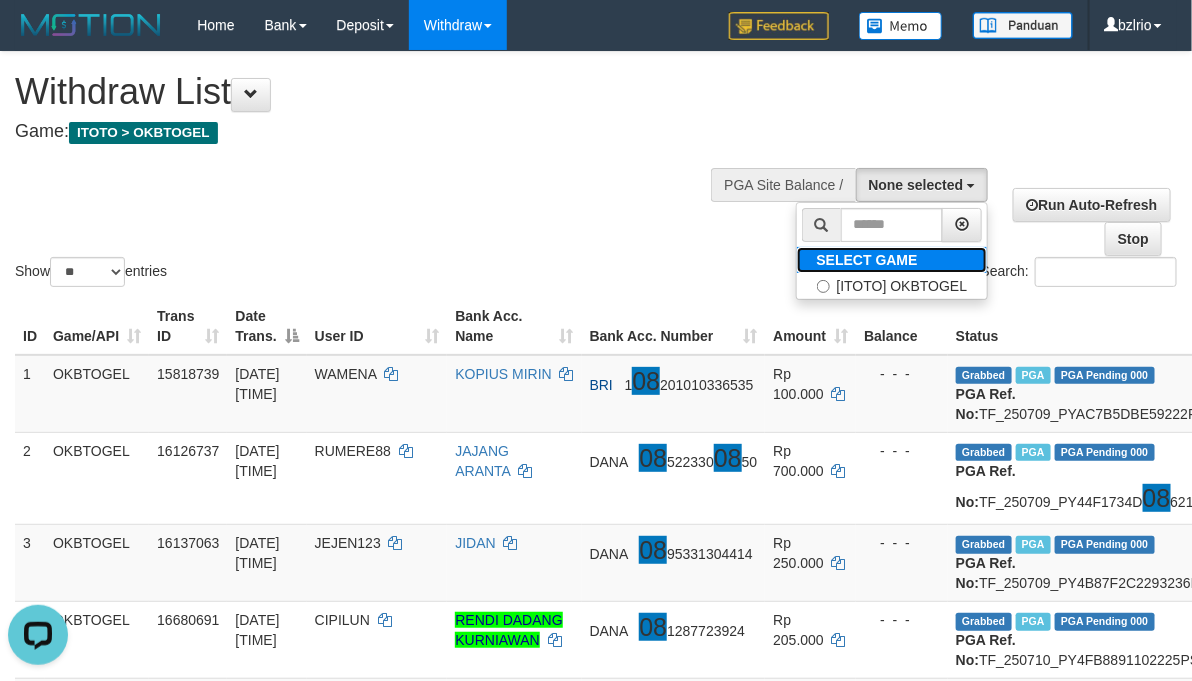 scroll, scrollTop: 0, scrollLeft: 0, axis: both 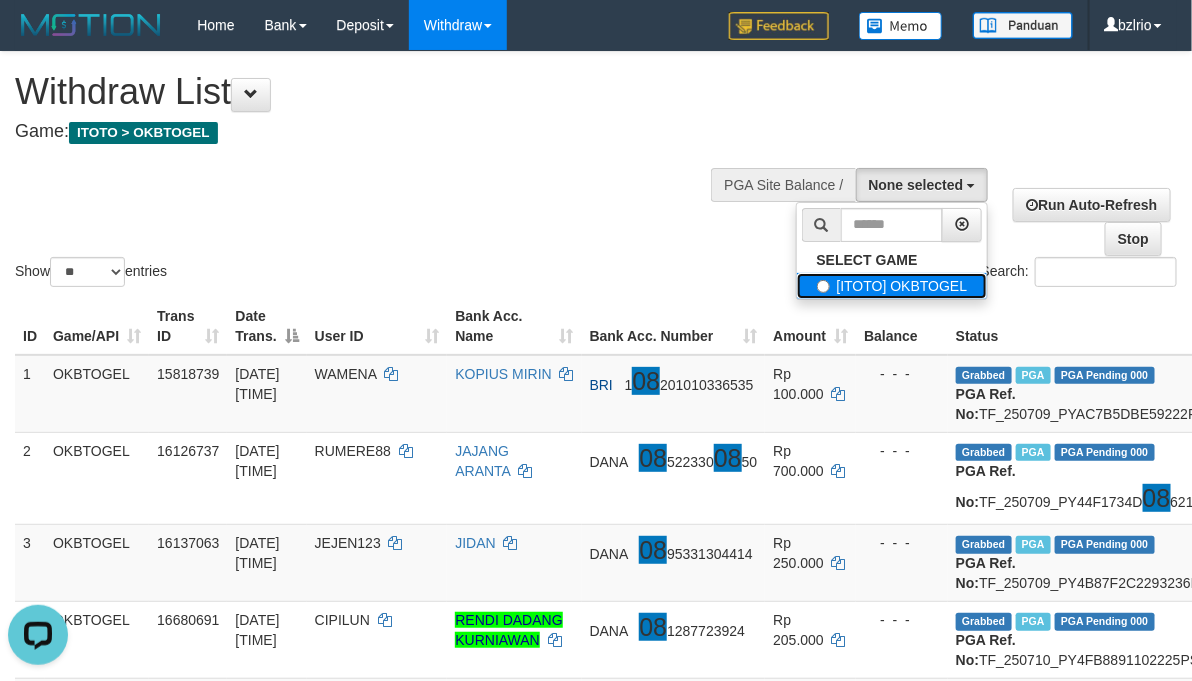 click on "[ITOTO] OKBTOGEL" at bounding box center [892, 286] 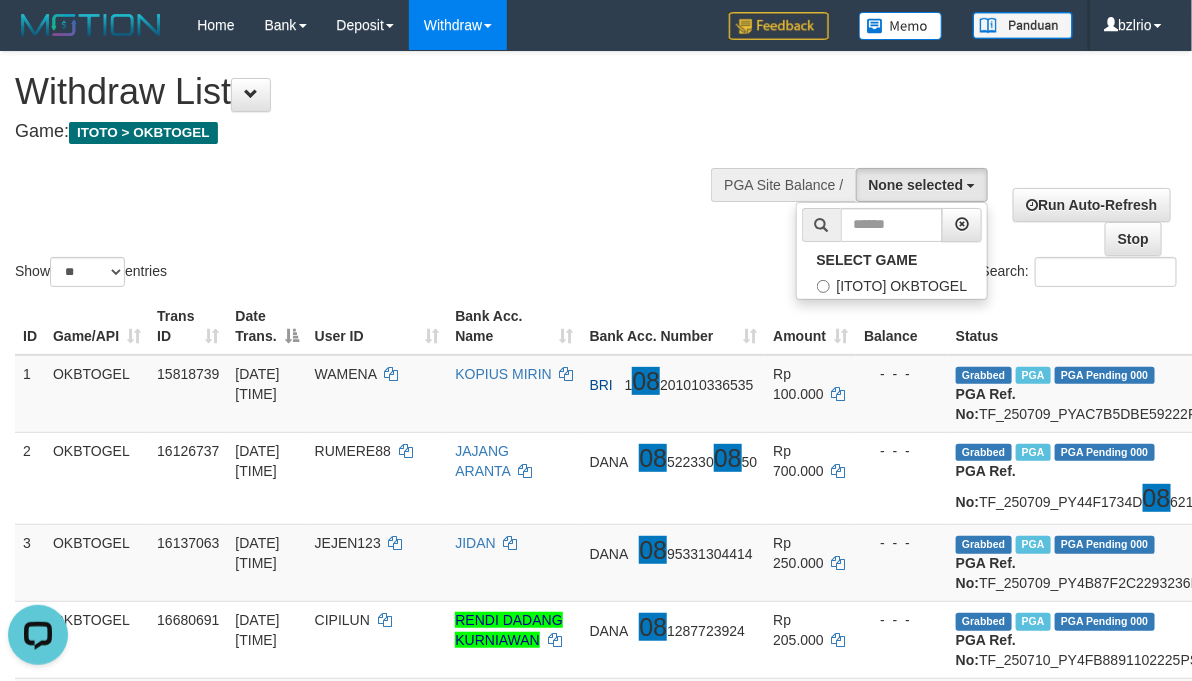 scroll, scrollTop: 18, scrollLeft: 0, axis: vertical 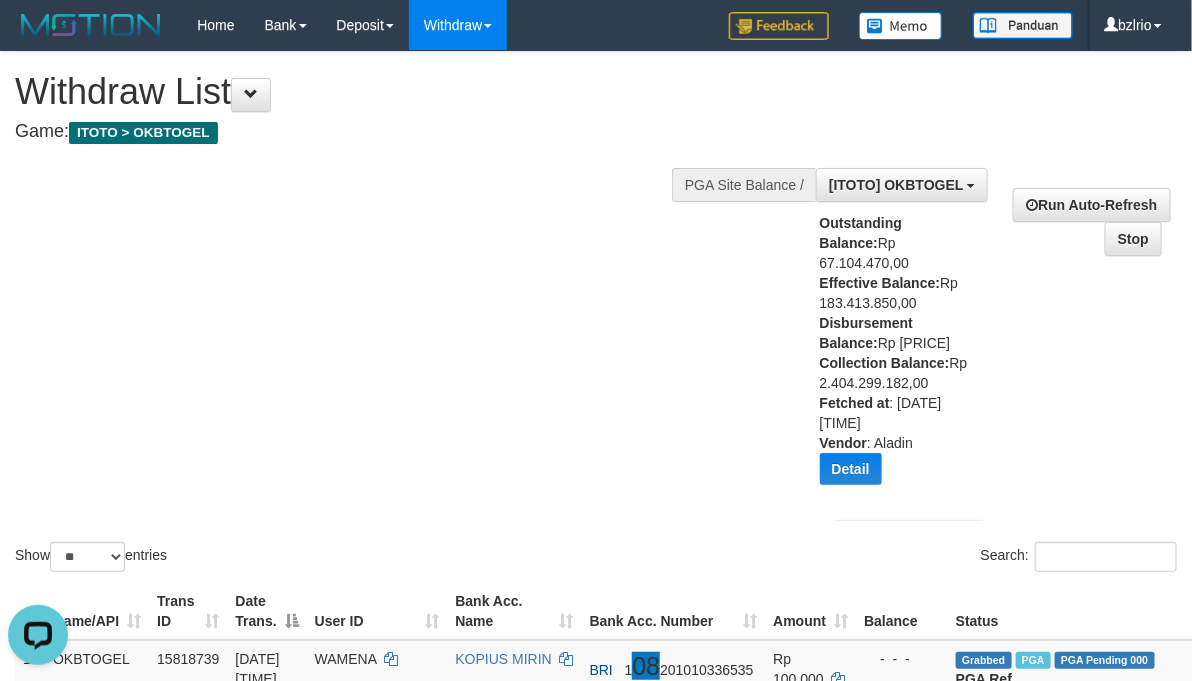 click on "Show  ** ** ** ***  entries Search:" at bounding box center (596, 314) 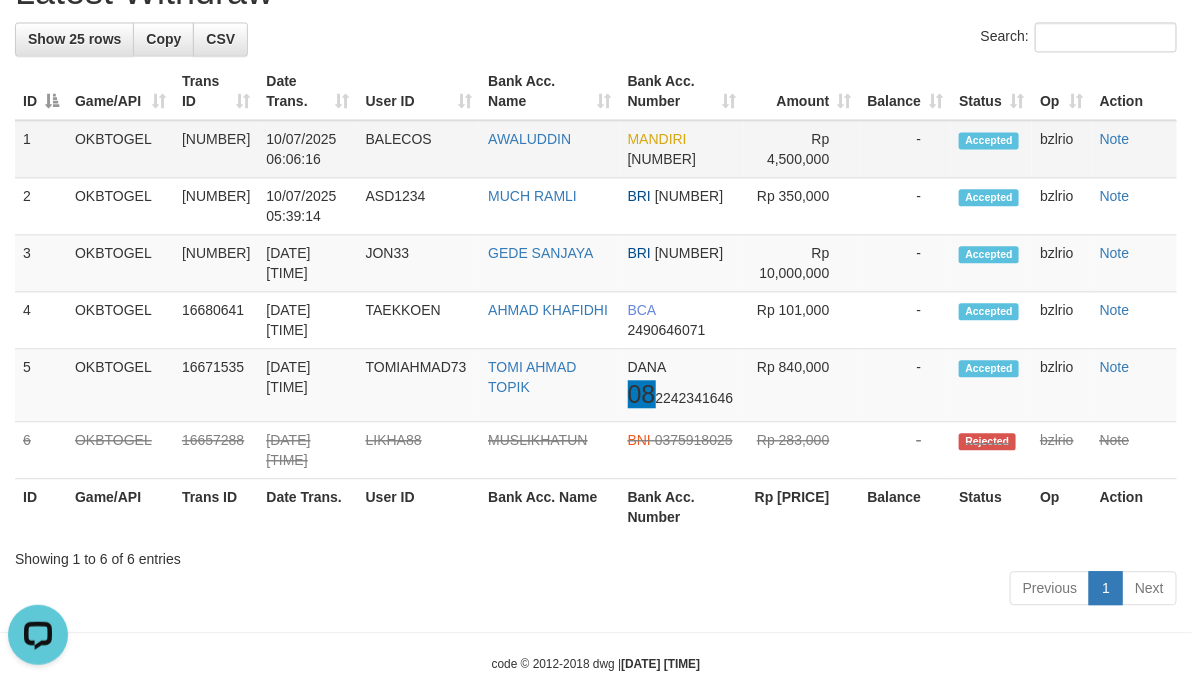 click on "BALECOS" at bounding box center [419, 149] 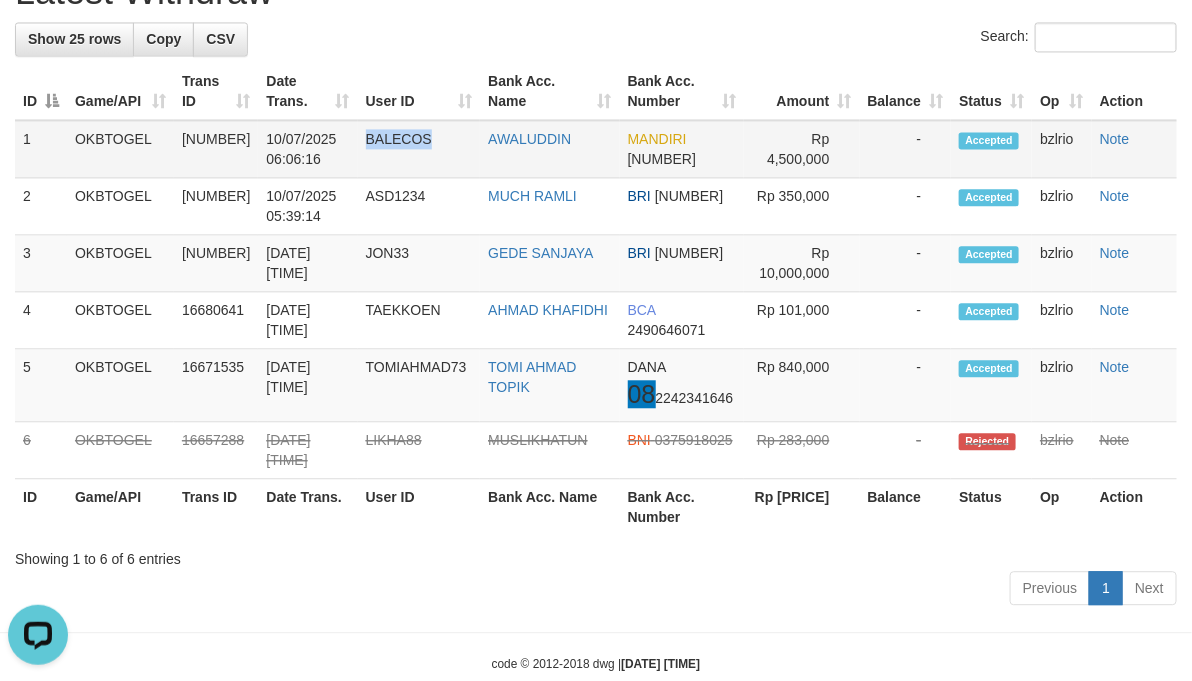 click on "BALECOS" at bounding box center (419, 149) 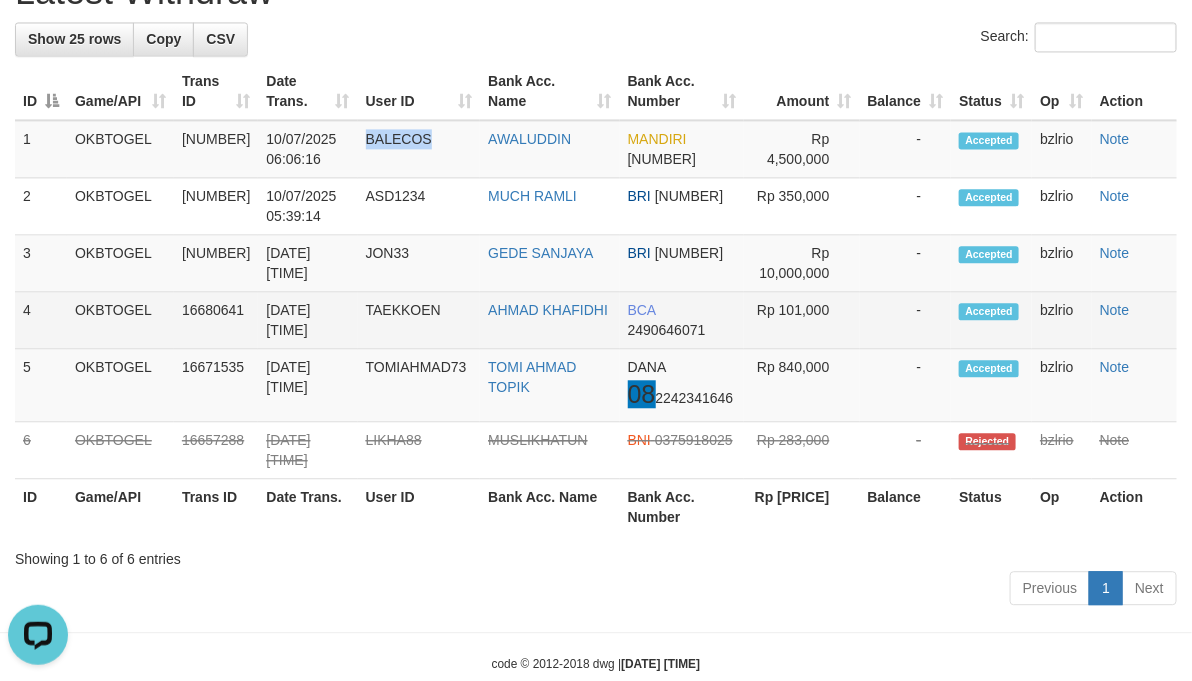 copy on "BALECOS" 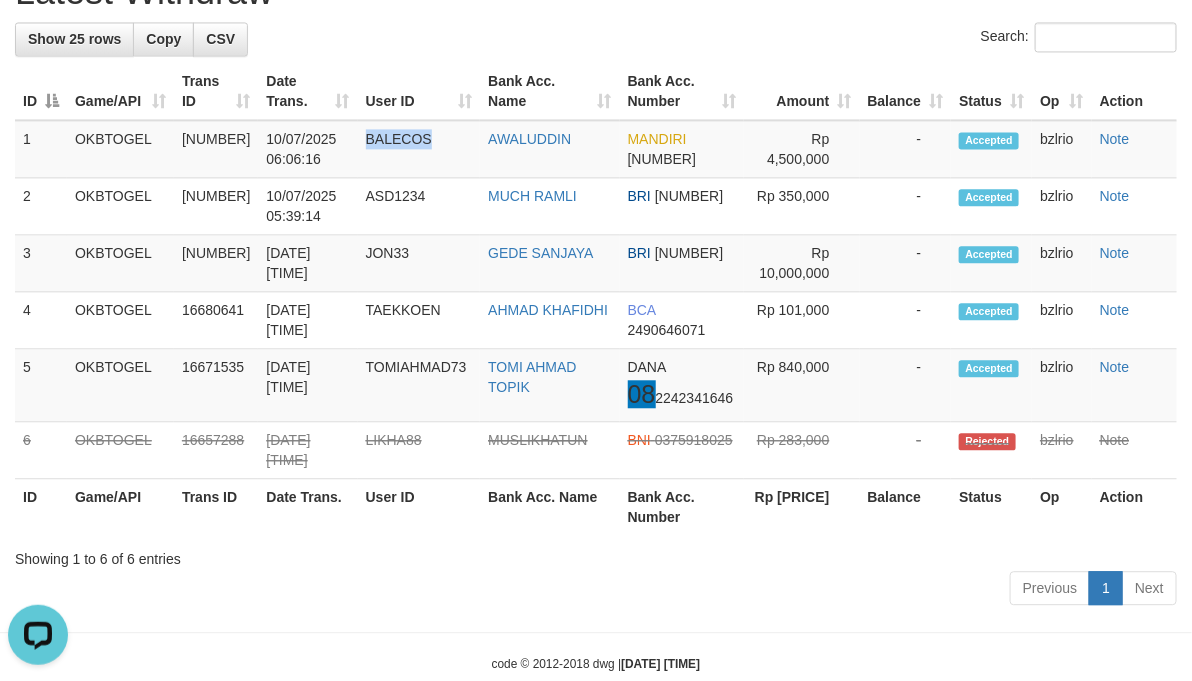 copy on "BALECOS" 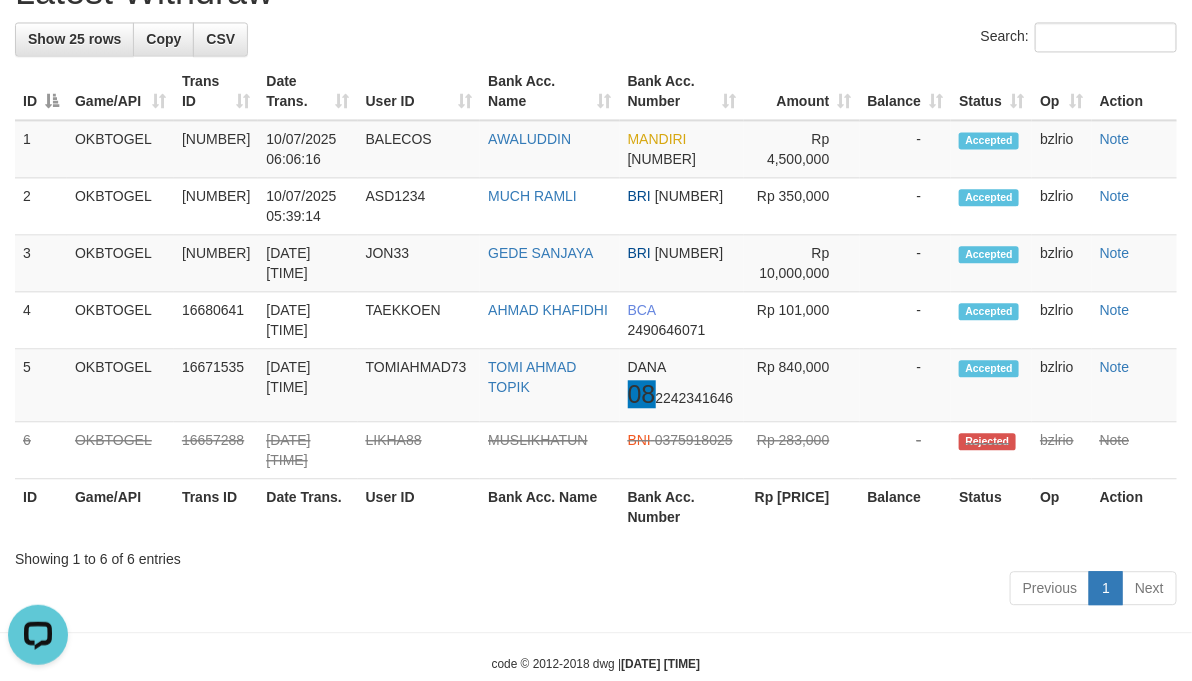 click on "Latest Withdraw" at bounding box center (596, -8) 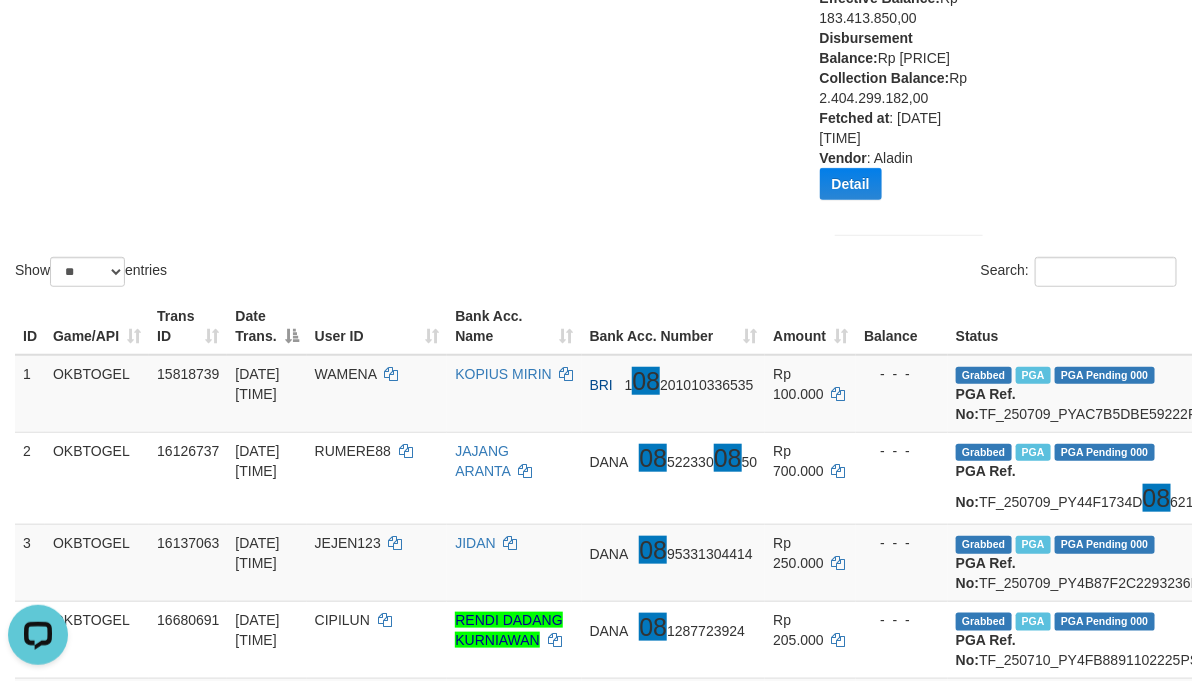 scroll, scrollTop: 0, scrollLeft: 0, axis: both 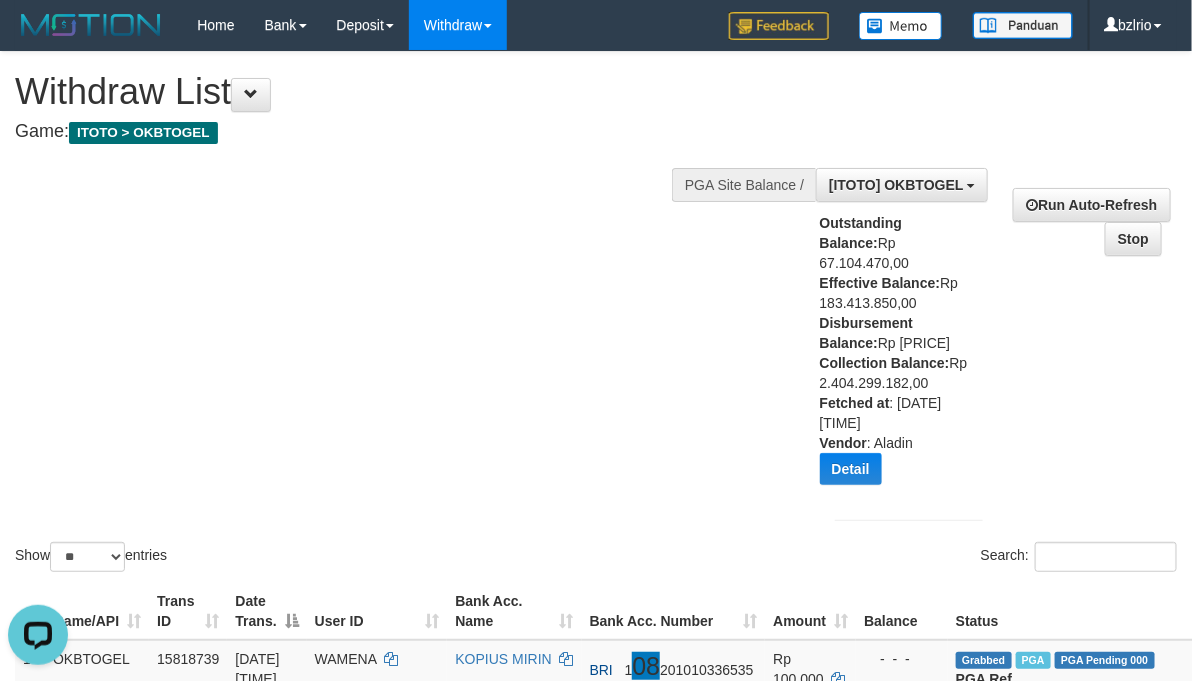 drag, startPoint x: 343, startPoint y: 222, endPoint x: 349, endPoint y: 232, distance: 11.661903 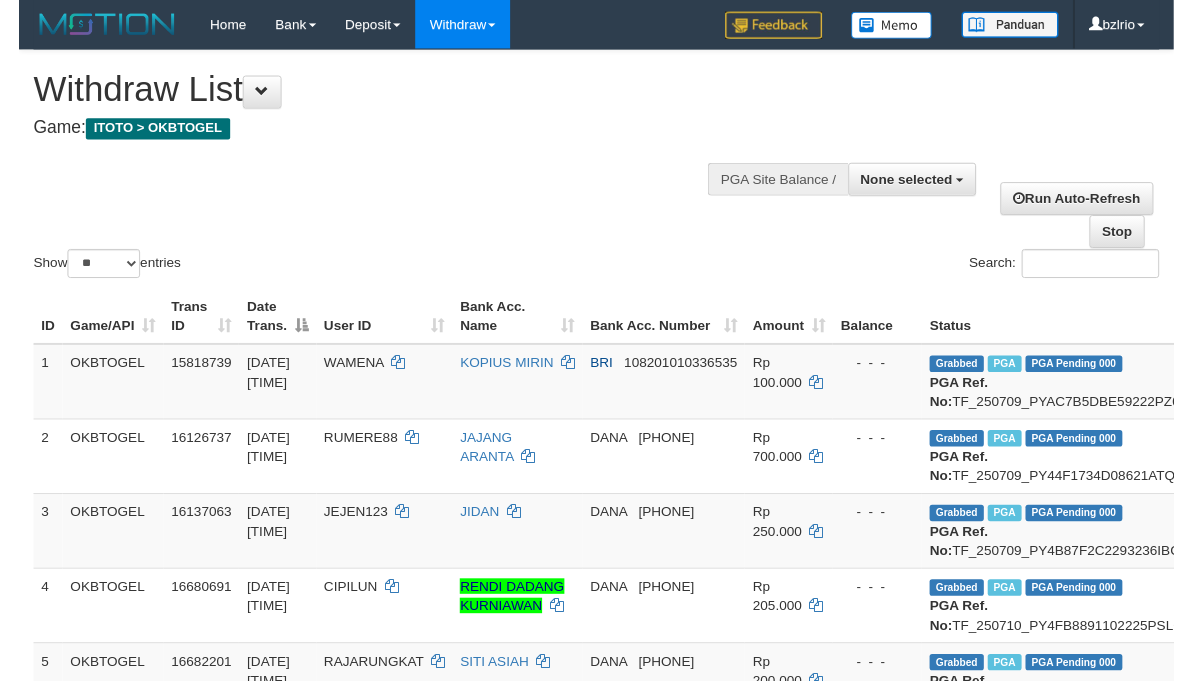 scroll, scrollTop: 0, scrollLeft: 0, axis: both 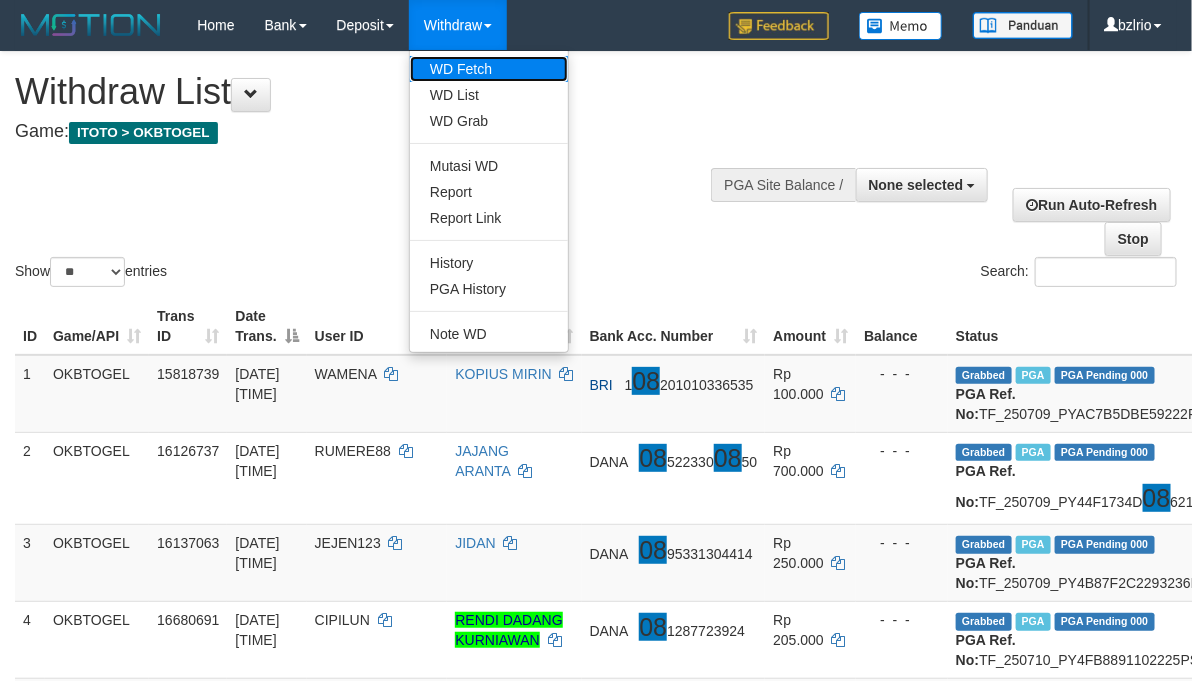 click on "WD Fetch" at bounding box center (489, 69) 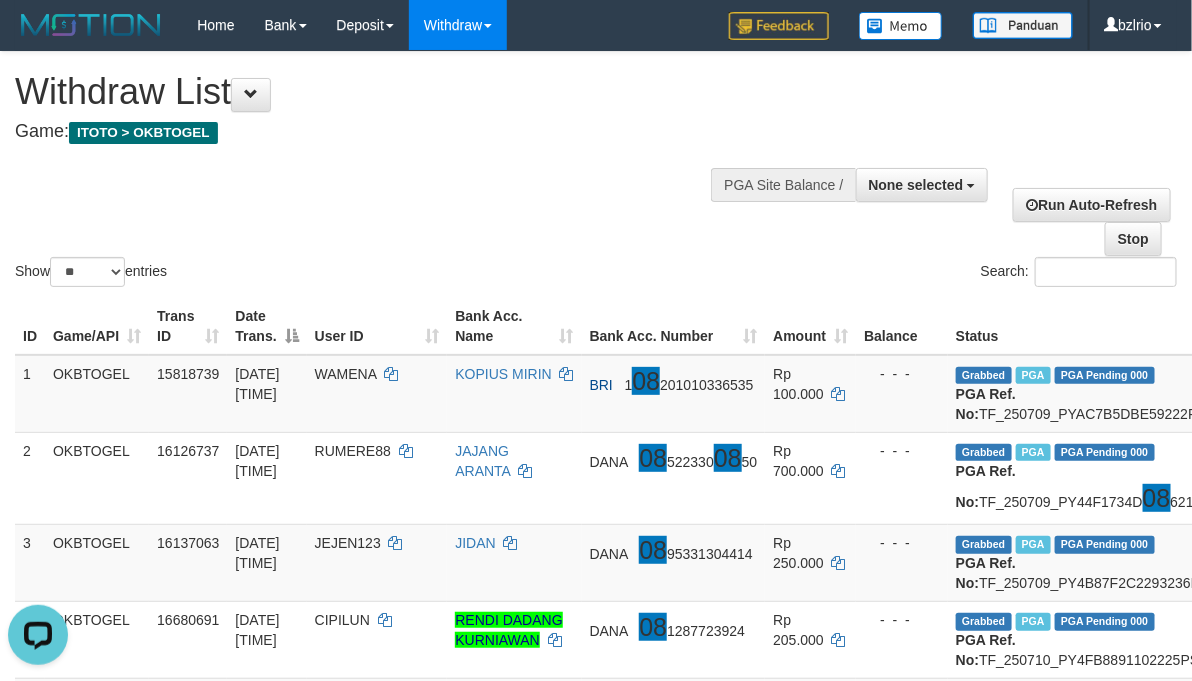 scroll, scrollTop: 0, scrollLeft: 0, axis: both 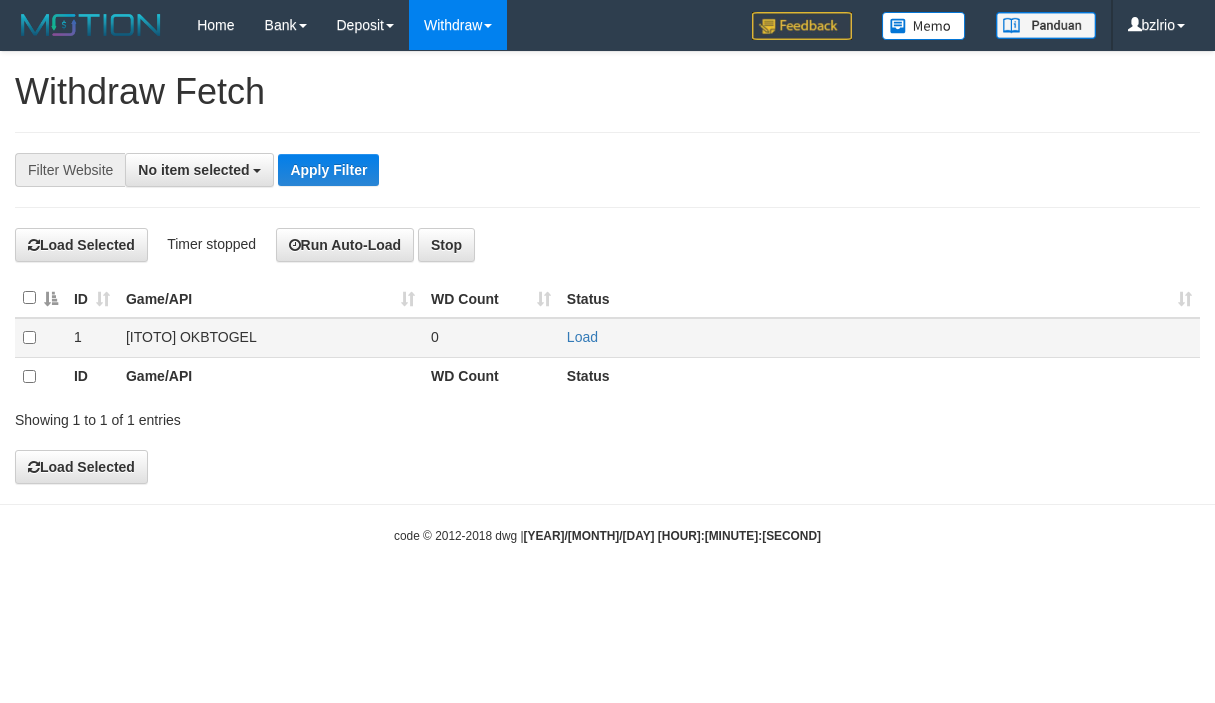 click on "Load" at bounding box center [879, 337] 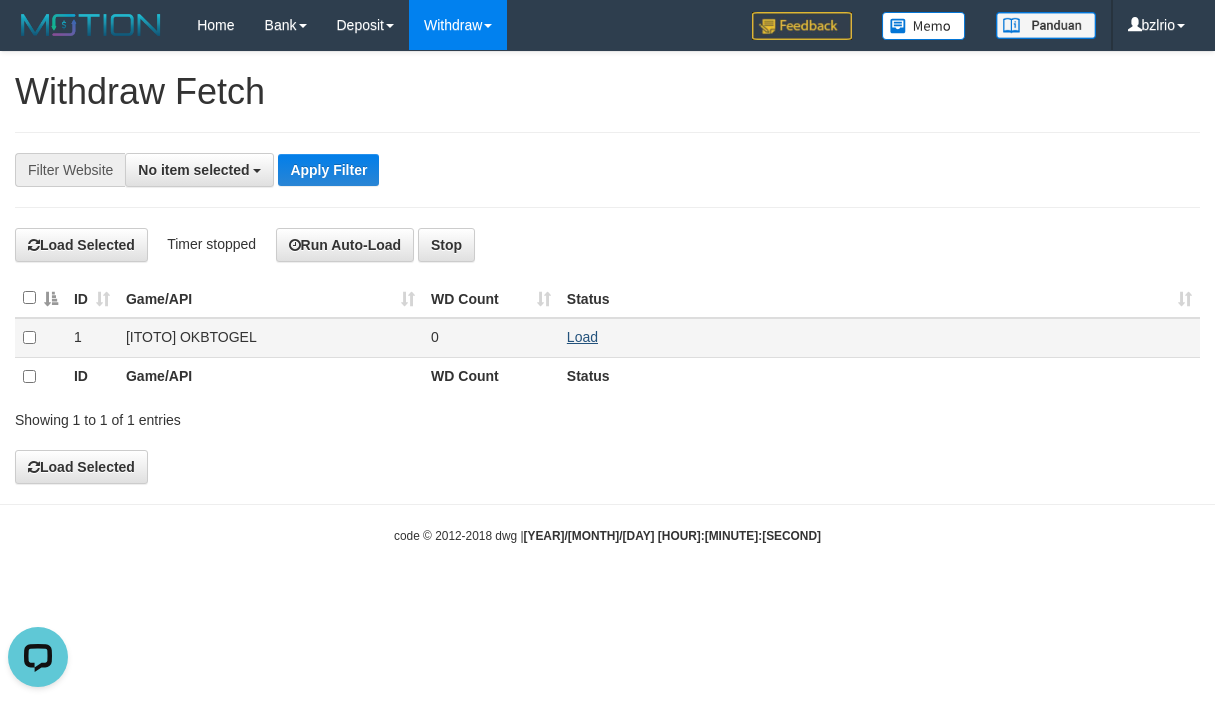 scroll, scrollTop: 0, scrollLeft: 0, axis: both 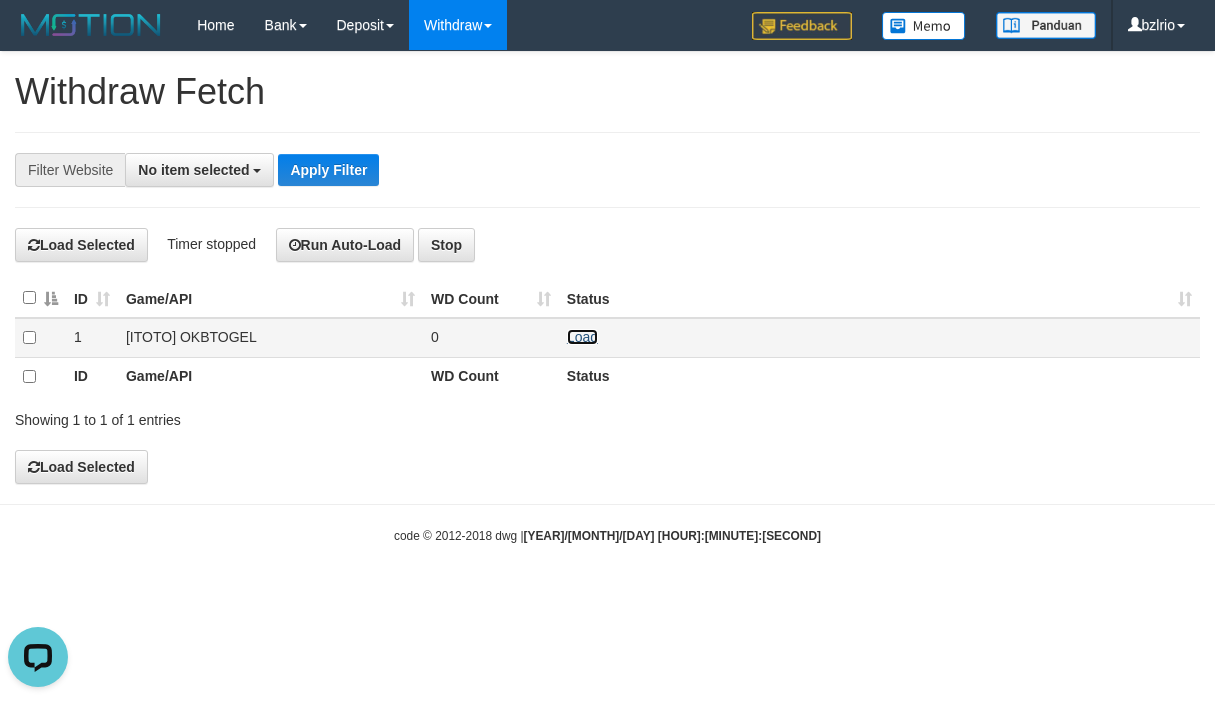 click on "Load" at bounding box center [582, 337] 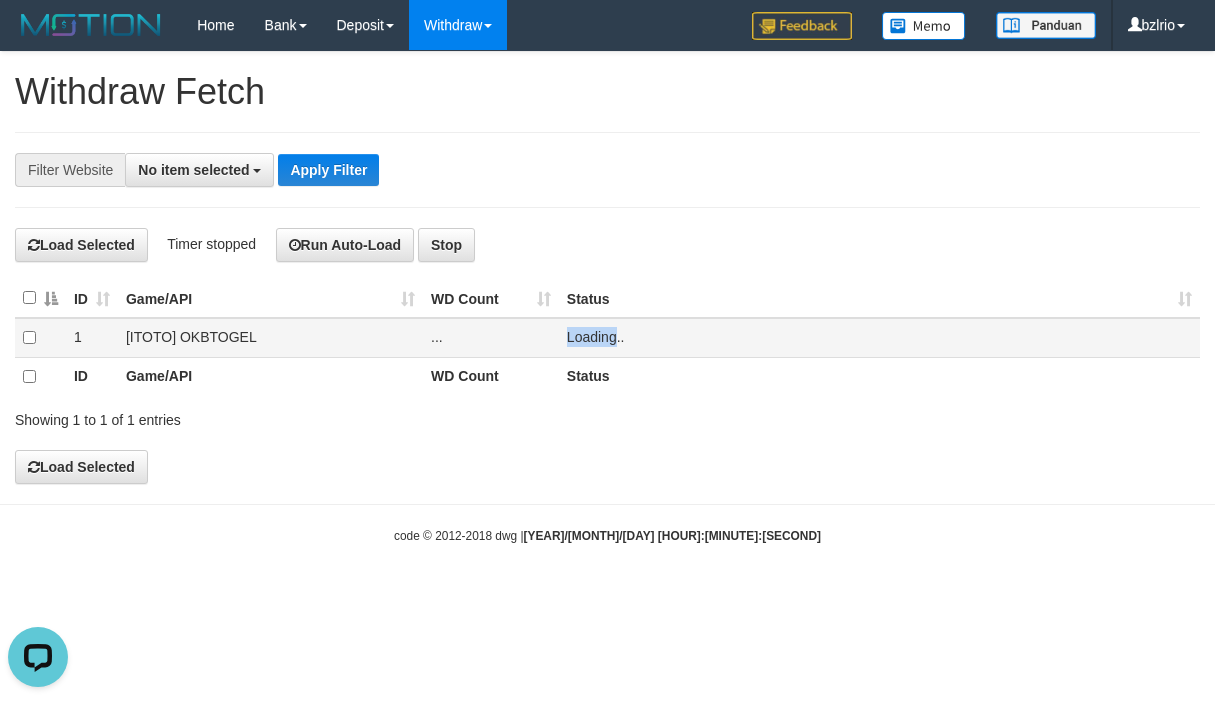 click on "Loading.." at bounding box center [879, 337] 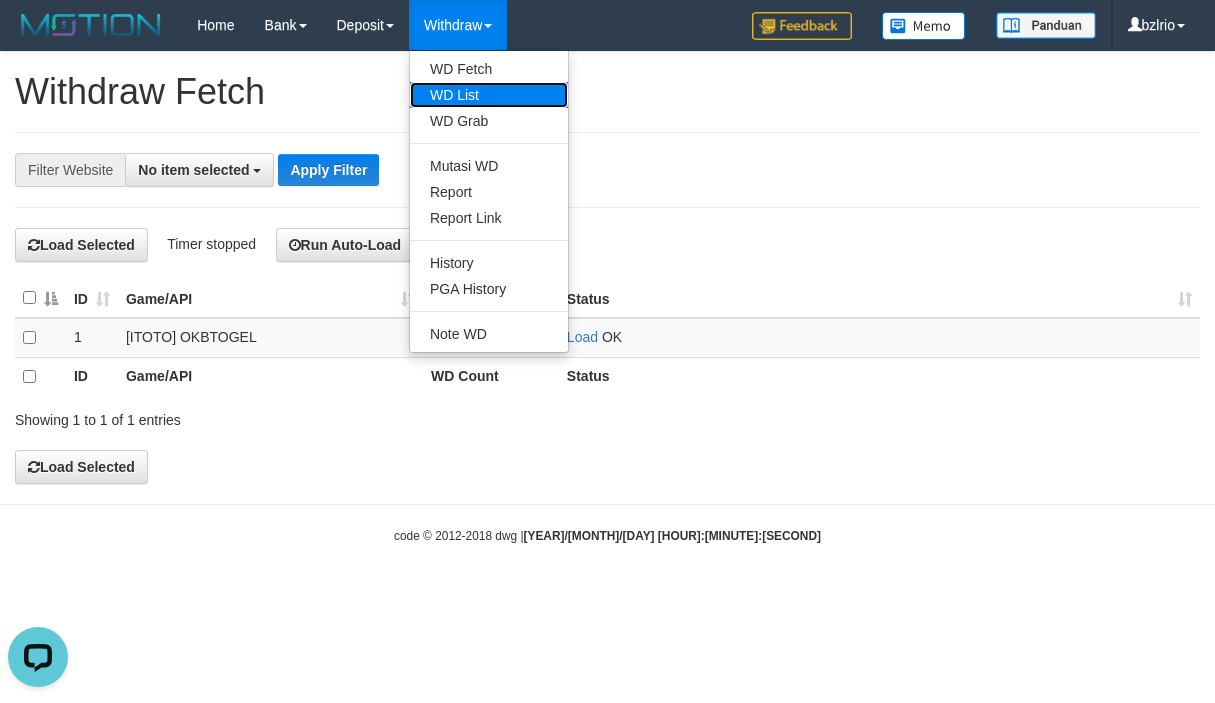 click on "WD List" at bounding box center [489, 95] 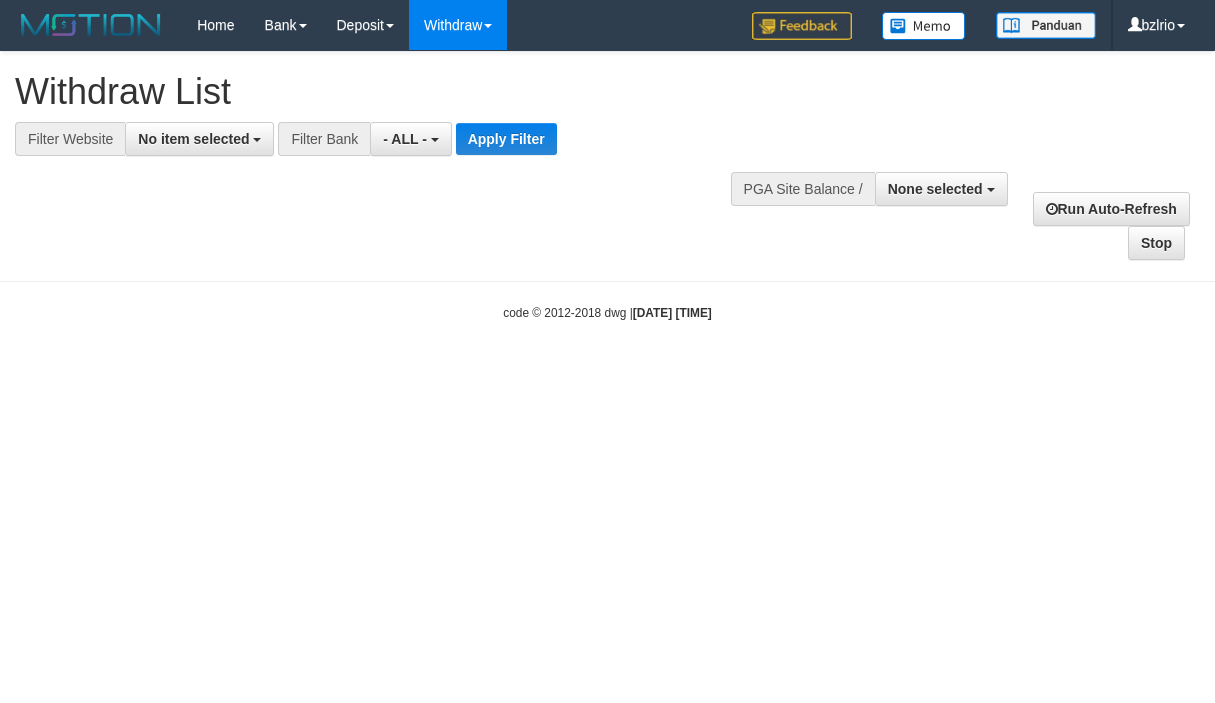 scroll, scrollTop: 0, scrollLeft: 0, axis: both 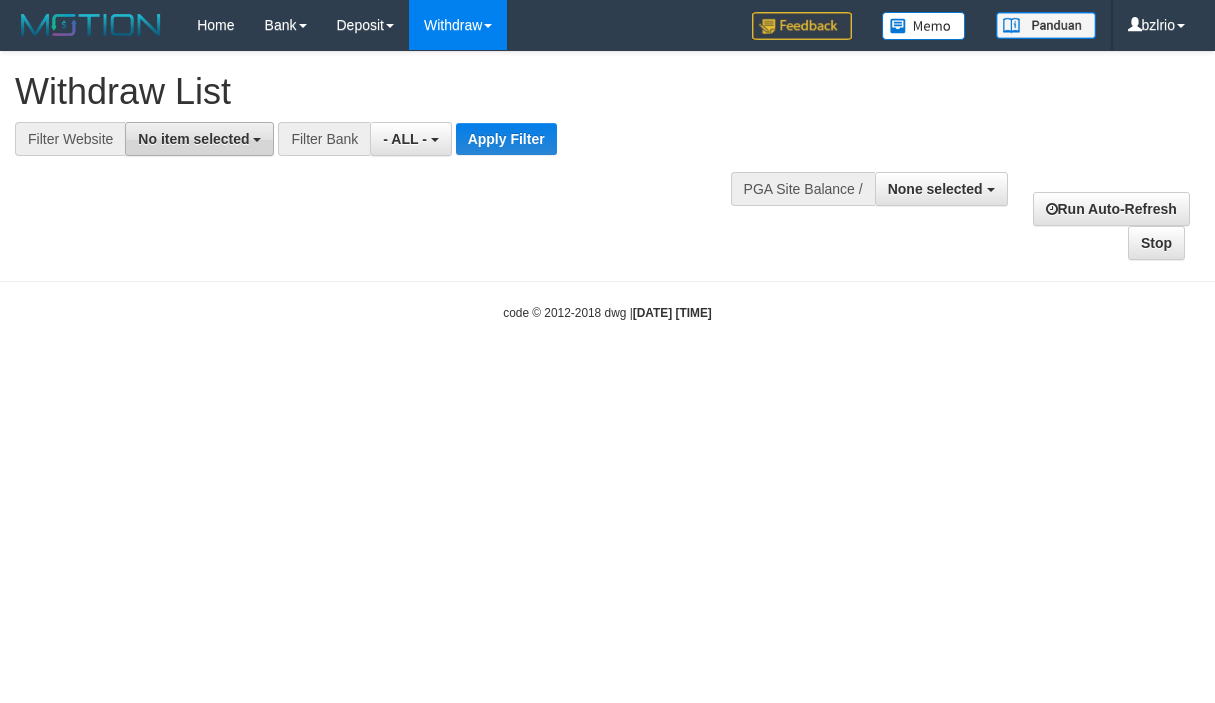 click on "No item selected" at bounding box center (193, 139) 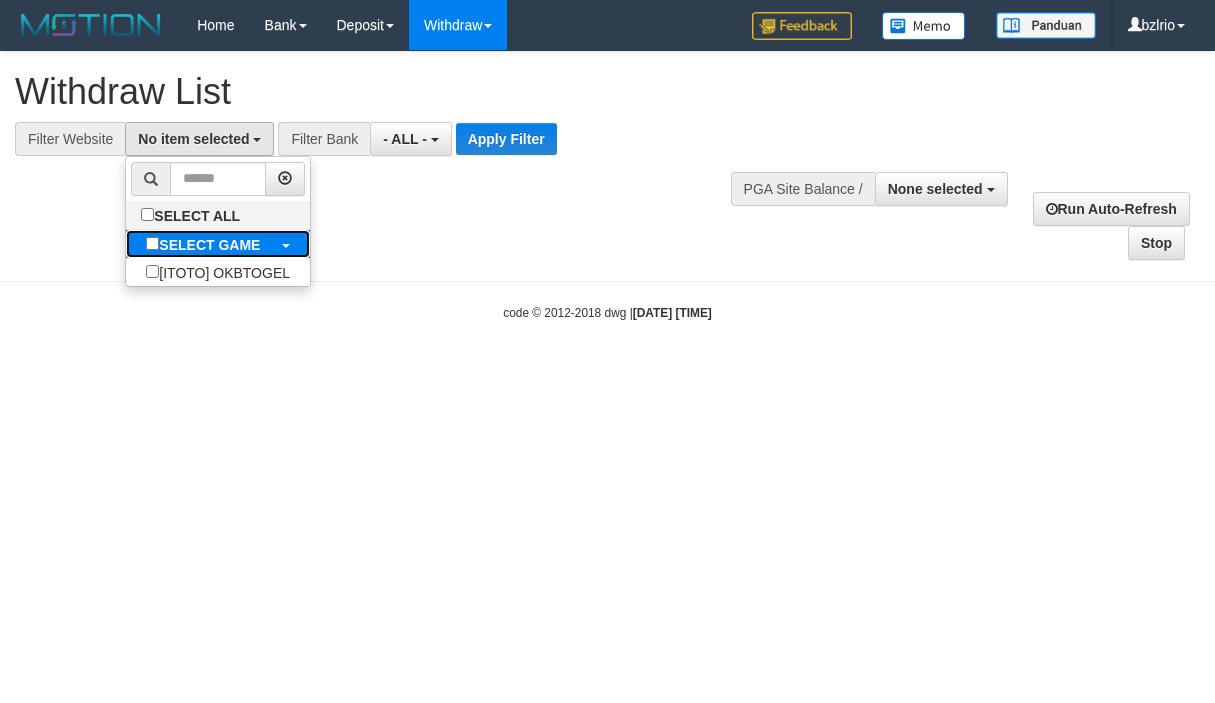 click on "SELECT GAME" at bounding box center (209, 245) 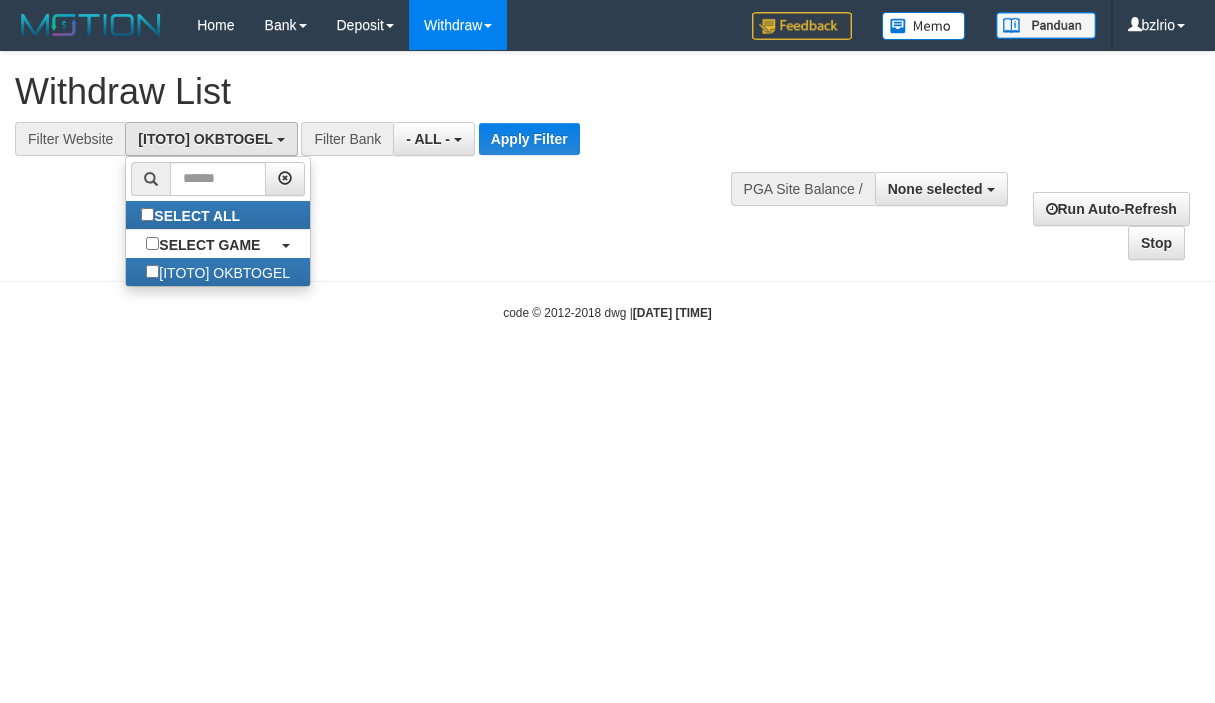 scroll, scrollTop: 18, scrollLeft: 0, axis: vertical 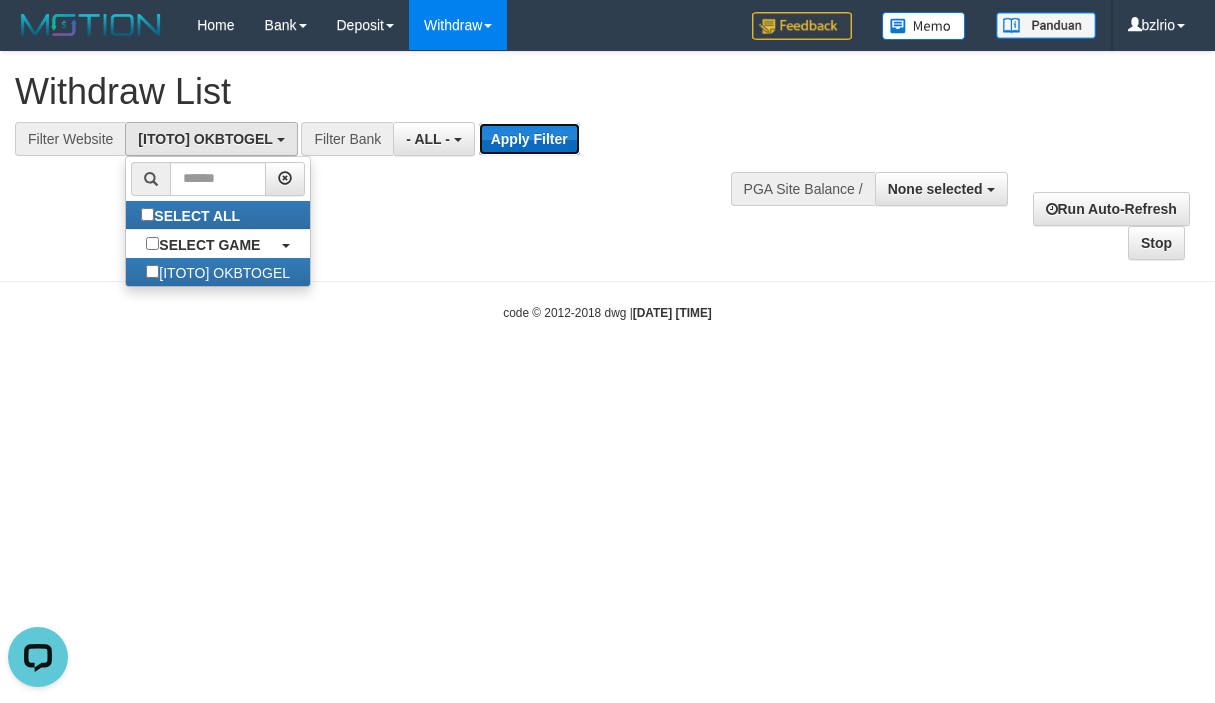 click on "Apply Filter" at bounding box center [529, 139] 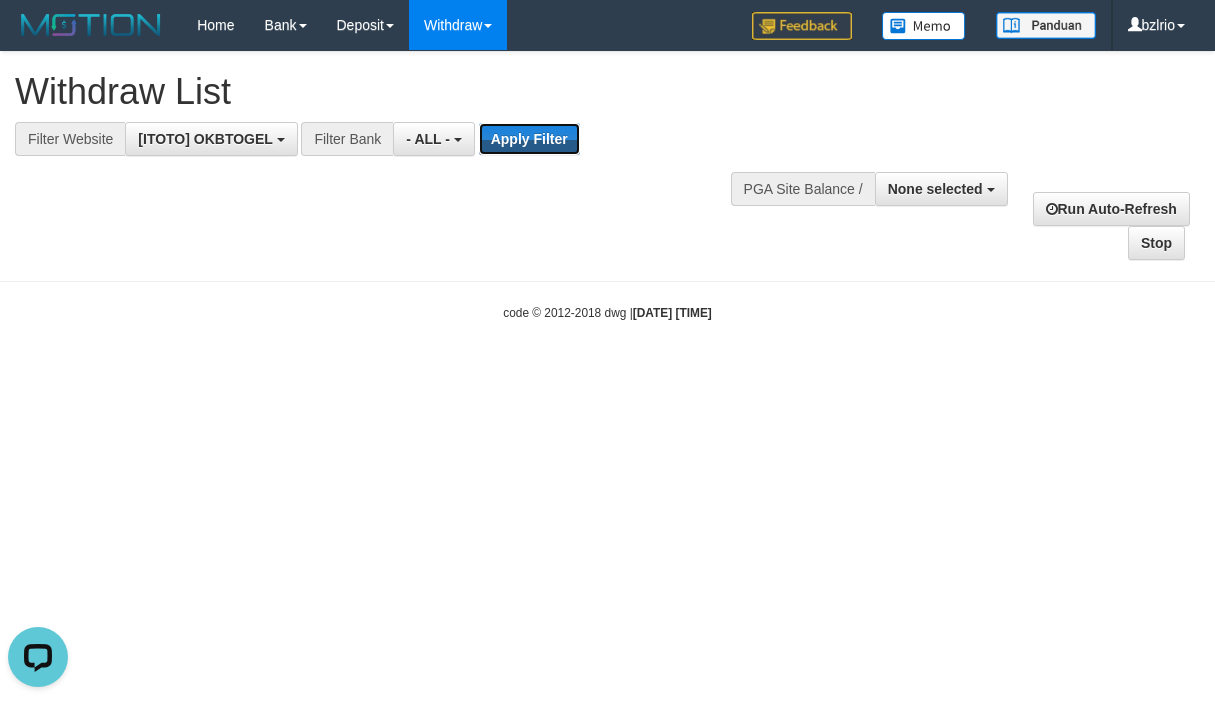 type 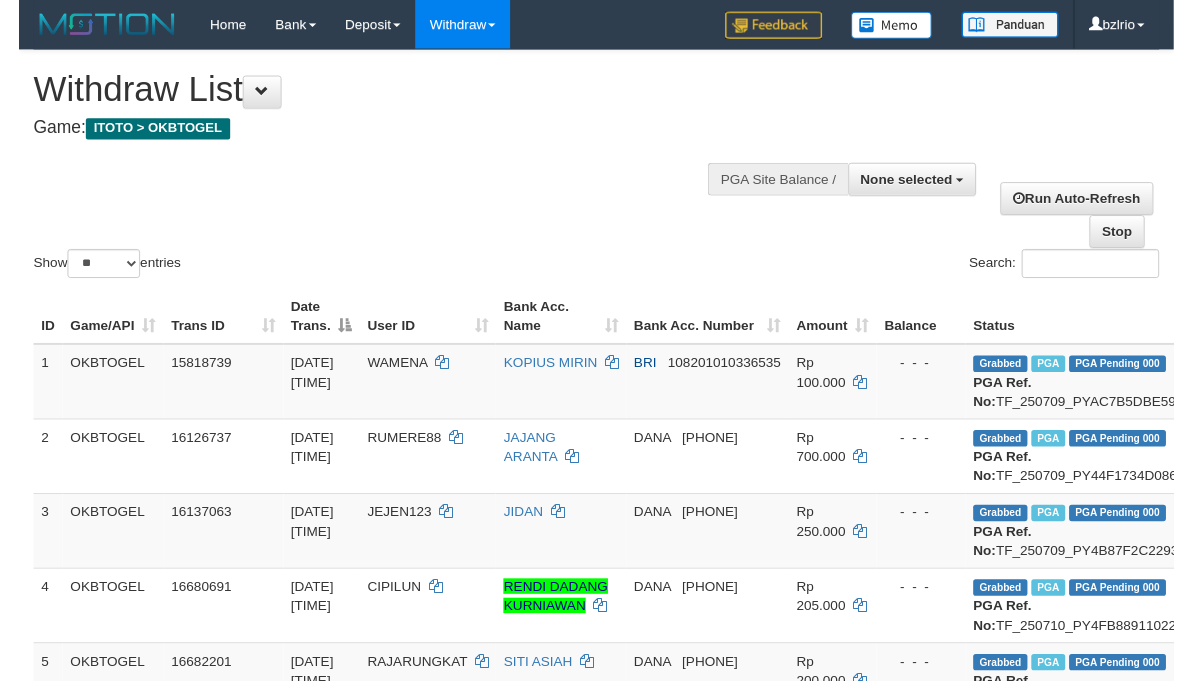 scroll, scrollTop: 0, scrollLeft: 0, axis: both 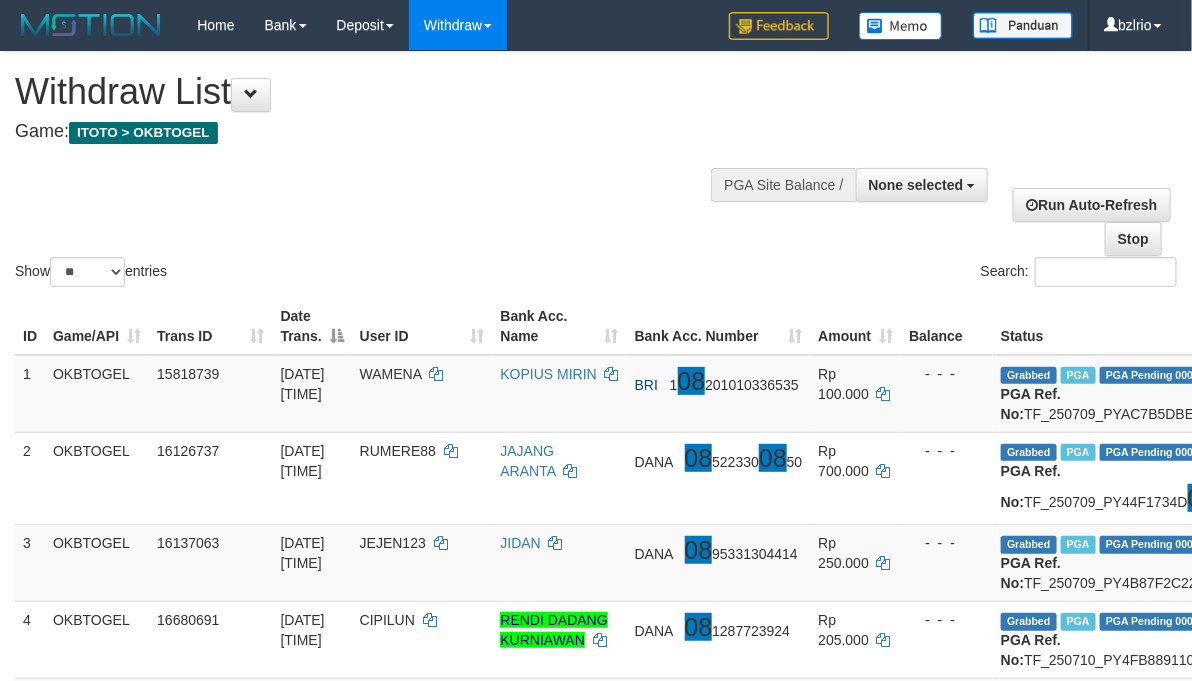 click on "Show  ** ** ** ***  entries Search:" at bounding box center (596, 171) 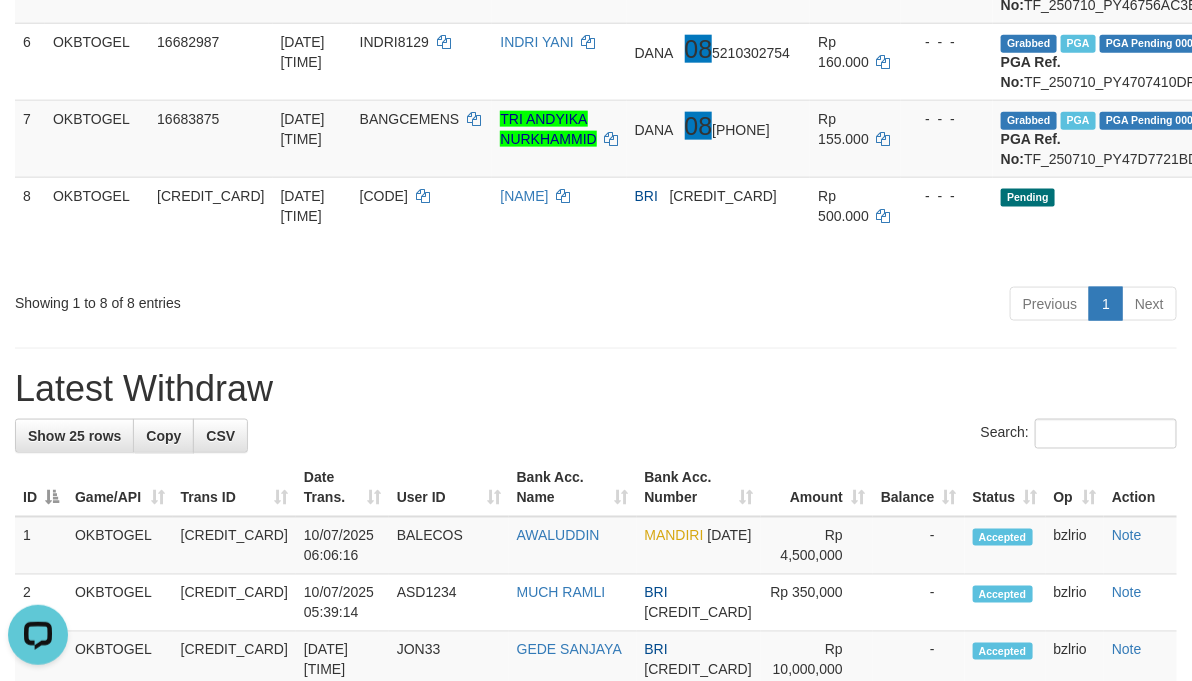 scroll, scrollTop: 0, scrollLeft: 0, axis: both 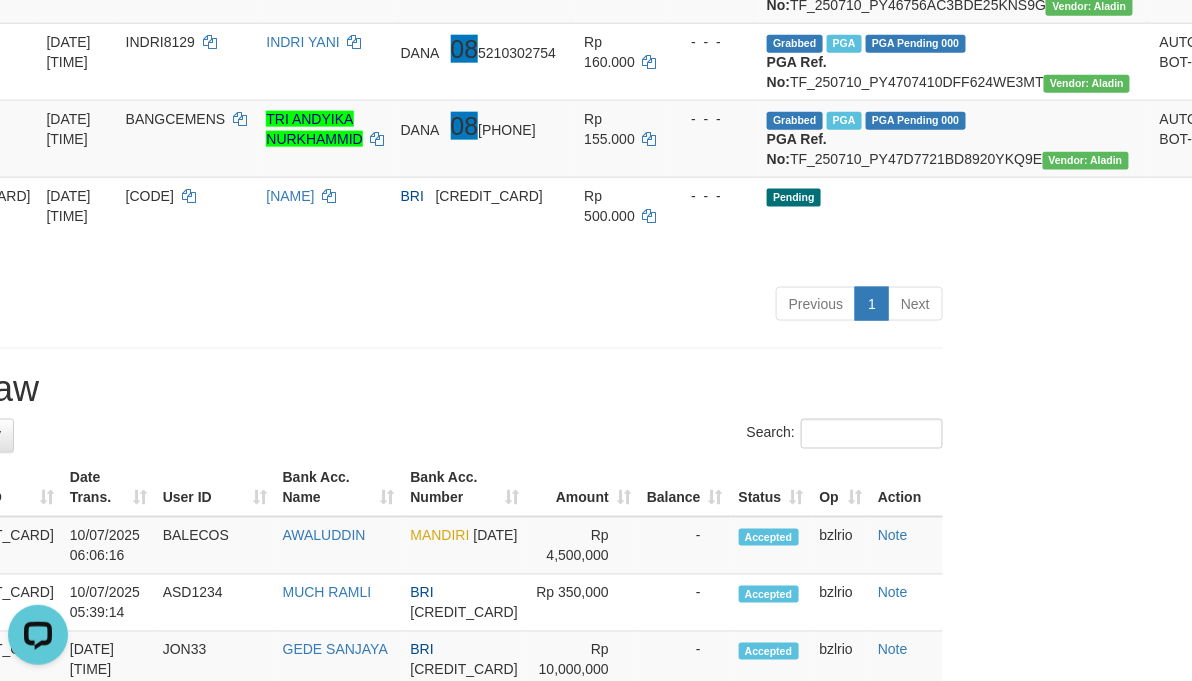 click on "Latest Withdraw" at bounding box center [362, 389] 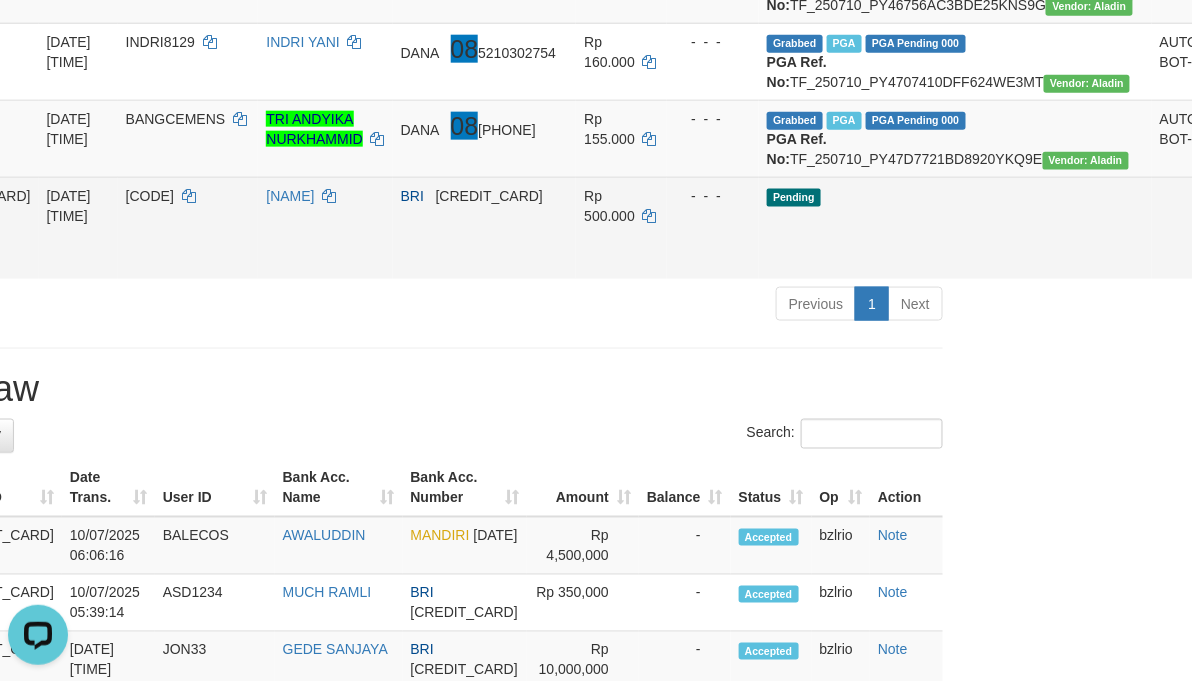 click on "Send PGA" at bounding box center [1259, 251] 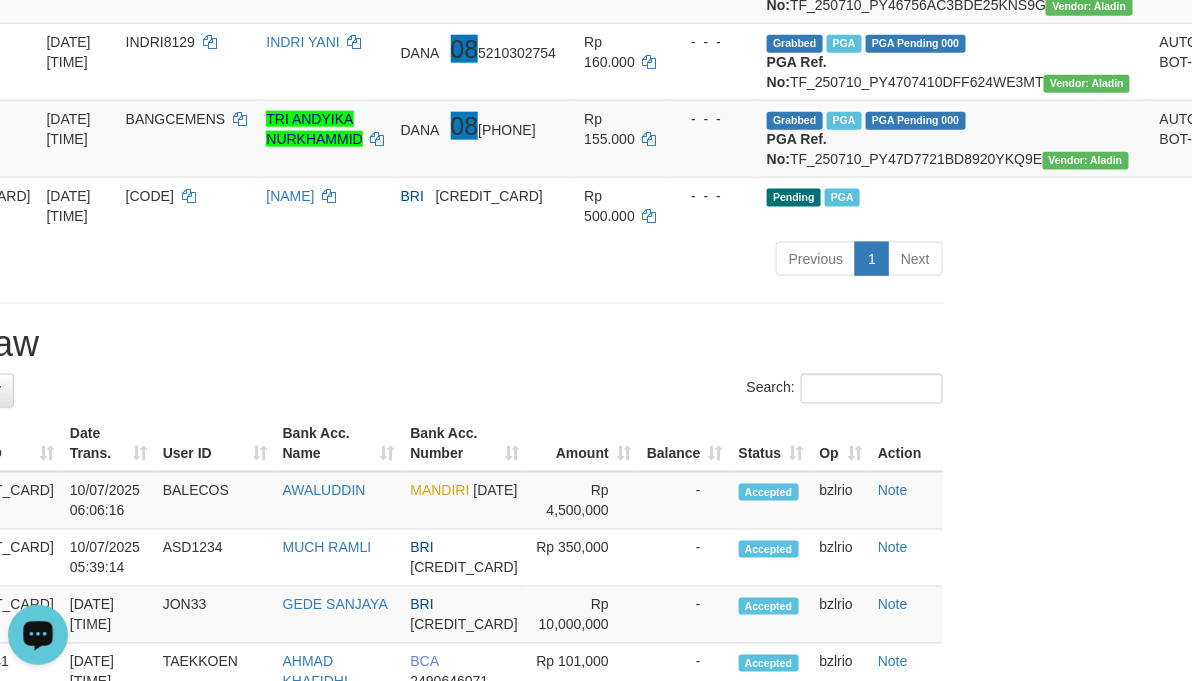 click on "Latest Withdraw" at bounding box center (362, 344) 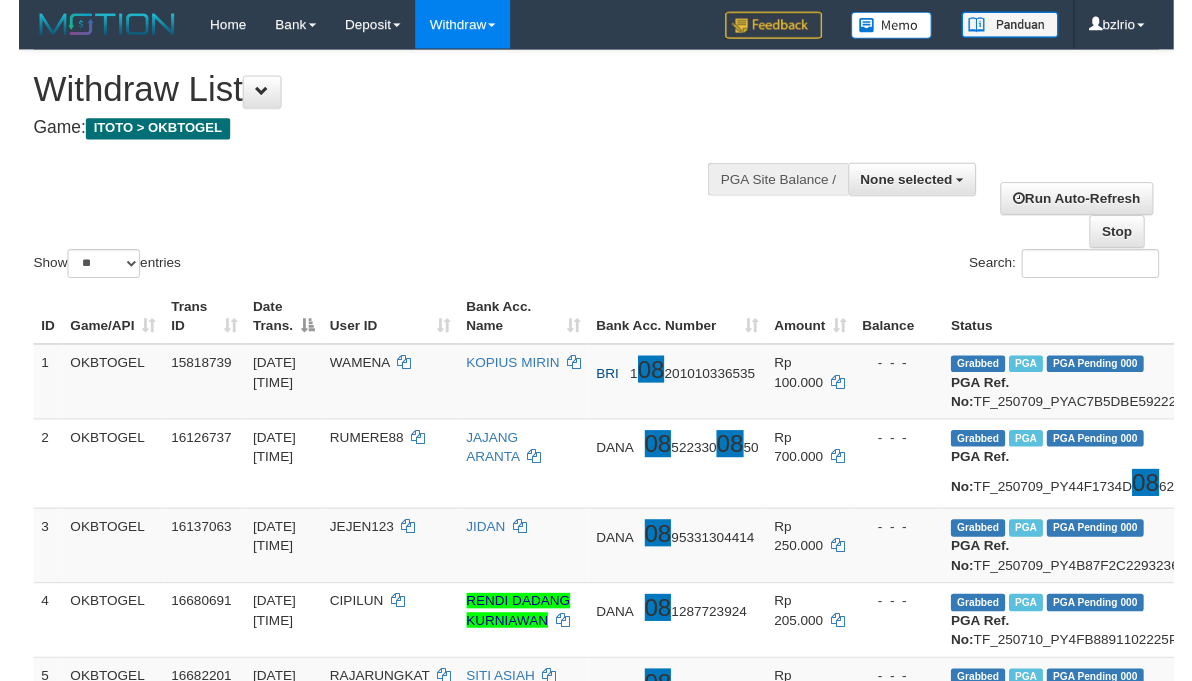scroll, scrollTop: 732, scrollLeft: 213, axis: both 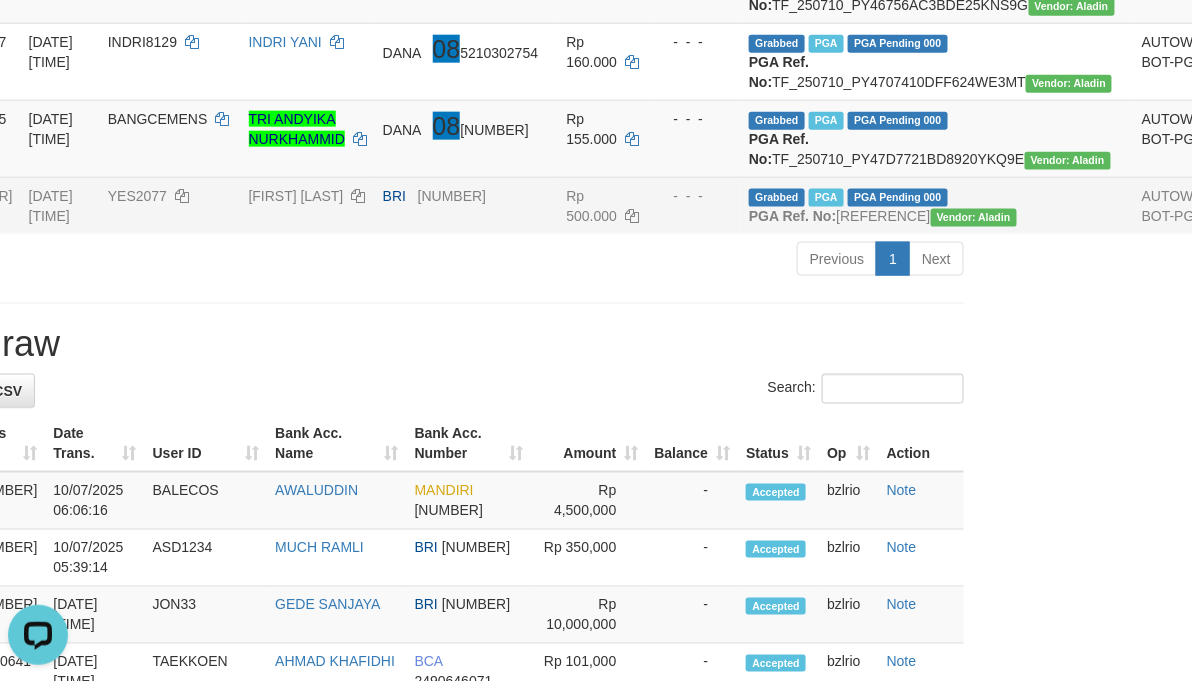 click on "[CODE]" at bounding box center (137, 196) 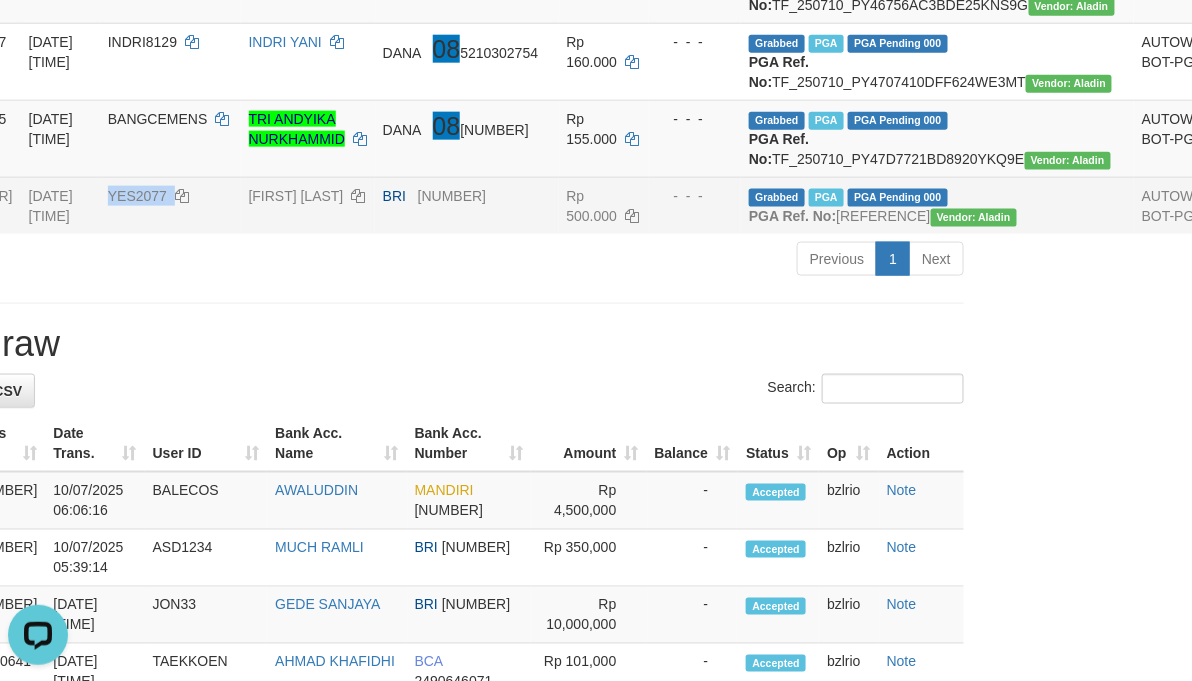 click on "[CODE]" at bounding box center [137, 196] 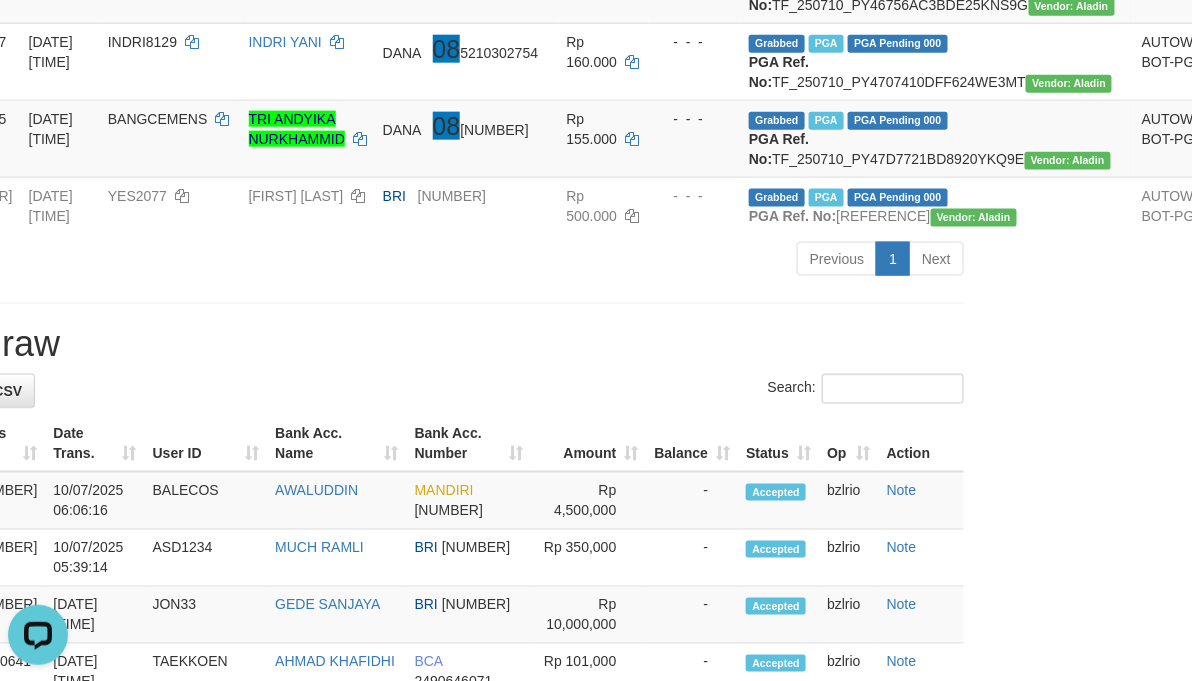 click on "Latest Withdraw" at bounding box center [383, 344] 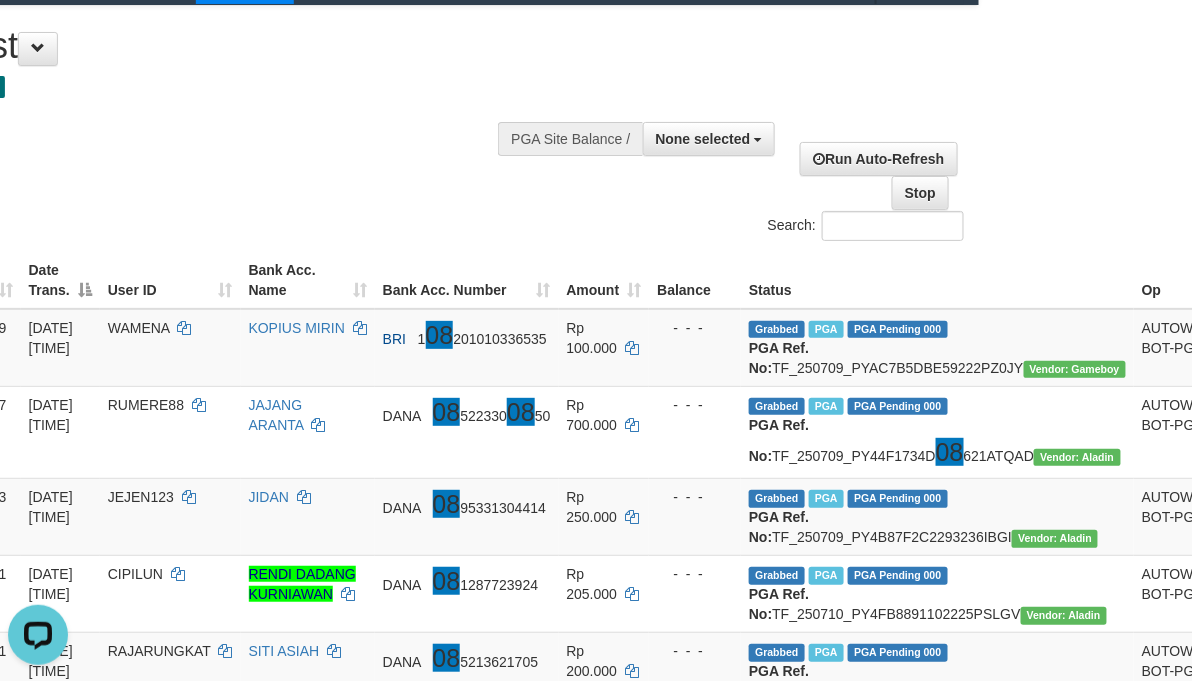 scroll, scrollTop: 0, scrollLeft: 213, axis: horizontal 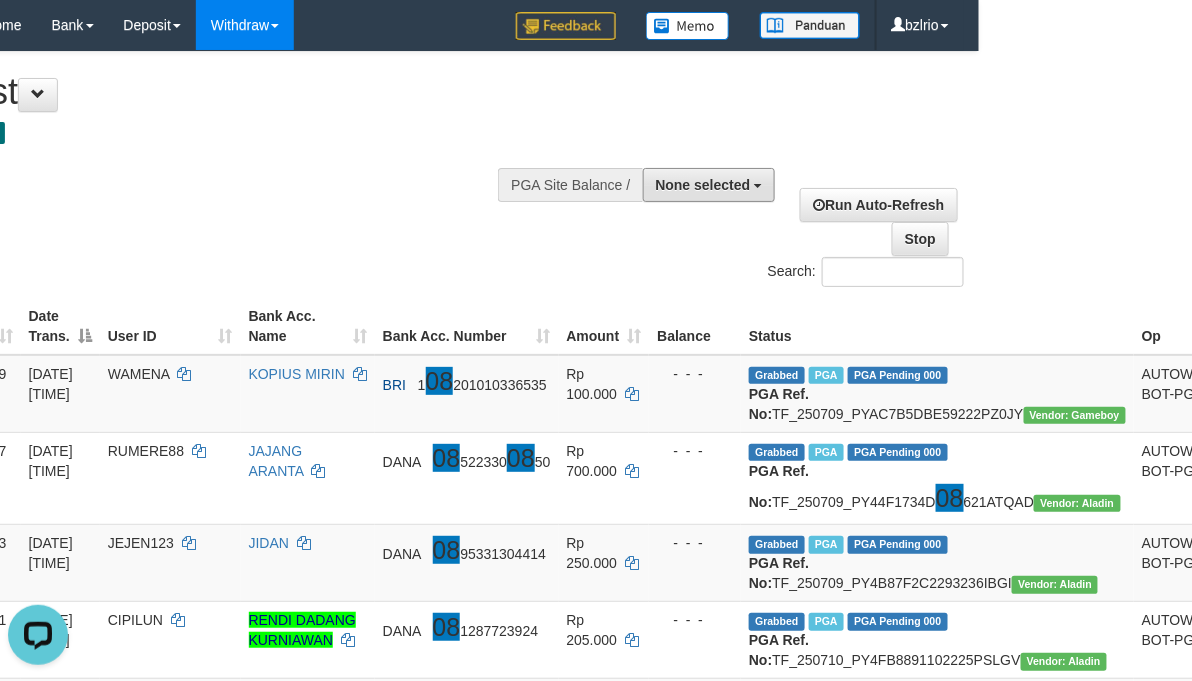 drag, startPoint x: 699, startPoint y: 190, endPoint x: 697, endPoint y: 241, distance: 51.0392 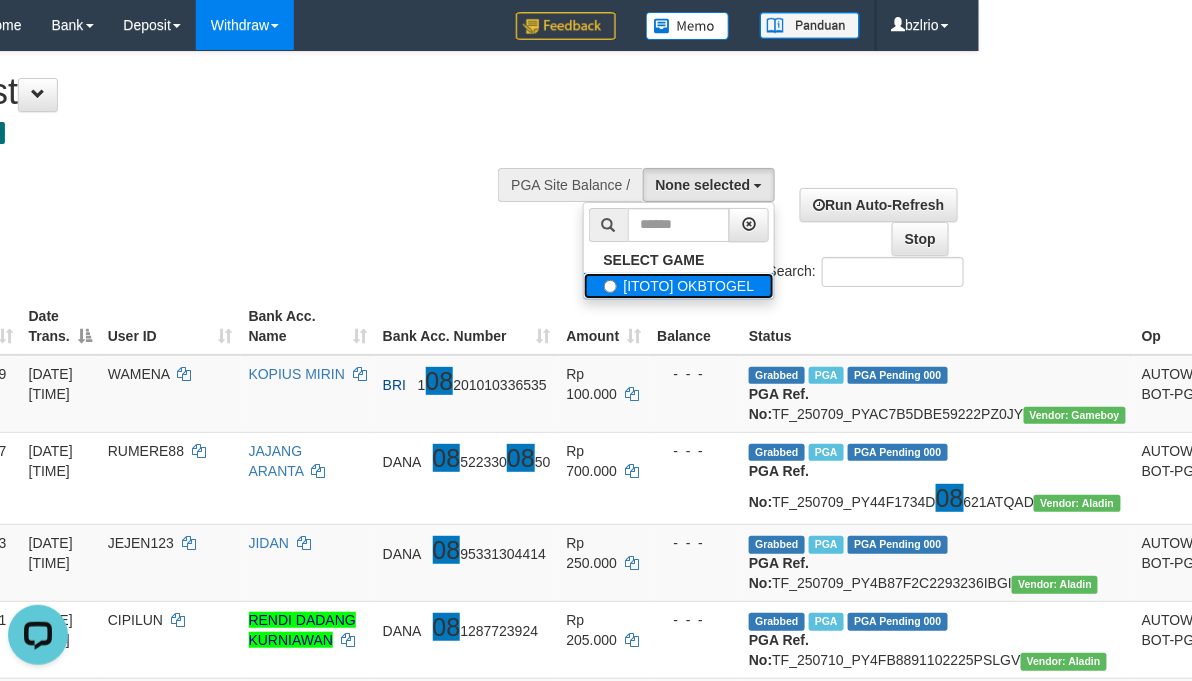 click on "[ITOTO] OKBTOGEL" at bounding box center [679, 286] 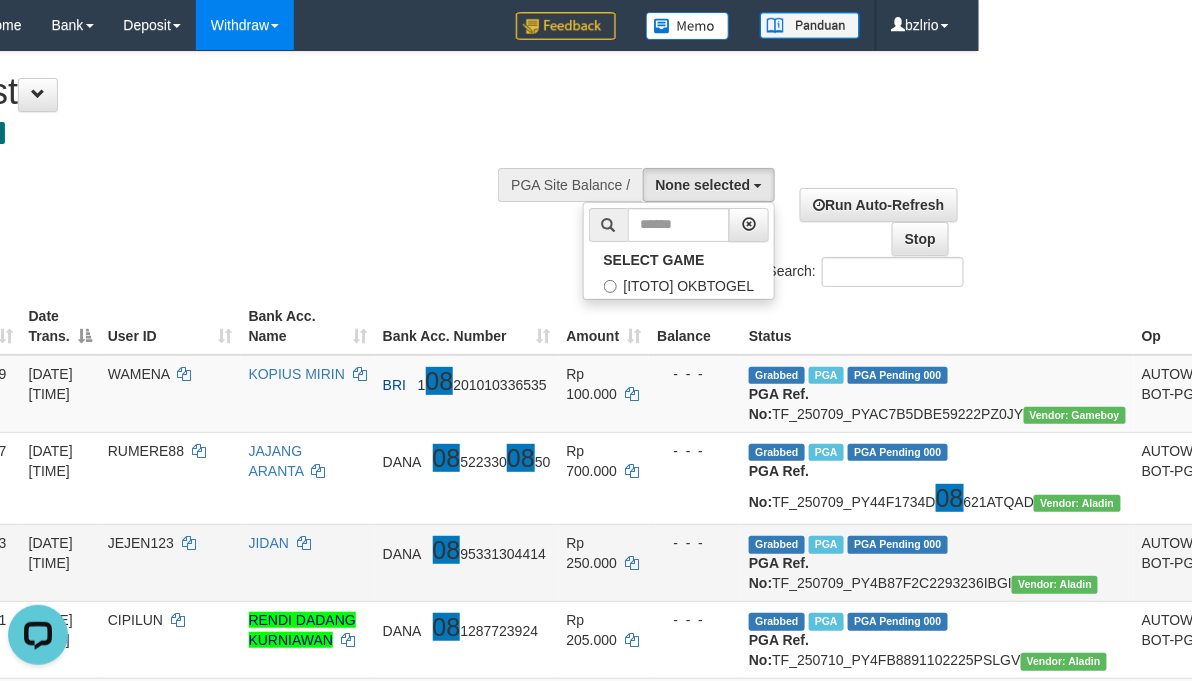 scroll, scrollTop: 18, scrollLeft: 0, axis: vertical 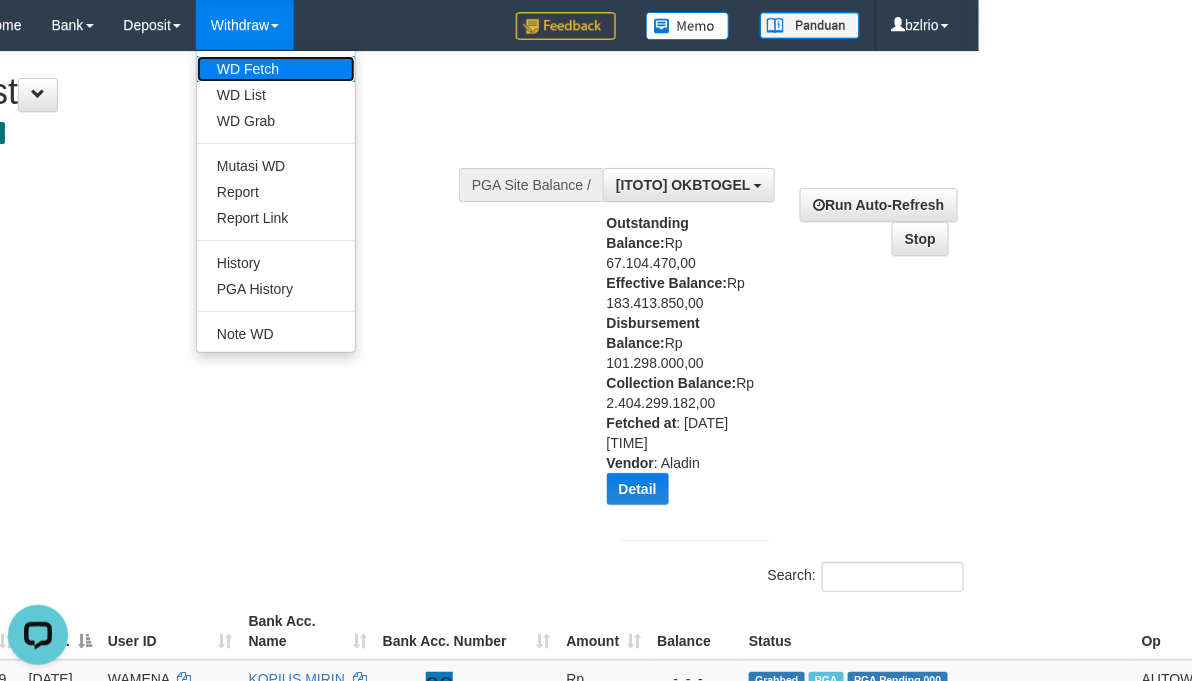 click on "WD Fetch" at bounding box center (276, 69) 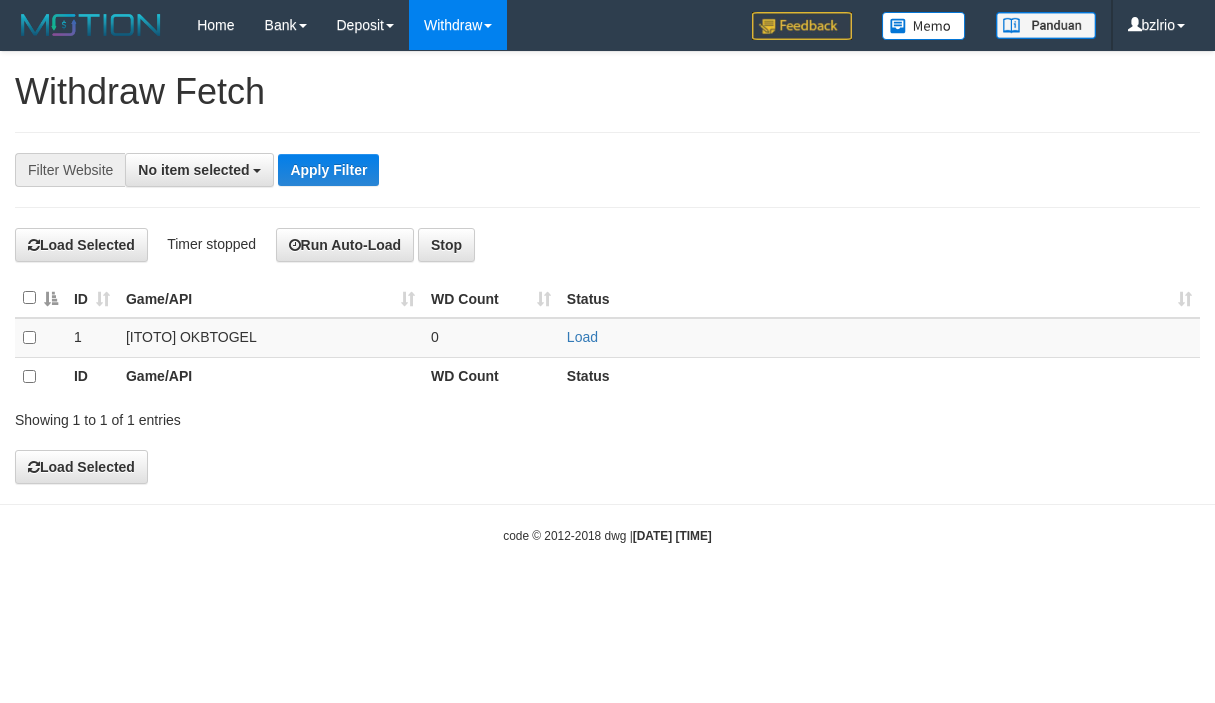 scroll, scrollTop: 0, scrollLeft: 0, axis: both 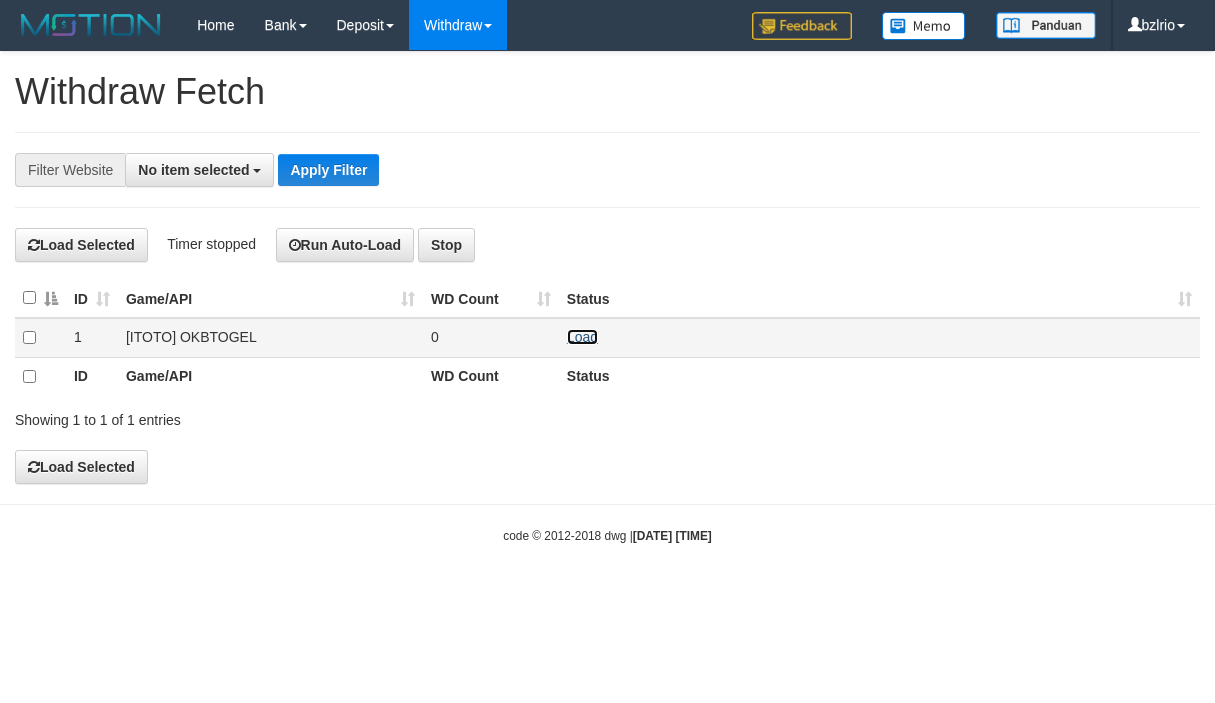 click on "Load" at bounding box center (582, 337) 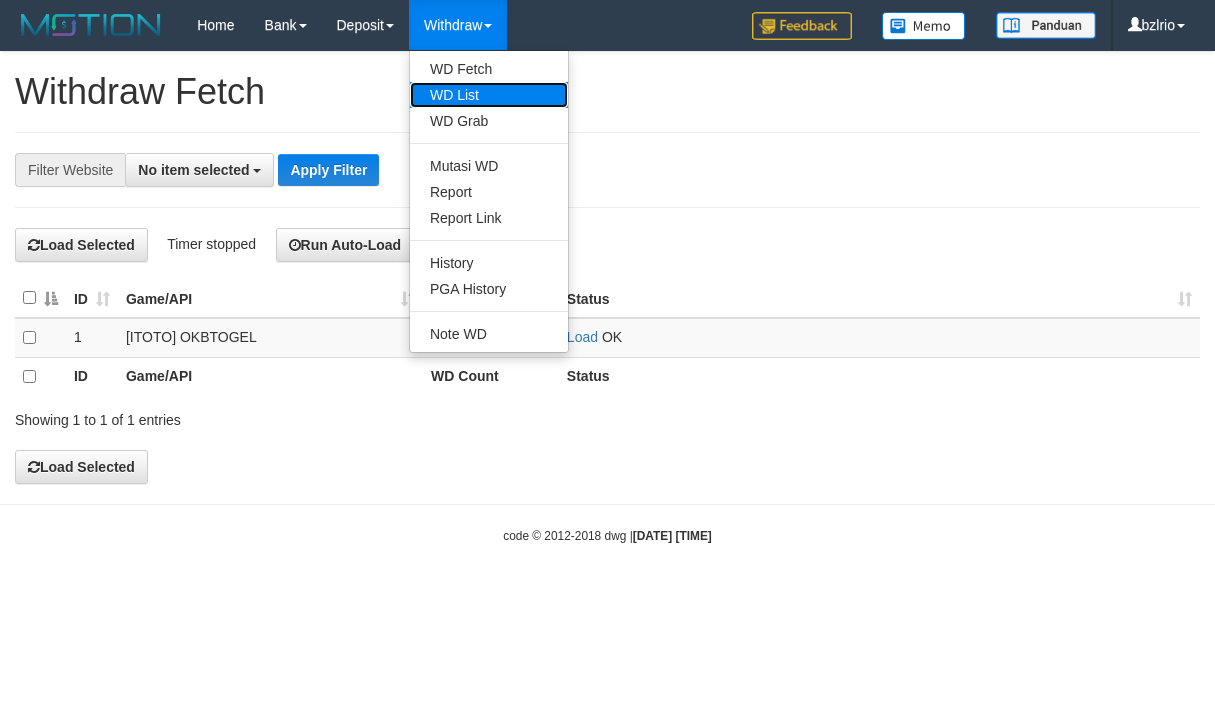 click on "WD List" at bounding box center [489, 95] 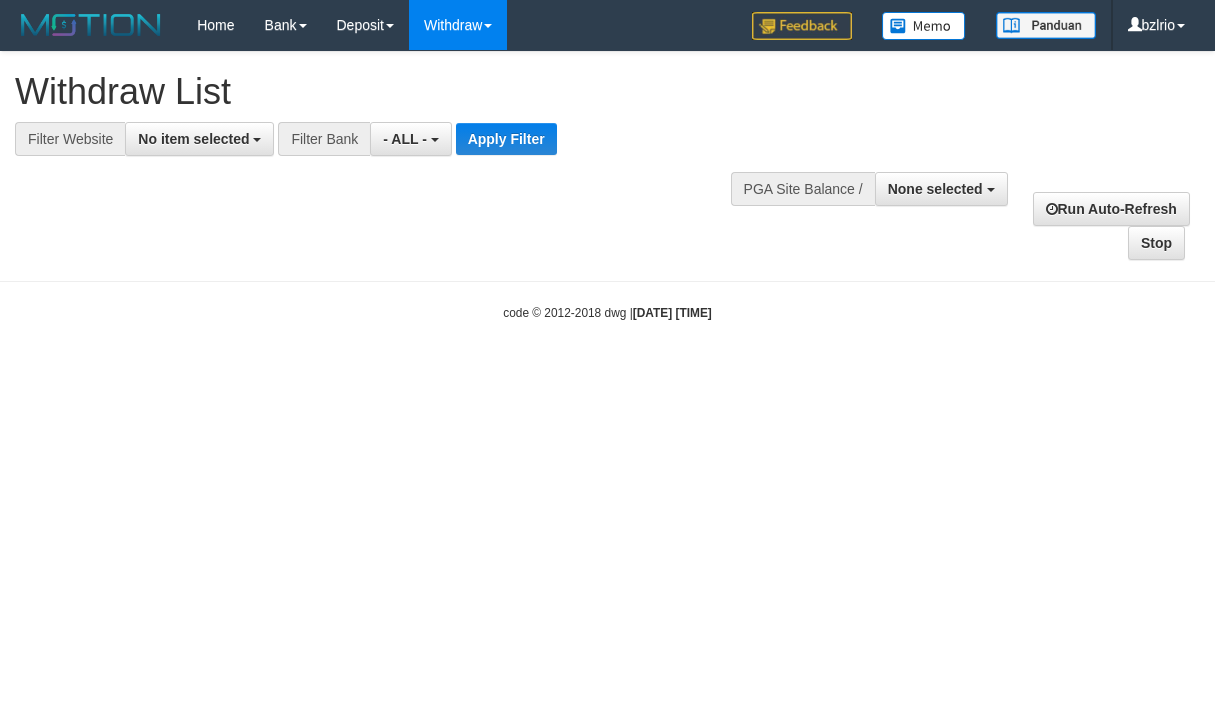 scroll, scrollTop: 0, scrollLeft: 0, axis: both 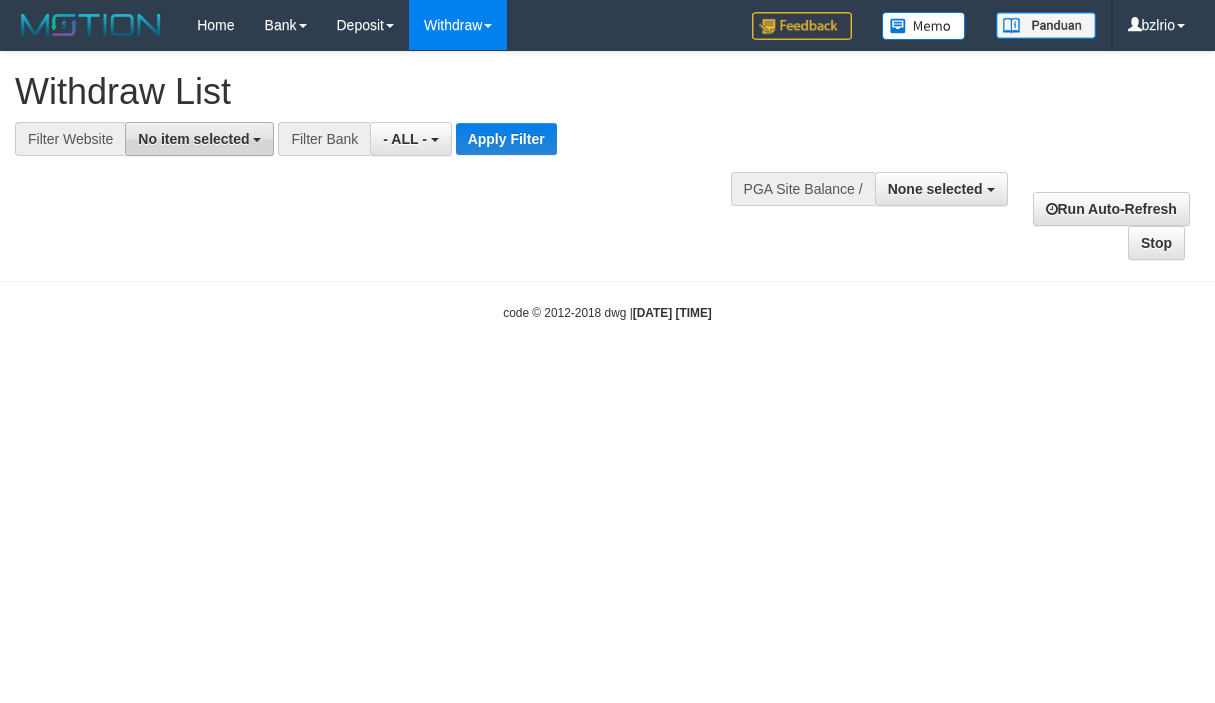 click on "No item selected" at bounding box center (193, 139) 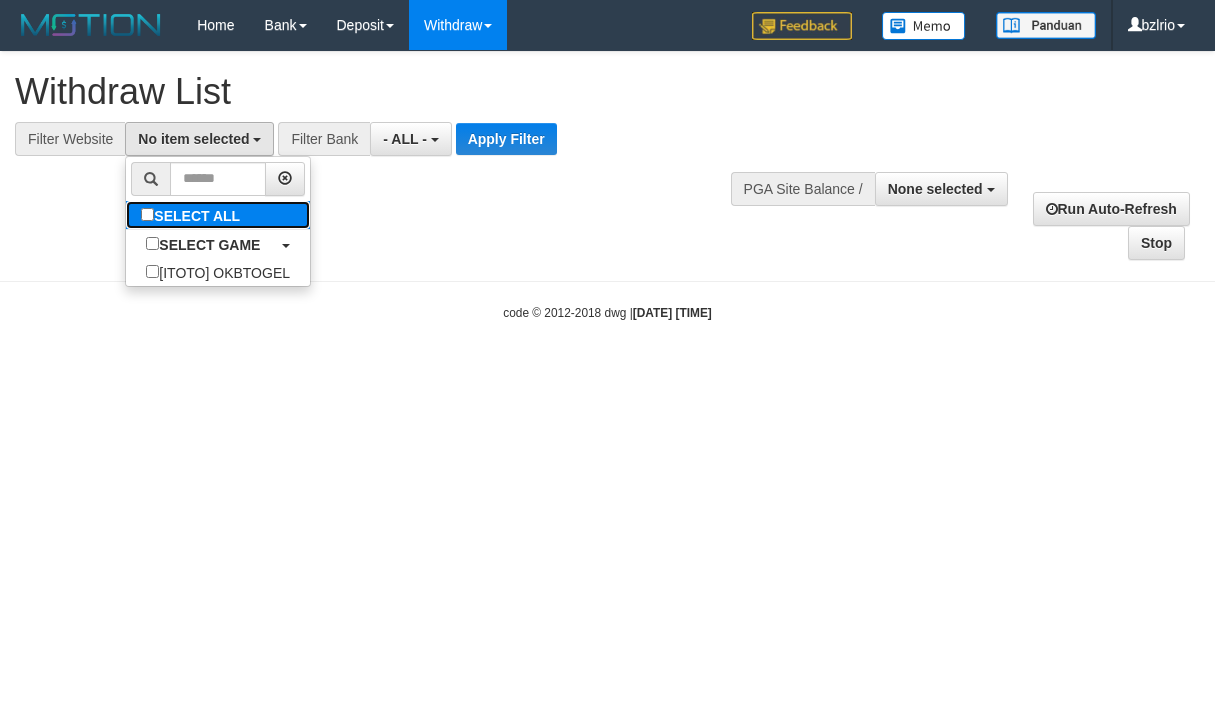 click on "SELECT ALL" at bounding box center [193, 215] 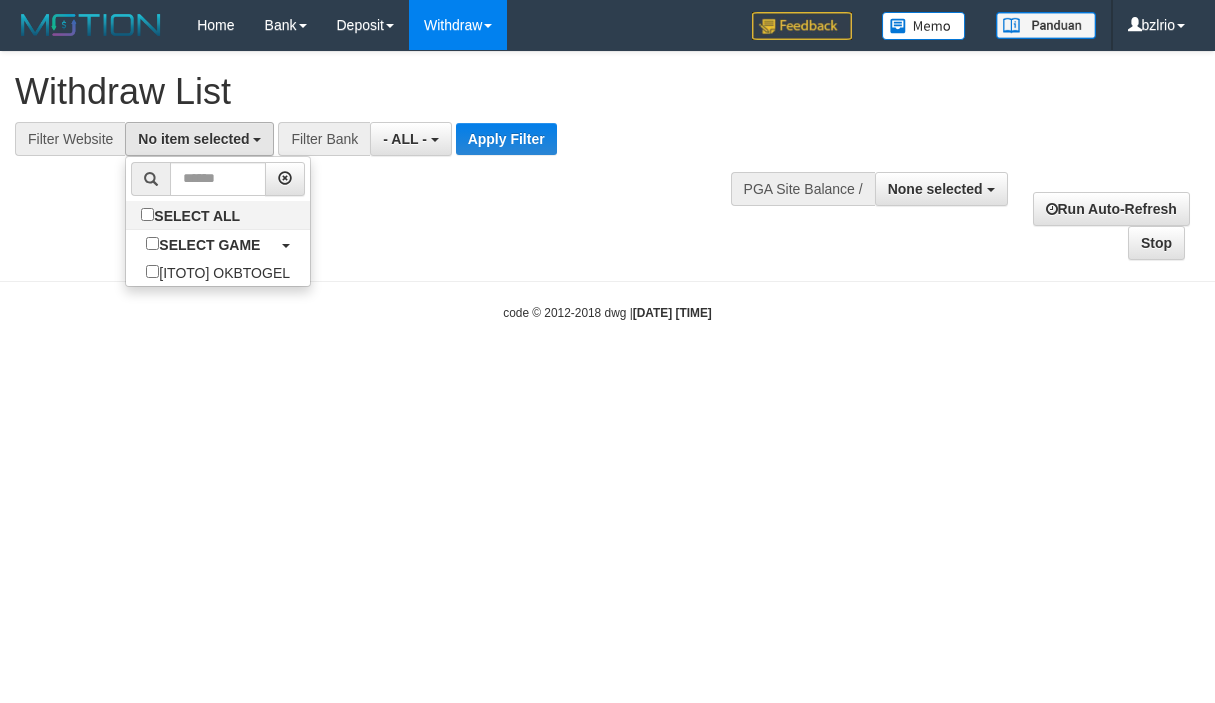 scroll, scrollTop: 18, scrollLeft: 0, axis: vertical 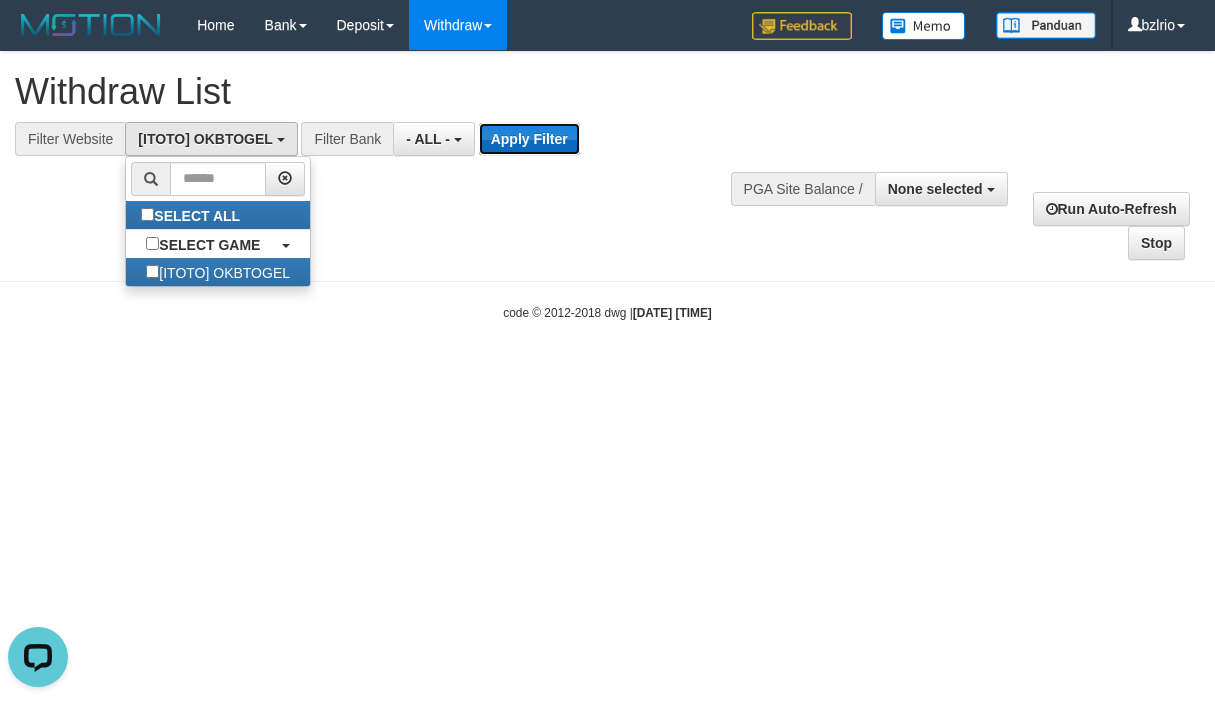 click on "Apply Filter" at bounding box center [529, 139] 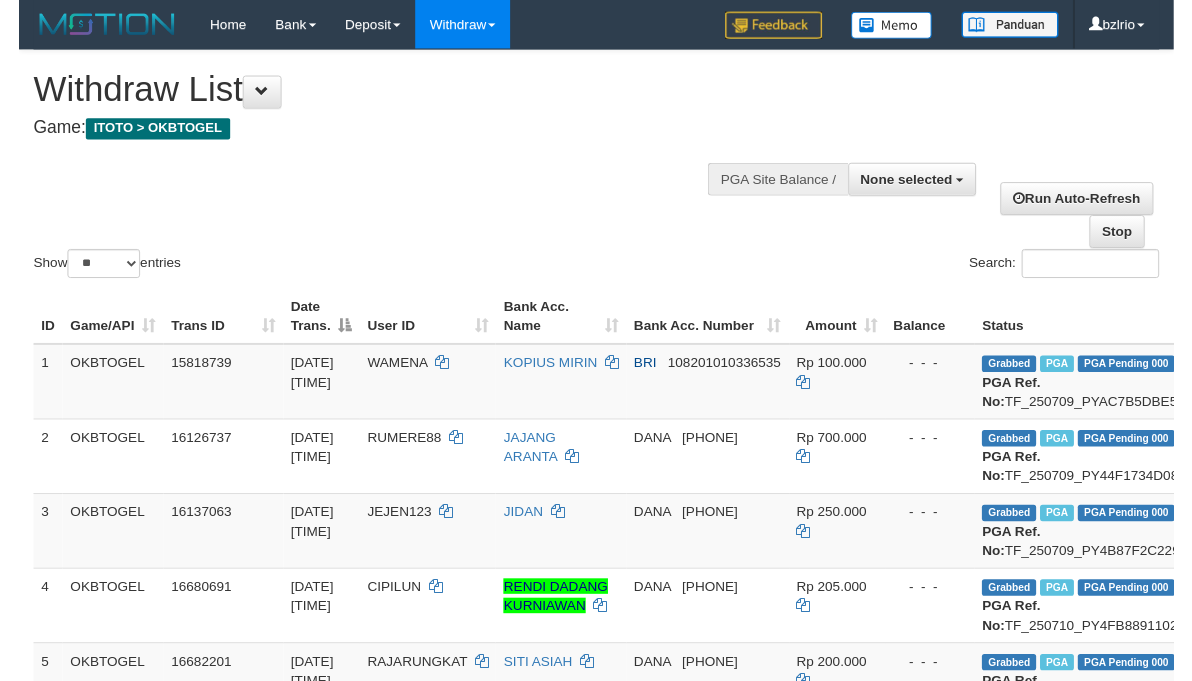 scroll, scrollTop: 0, scrollLeft: 0, axis: both 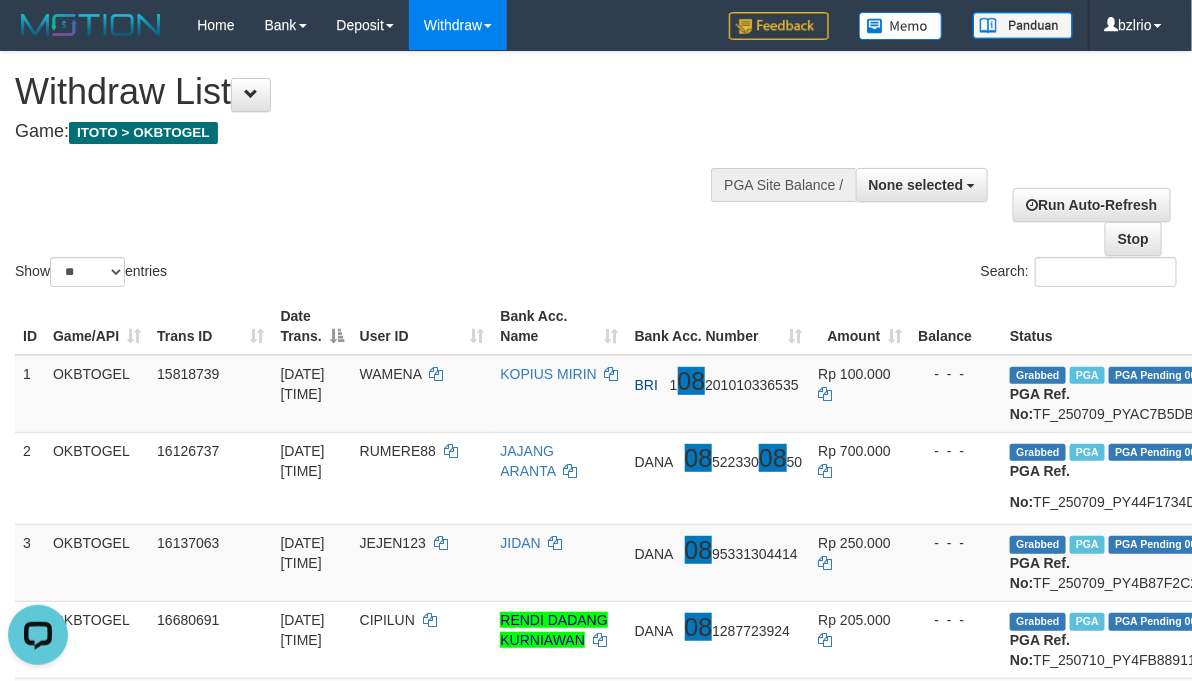click on "Show  ** ** ** ***  entries Search:" at bounding box center (596, 171) 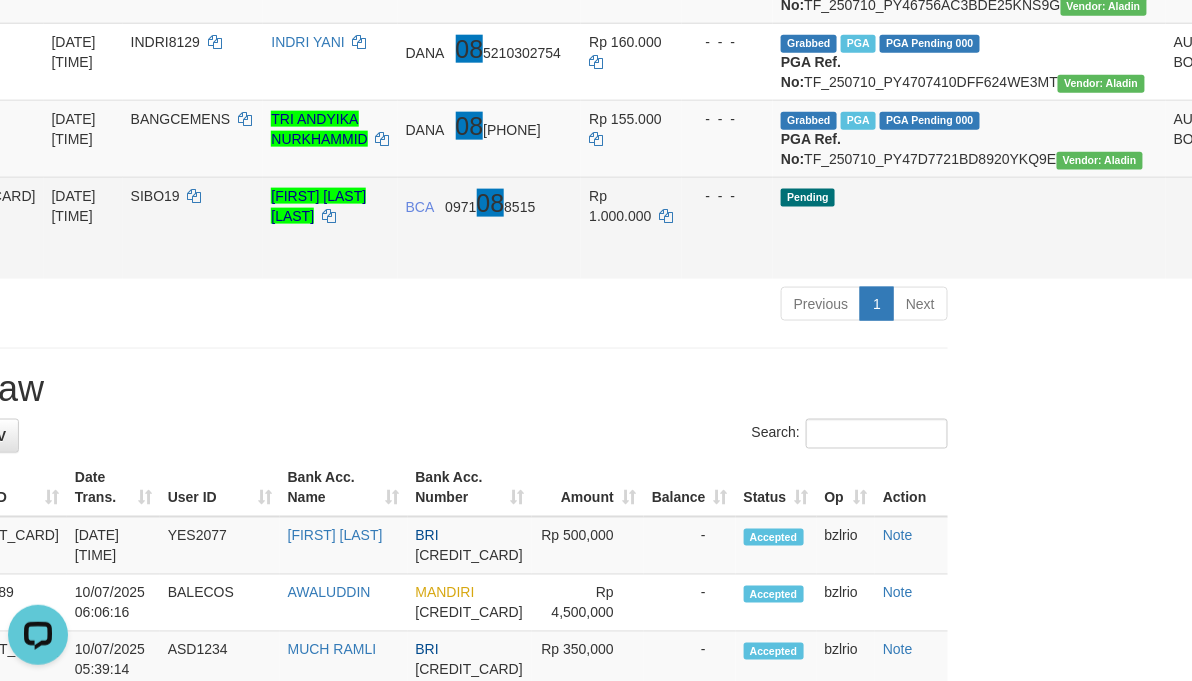 scroll, scrollTop: 732, scrollLeft: 243, axis: both 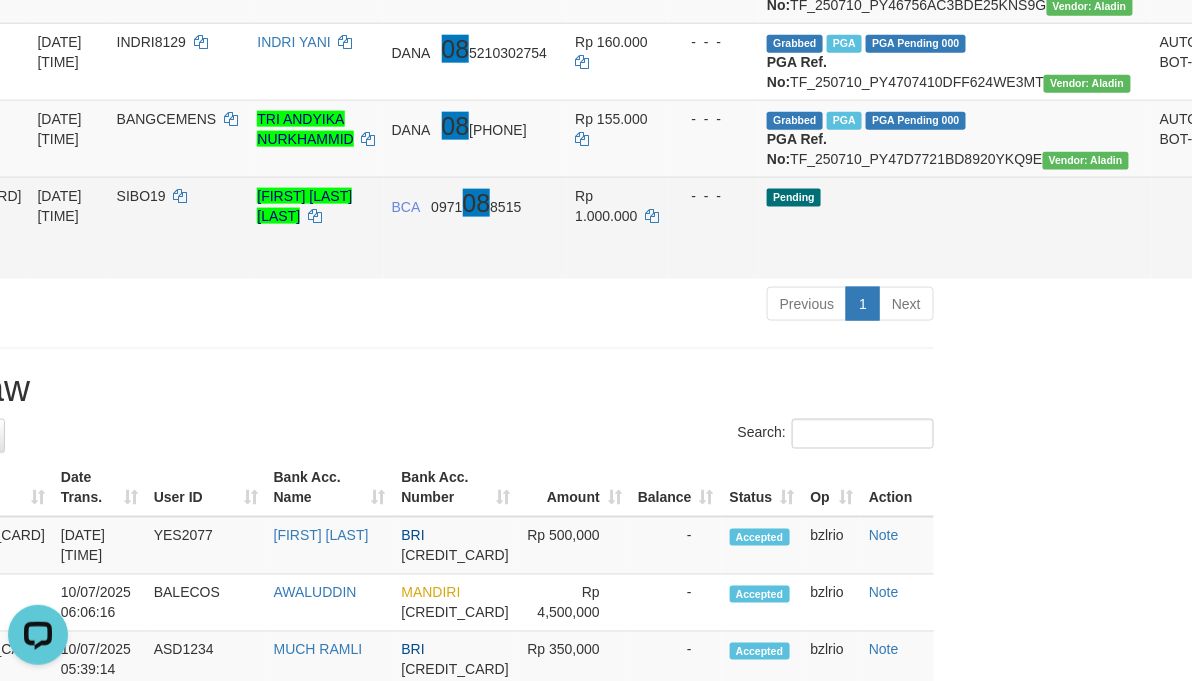 click on "Send PGA" at bounding box center [1259, 251] 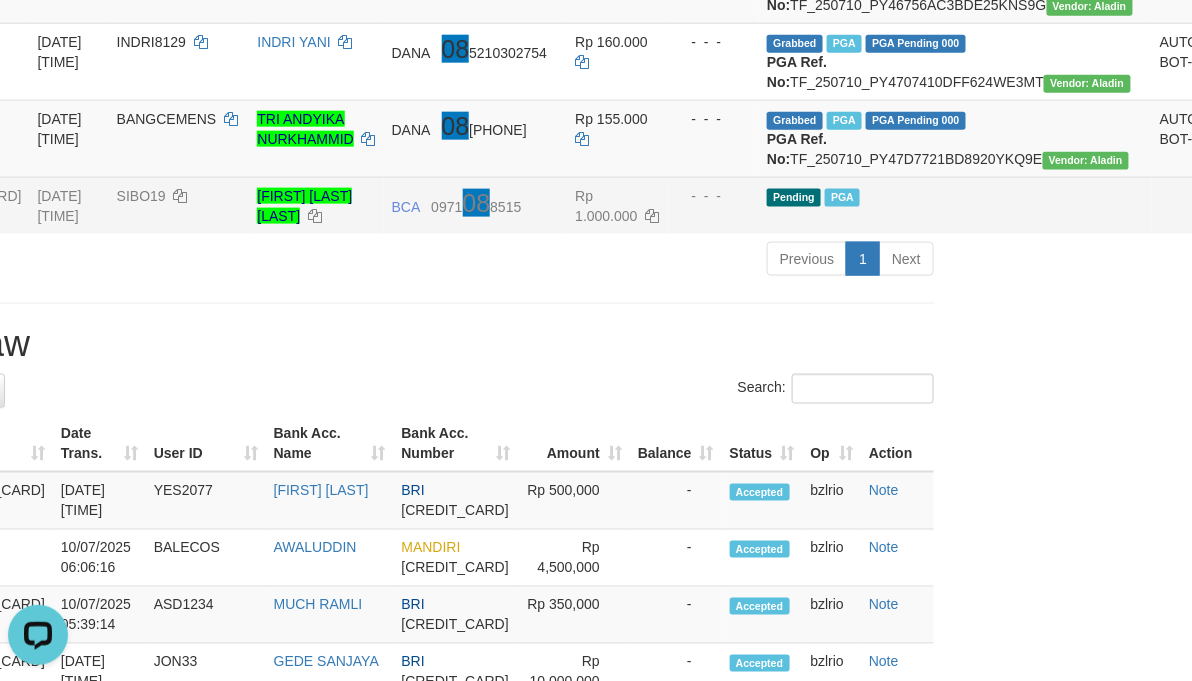 click on "SIBO19" at bounding box center [141, 196] 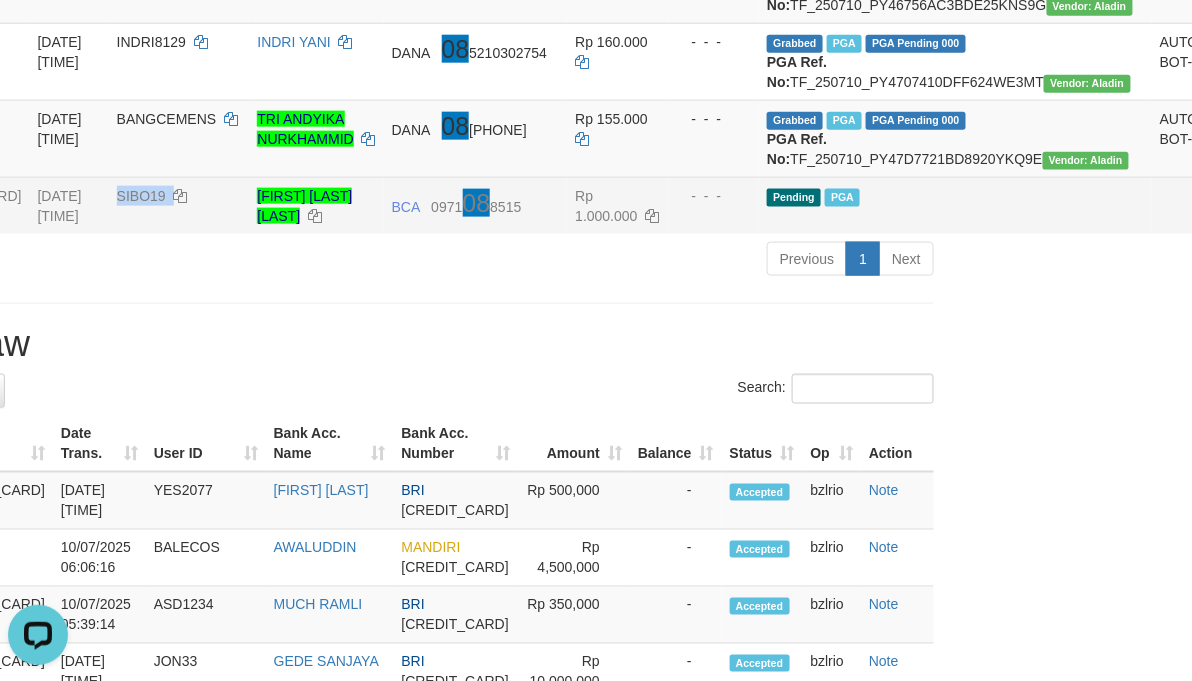 click on "SIBO19" at bounding box center (141, 196) 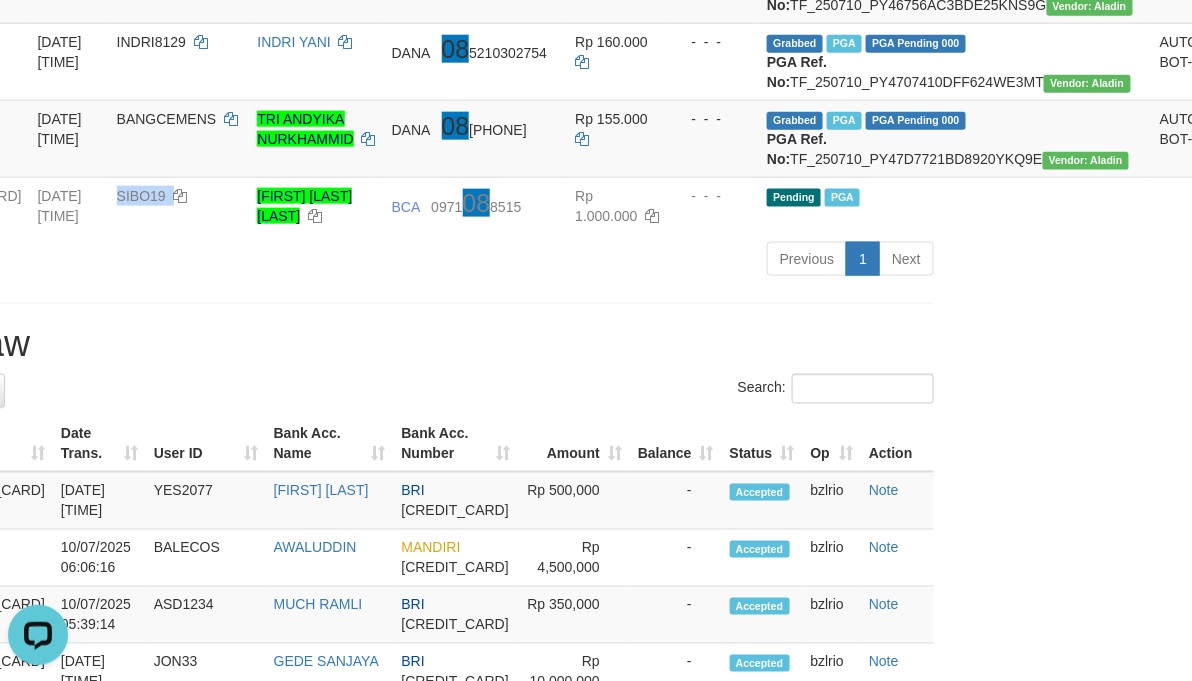 copy on "SIBO19" 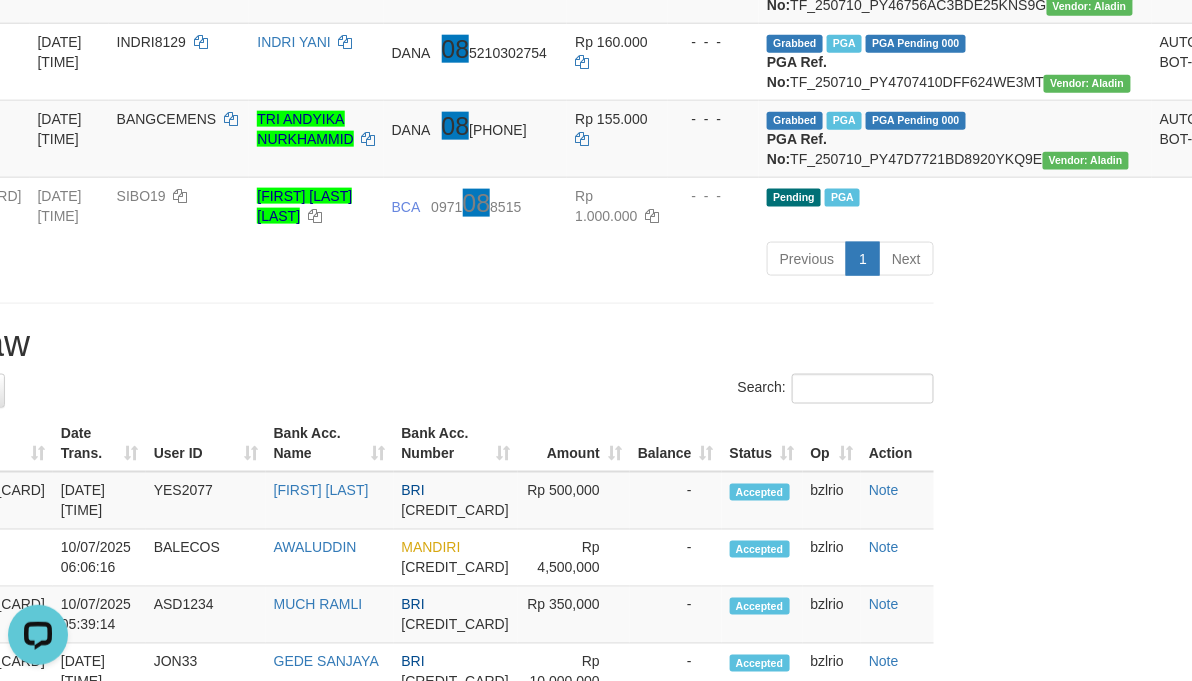 click on "**********" at bounding box center (353, 170) 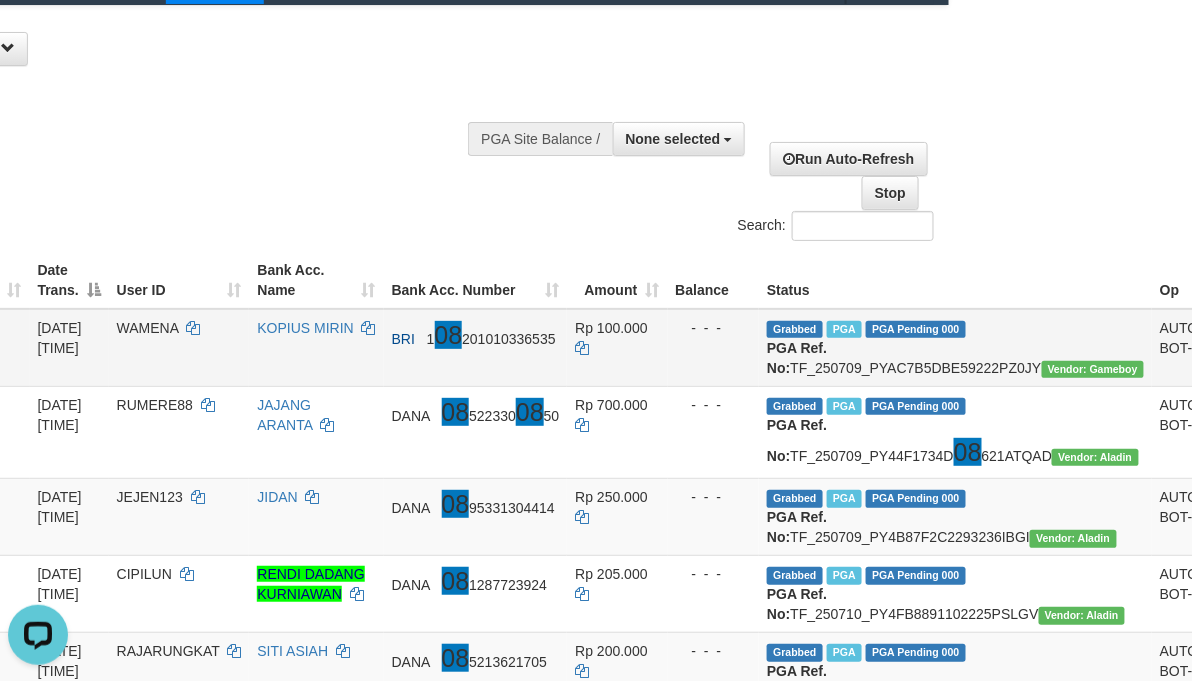 scroll, scrollTop: 0, scrollLeft: 243, axis: horizontal 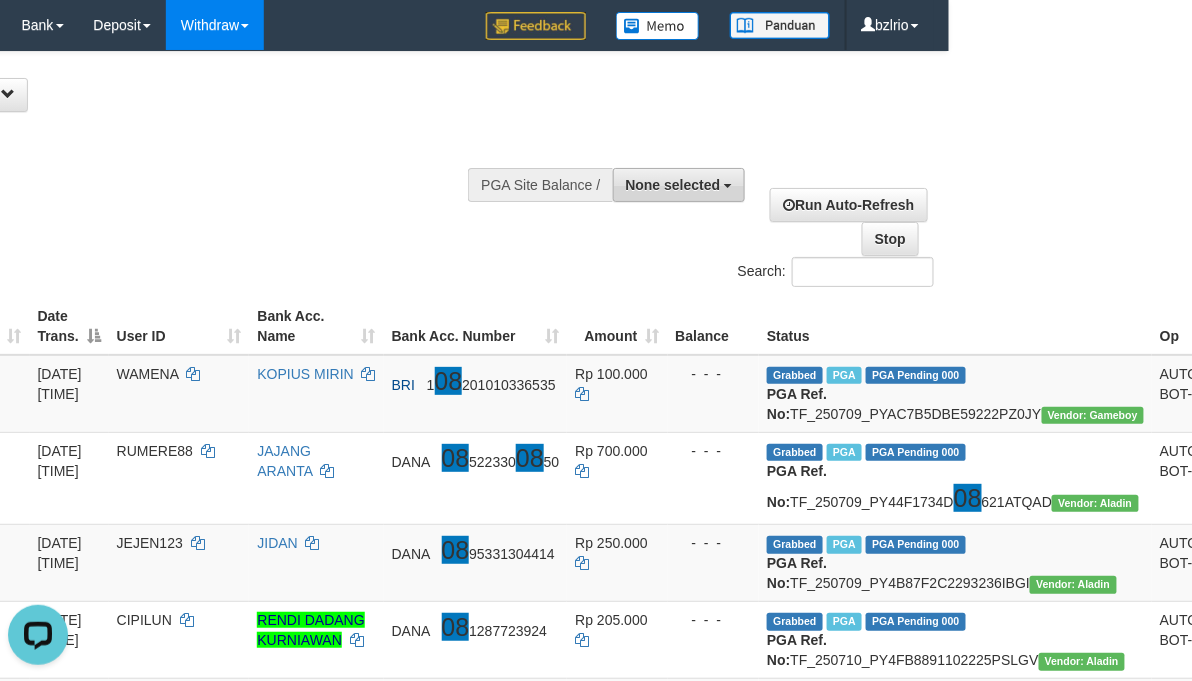 click on "None selected" at bounding box center (673, 185) 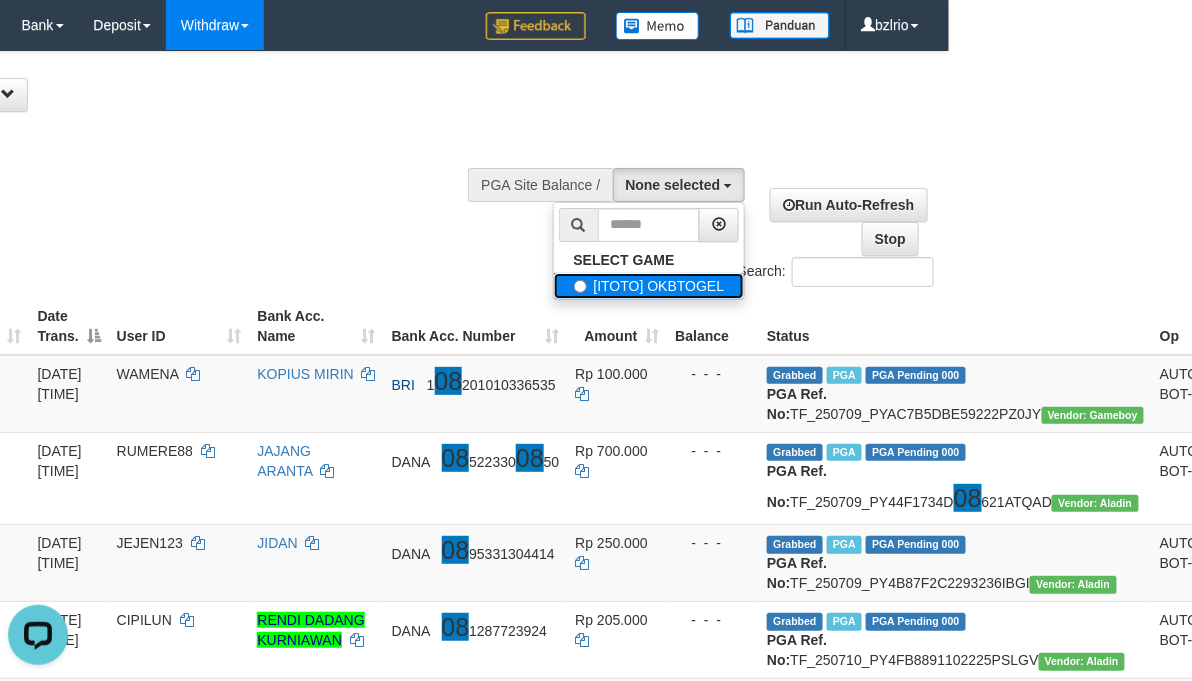 click on "[ITOTO] OKBTOGEL" at bounding box center [649, 286] 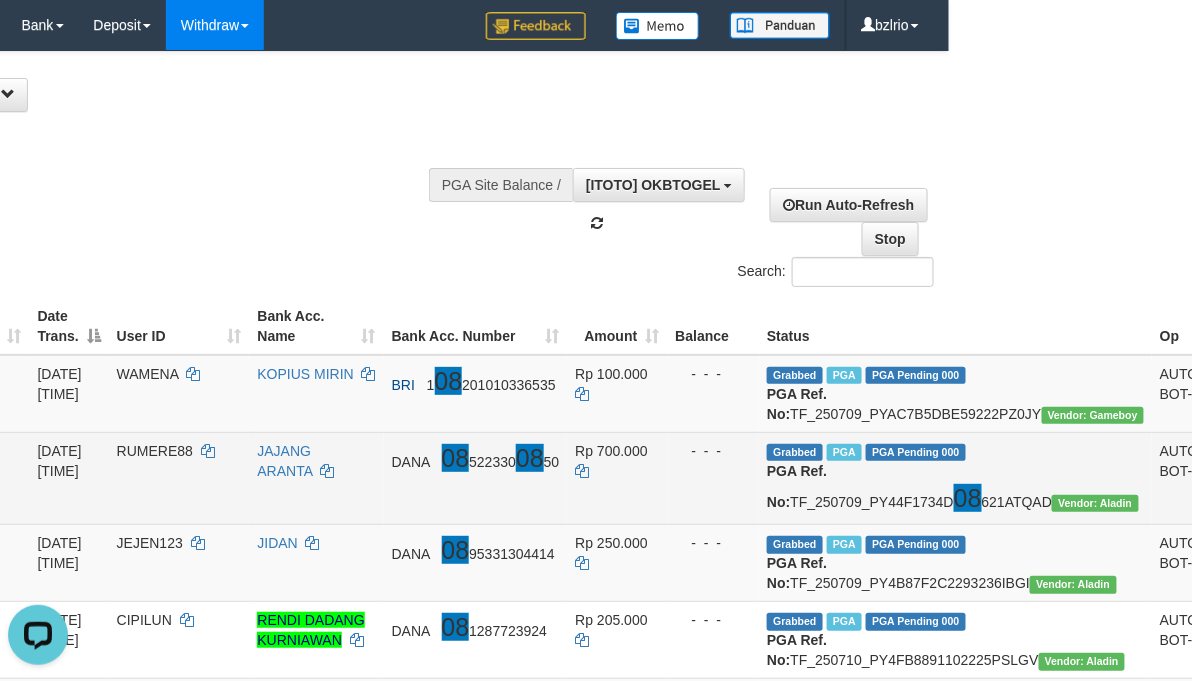 scroll, scrollTop: 18, scrollLeft: 0, axis: vertical 